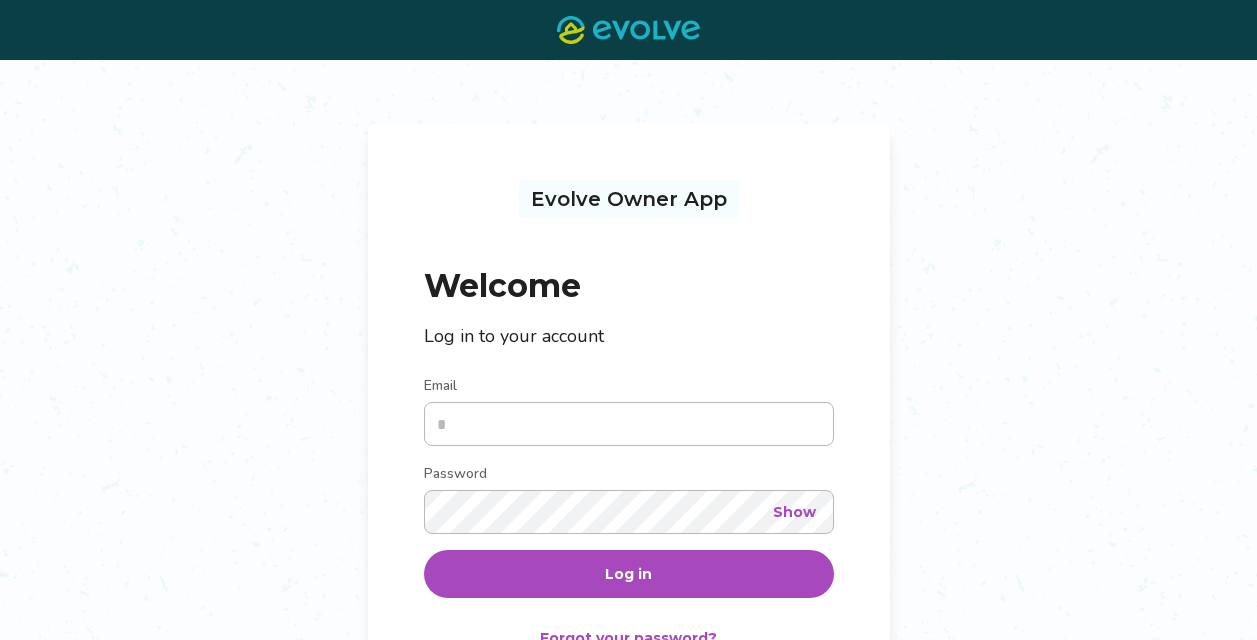 scroll, scrollTop: 0, scrollLeft: 0, axis: both 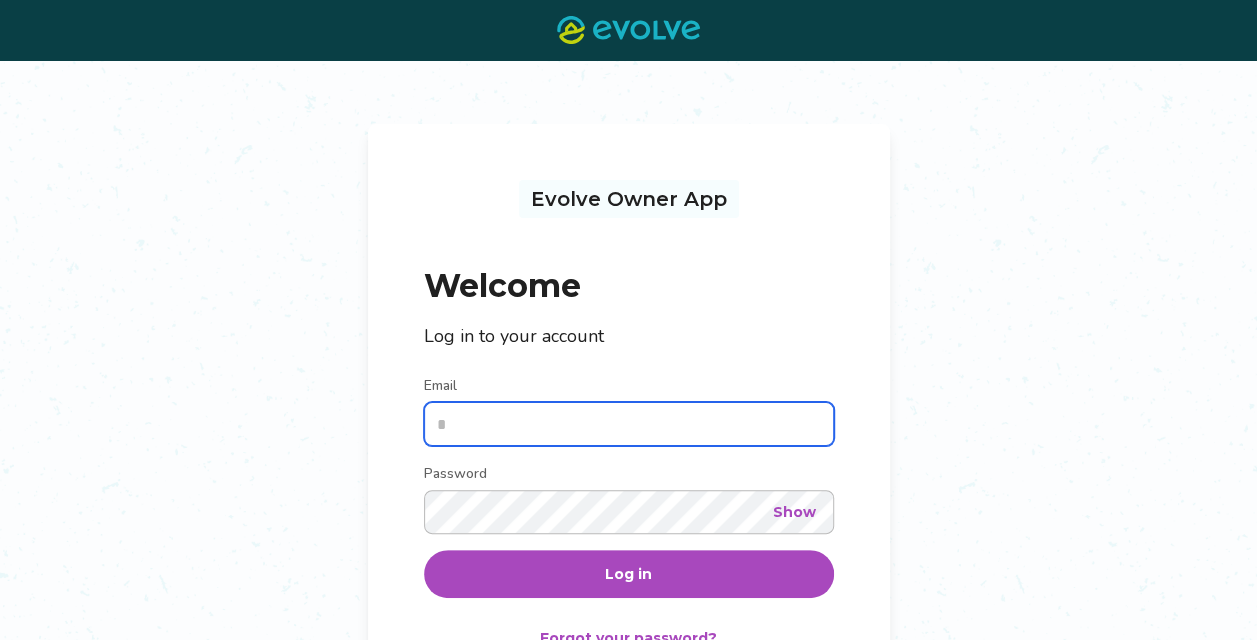 type on "**********" 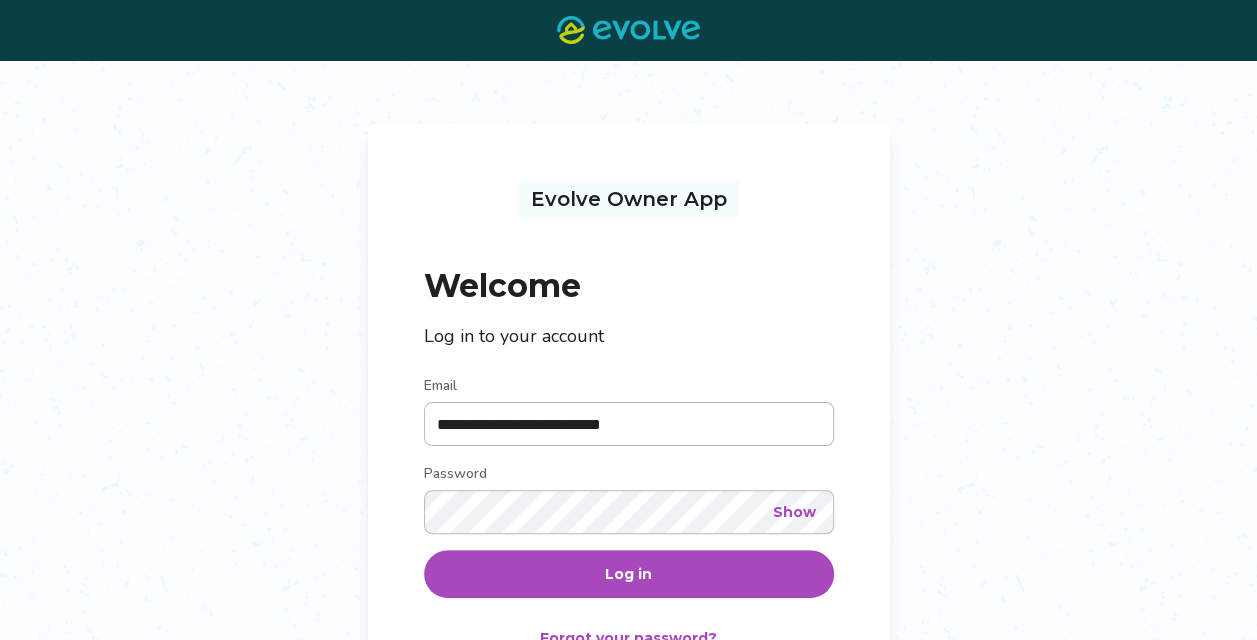 click on "Log in" at bounding box center [629, 574] 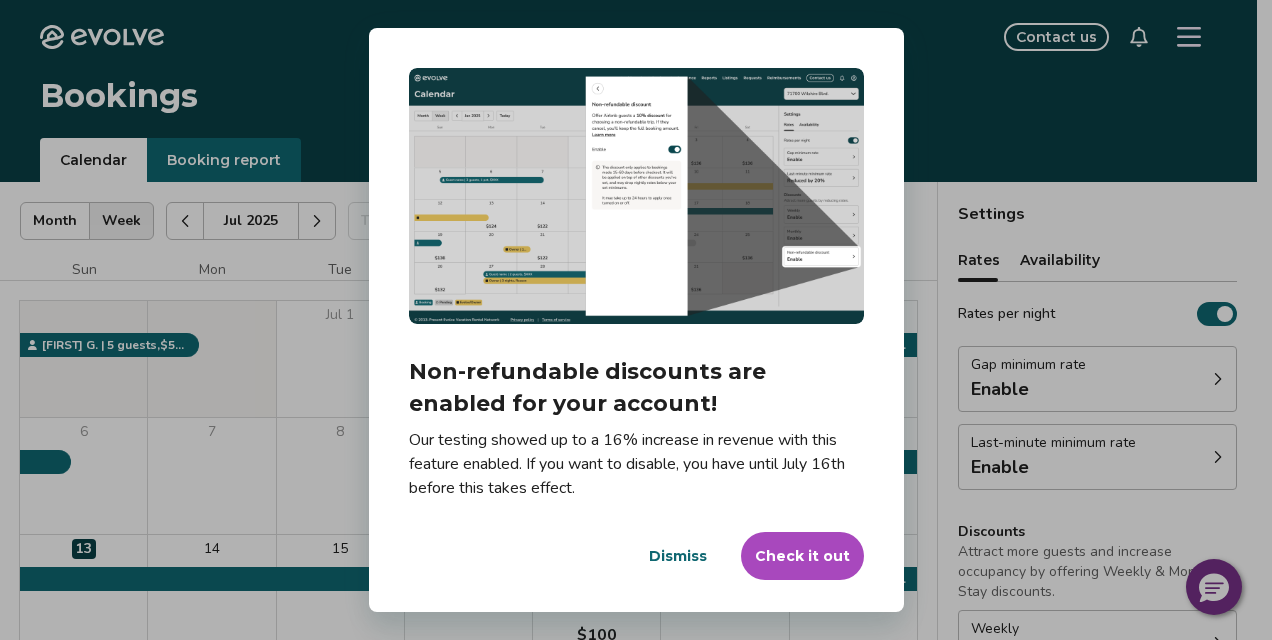 click on "Check it out" at bounding box center [802, 556] 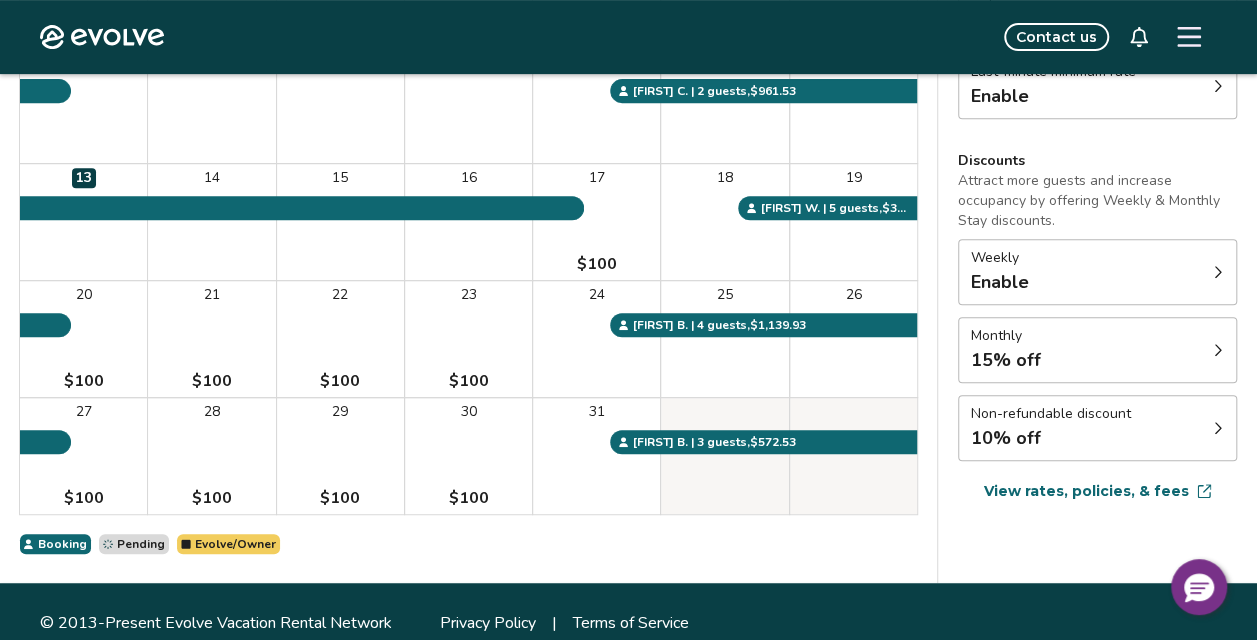 scroll, scrollTop: 372, scrollLeft: 0, axis: vertical 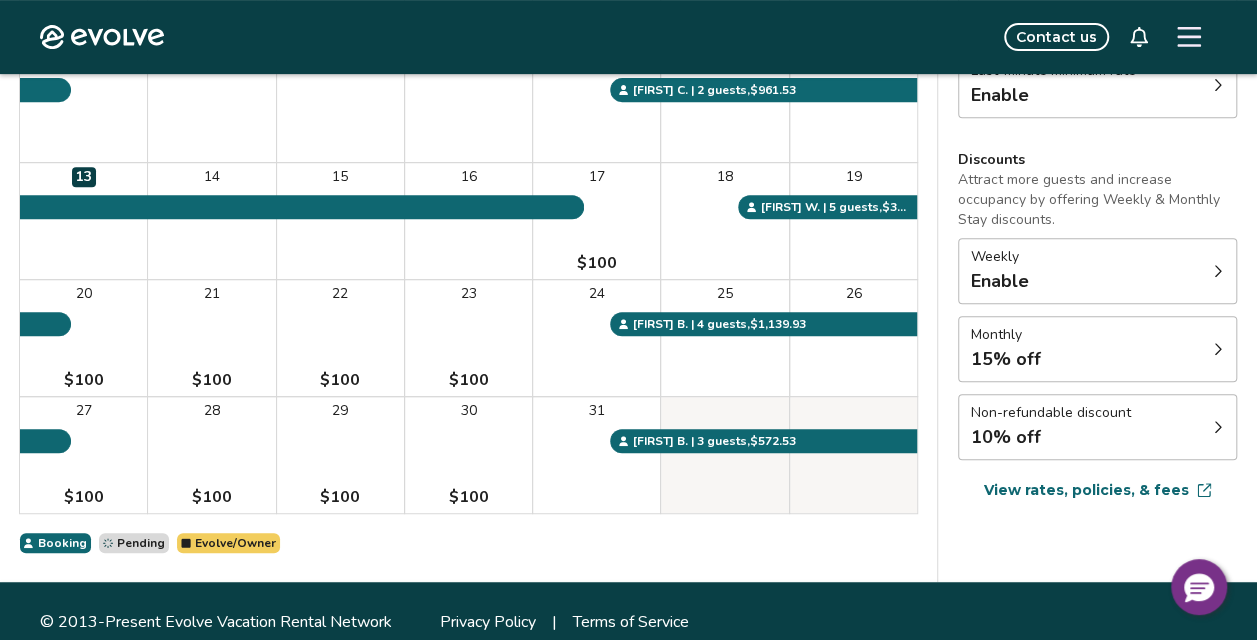 click on "Monthly 15% off" at bounding box center [1097, 349] 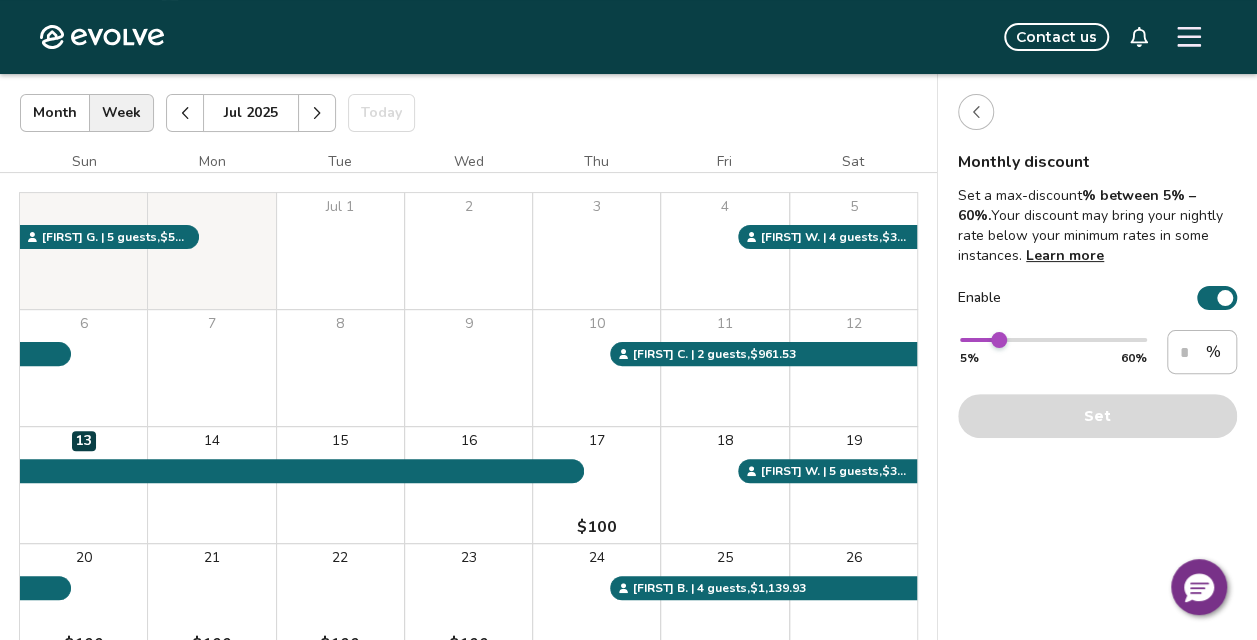 scroll, scrollTop: 109, scrollLeft: 0, axis: vertical 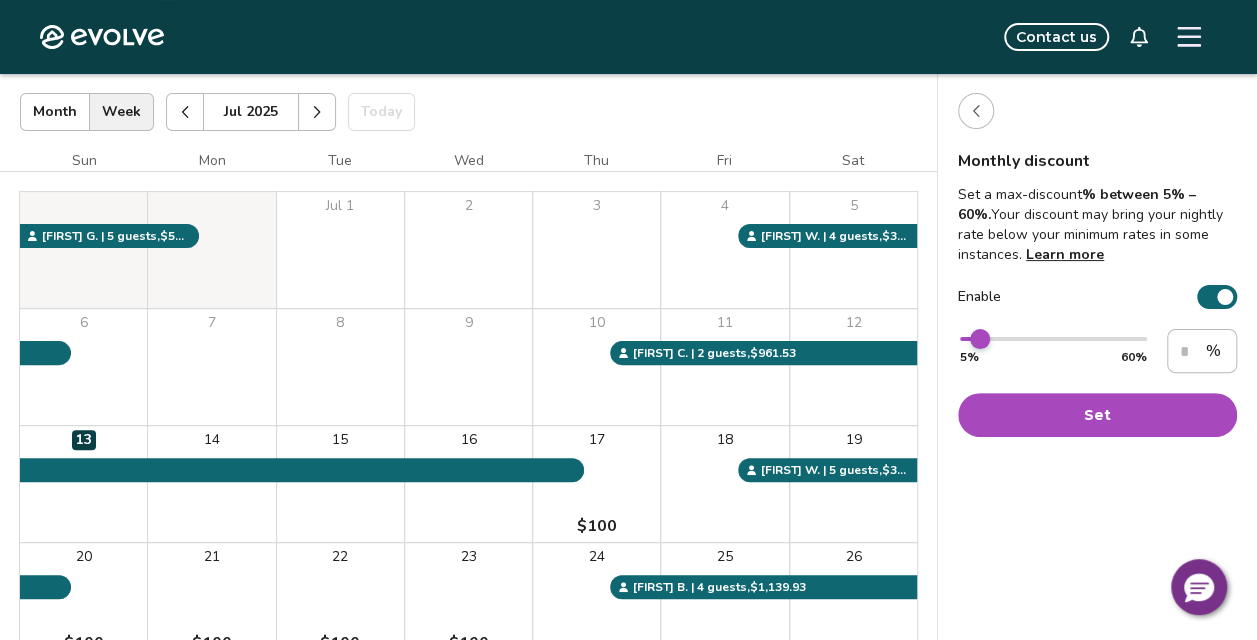 click at bounding box center (980, 339) 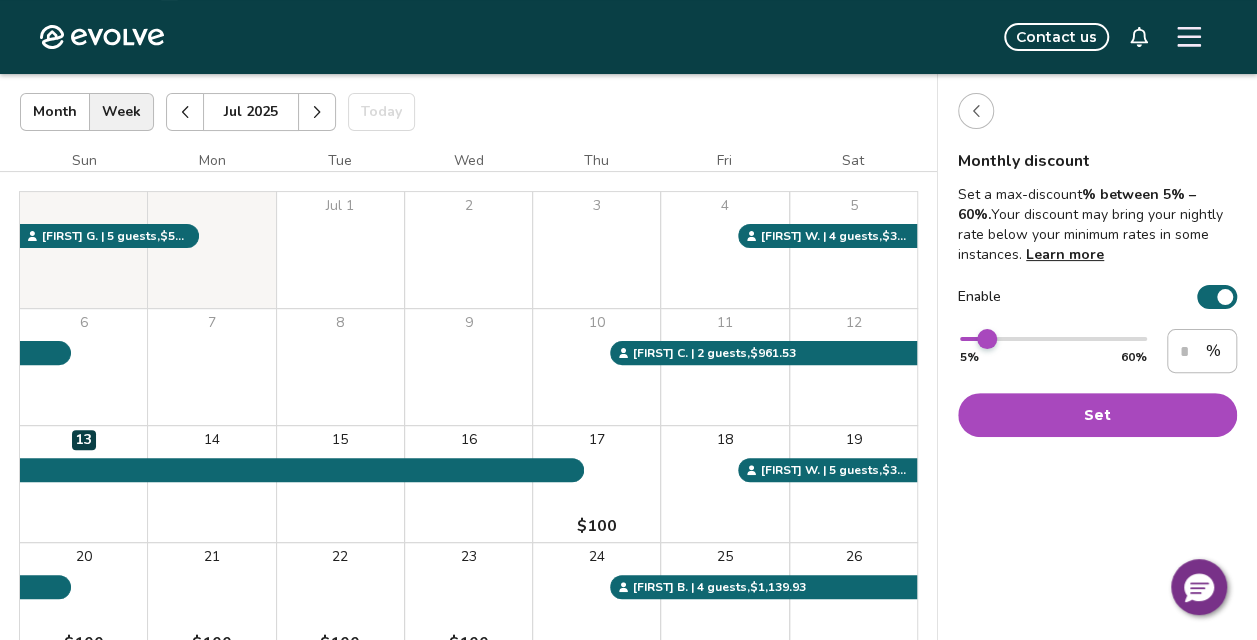 type on "**" 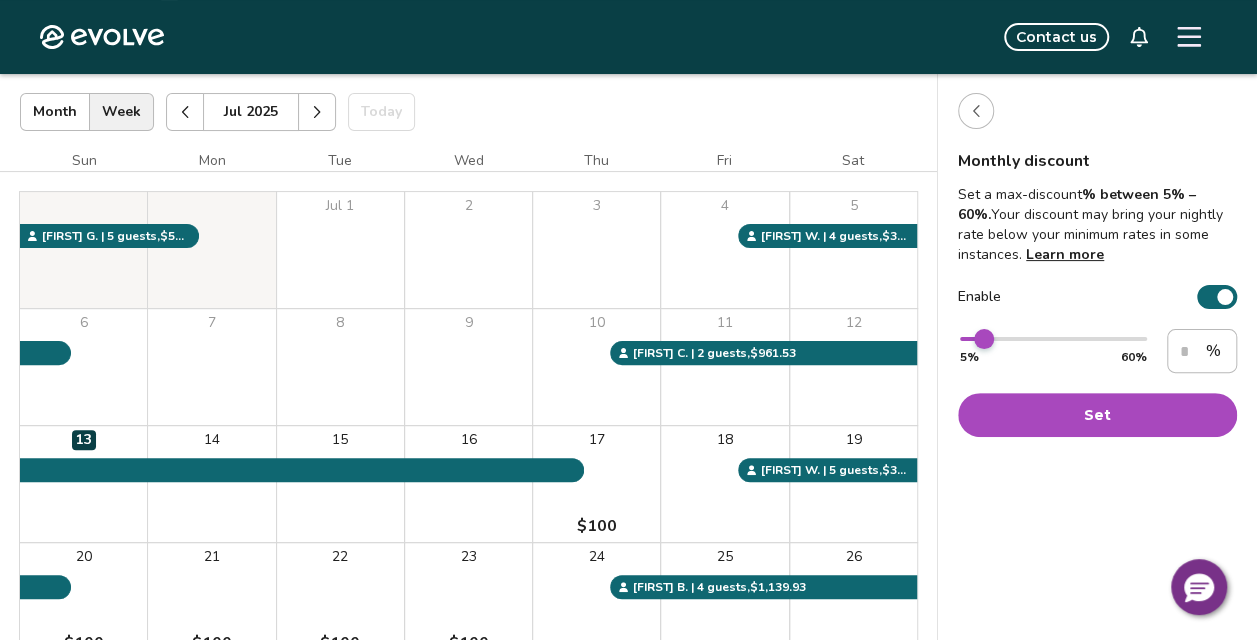 click at bounding box center (984, 339) 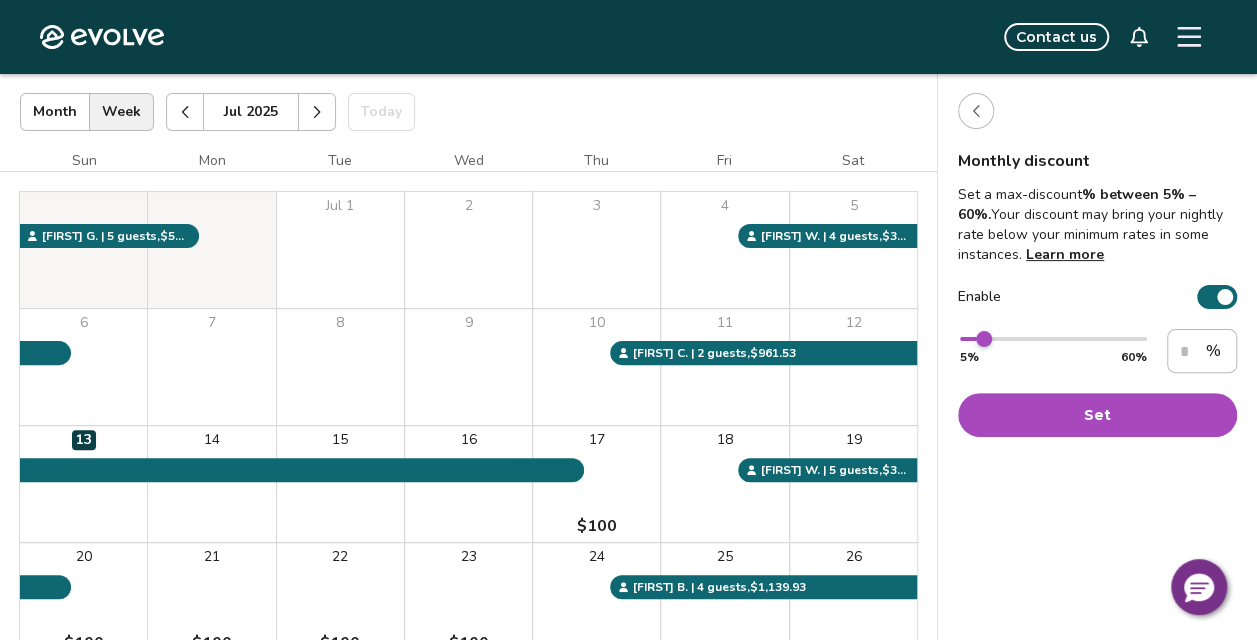 click on "Set" at bounding box center (1097, 415) 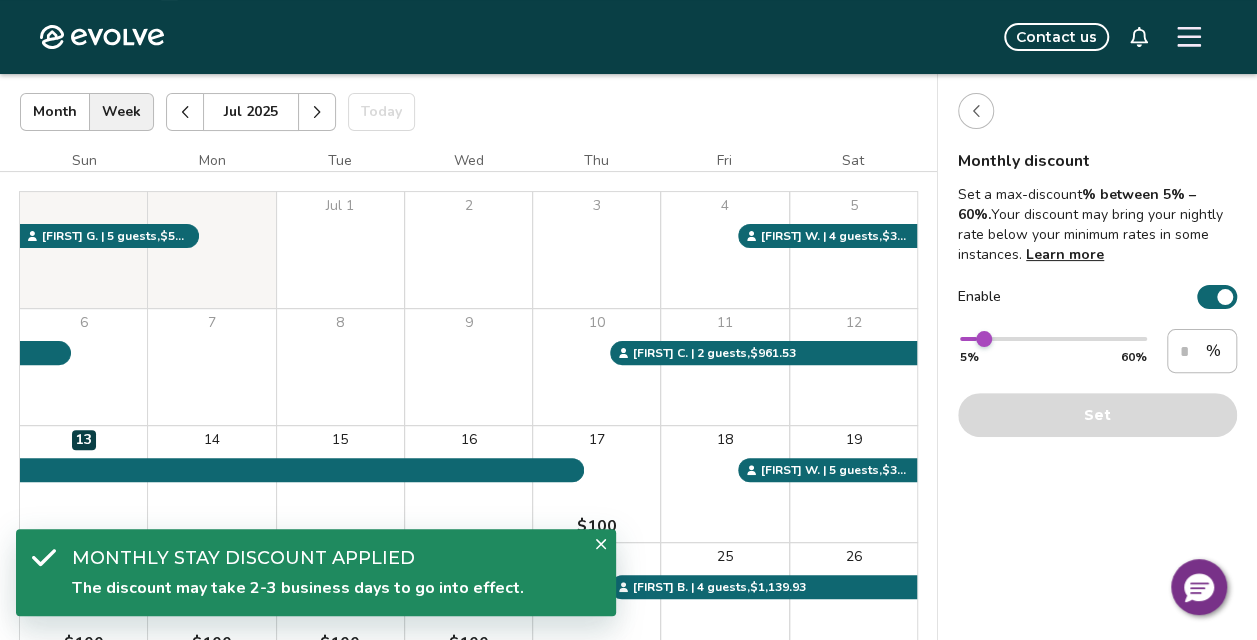 click 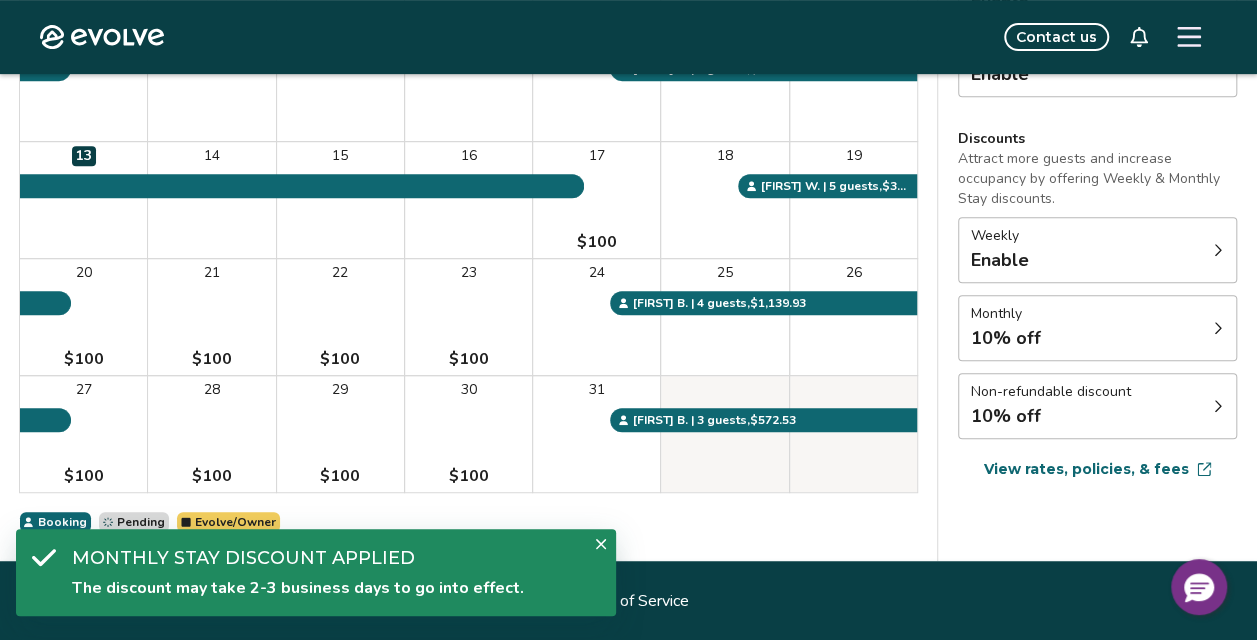 scroll, scrollTop: 394, scrollLeft: 0, axis: vertical 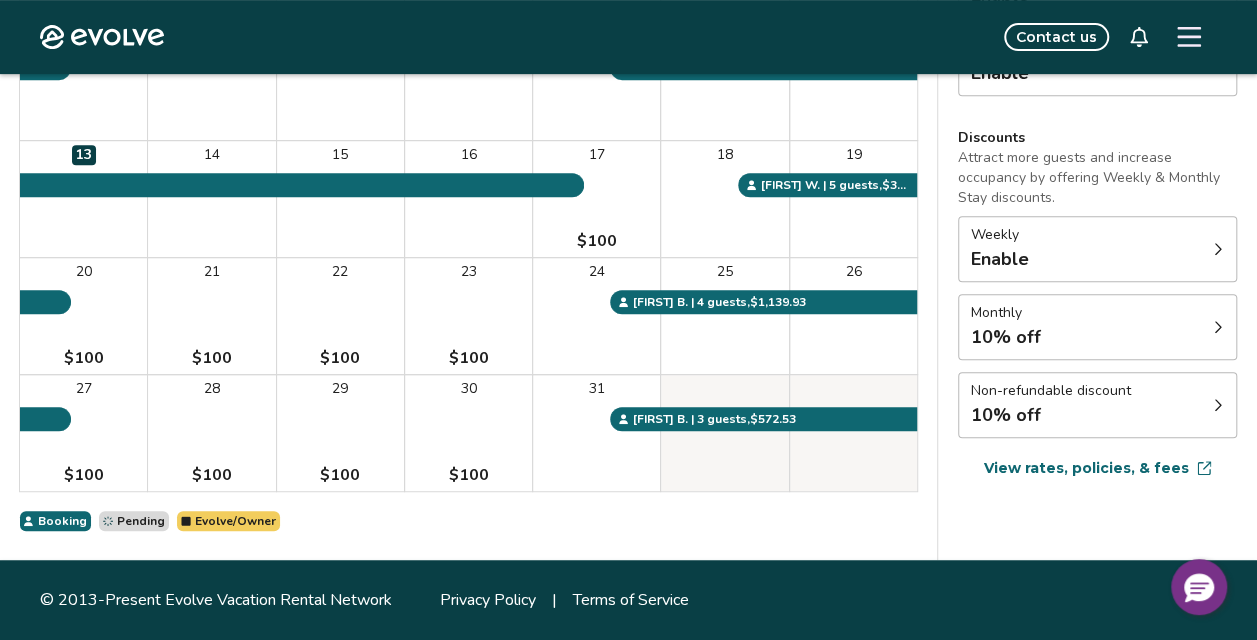 click at bounding box center [1218, 405] 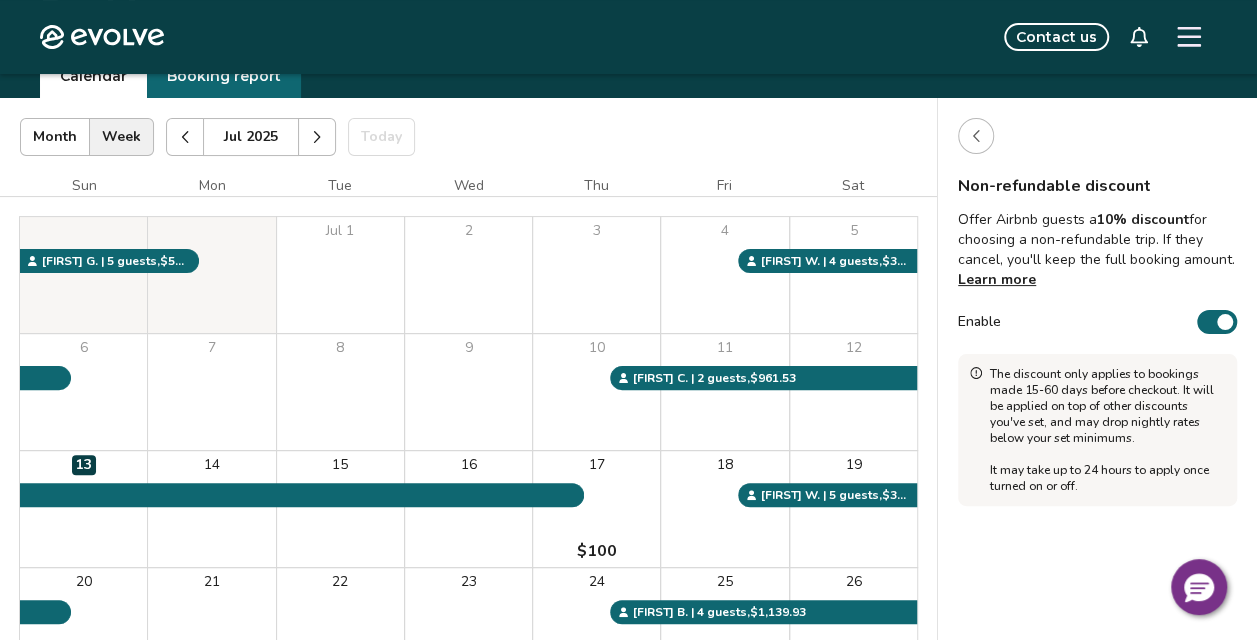 scroll, scrollTop: 85, scrollLeft: 0, axis: vertical 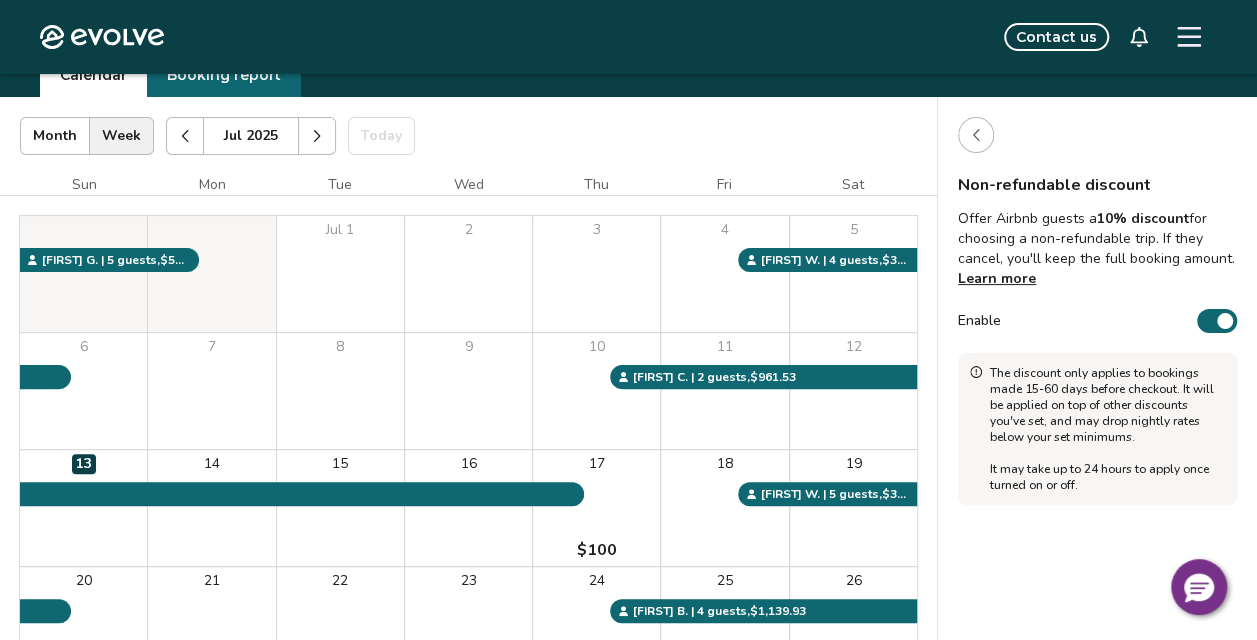 click on "Offer Airbnb guests a  10% discount  for choosing a non-refundable trip. If they cancel, you'll keep the full booking amount.   Learn more" at bounding box center (1097, 249) 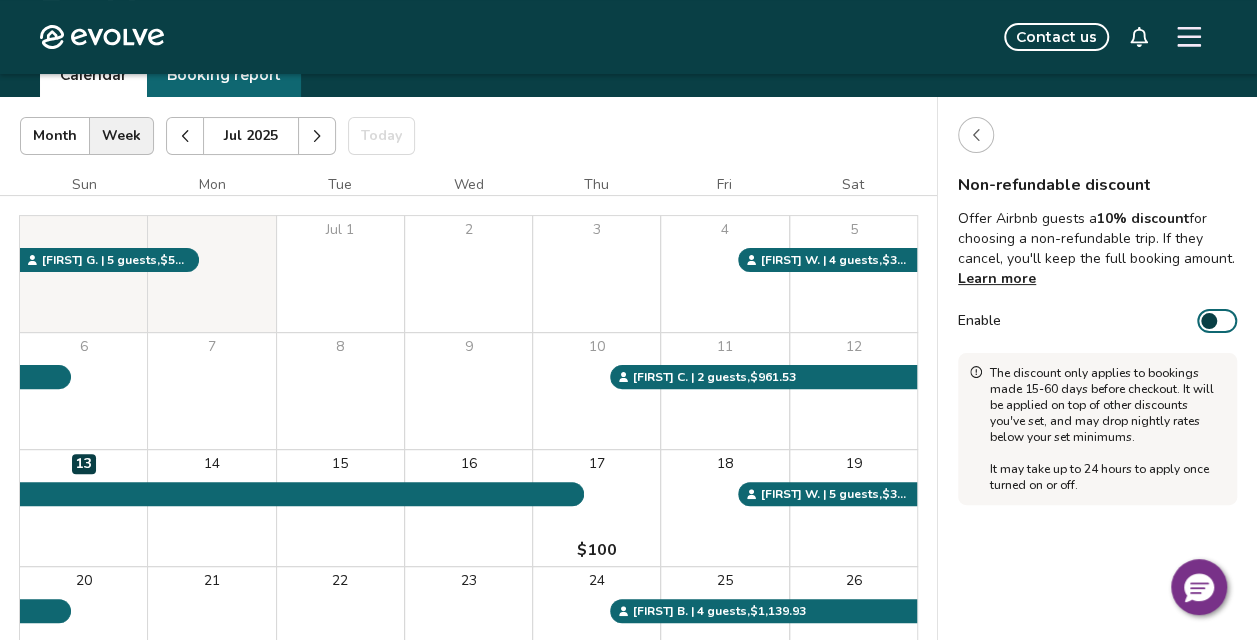click at bounding box center [1209, 321] 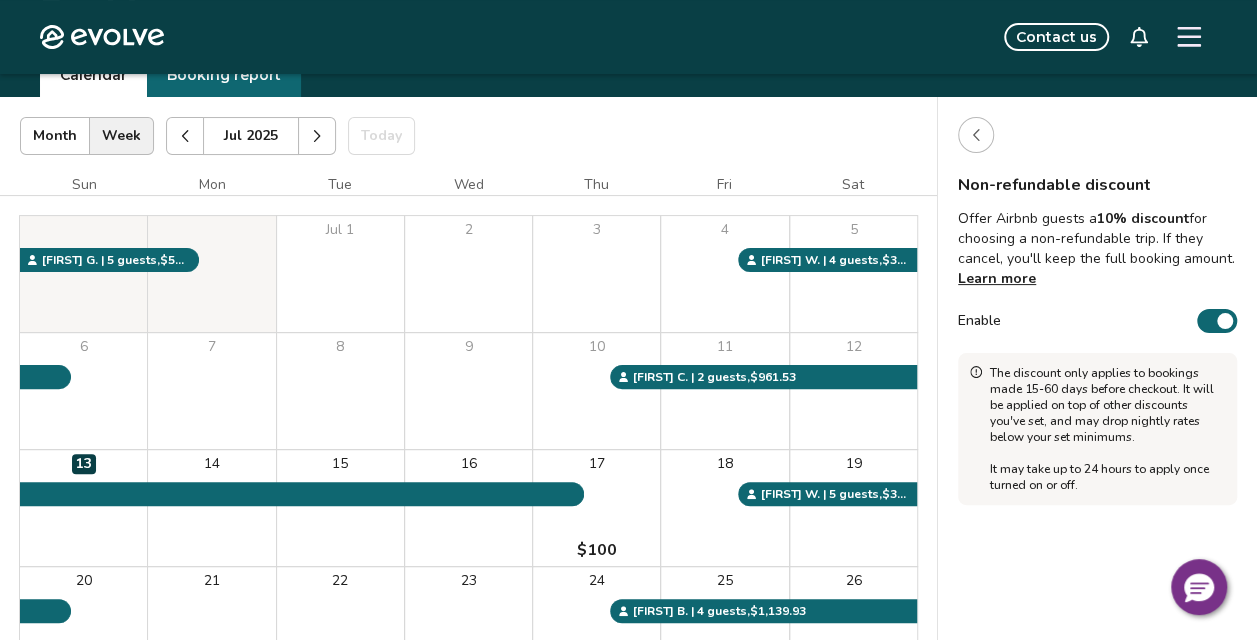 click at bounding box center [976, 135] 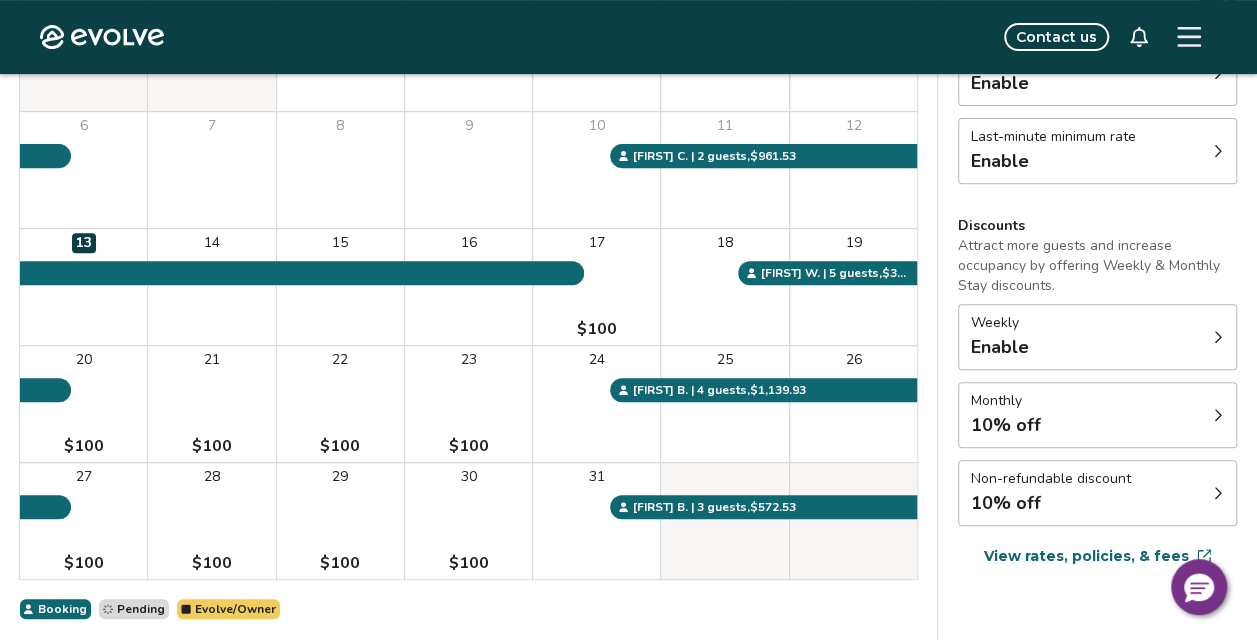 scroll, scrollTop: 311, scrollLeft: 0, axis: vertical 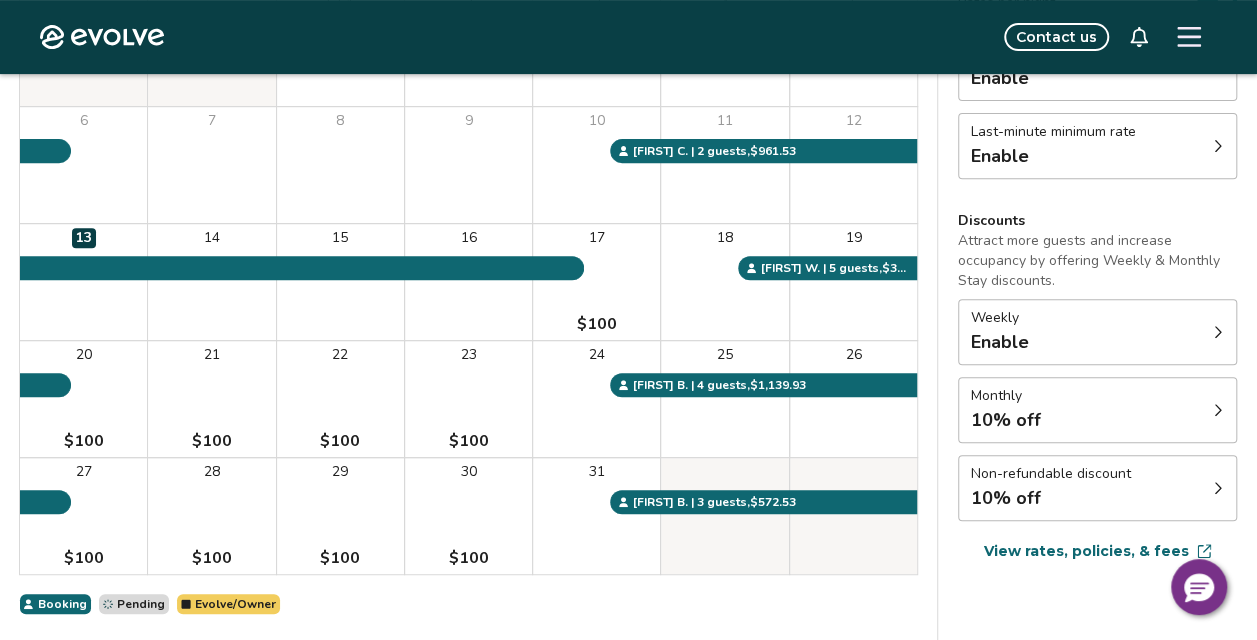 drag, startPoint x: 1141, startPoint y: 314, endPoint x: 1214, endPoint y: 278, distance: 81.394104 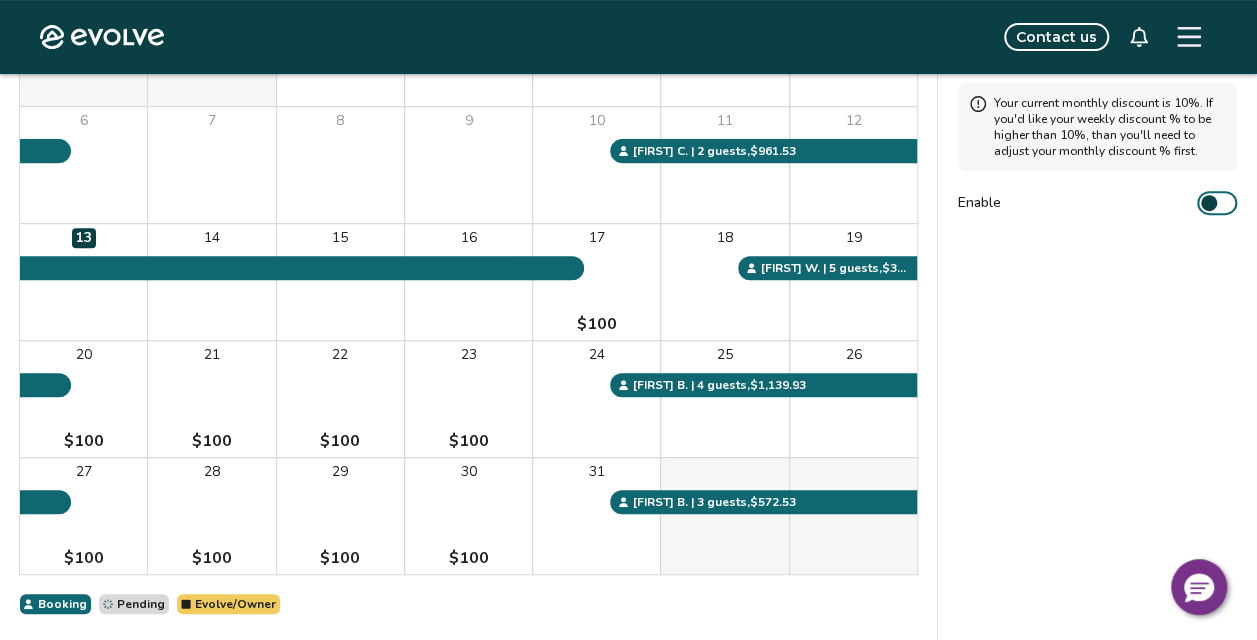 click at bounding box center (1209, 203) 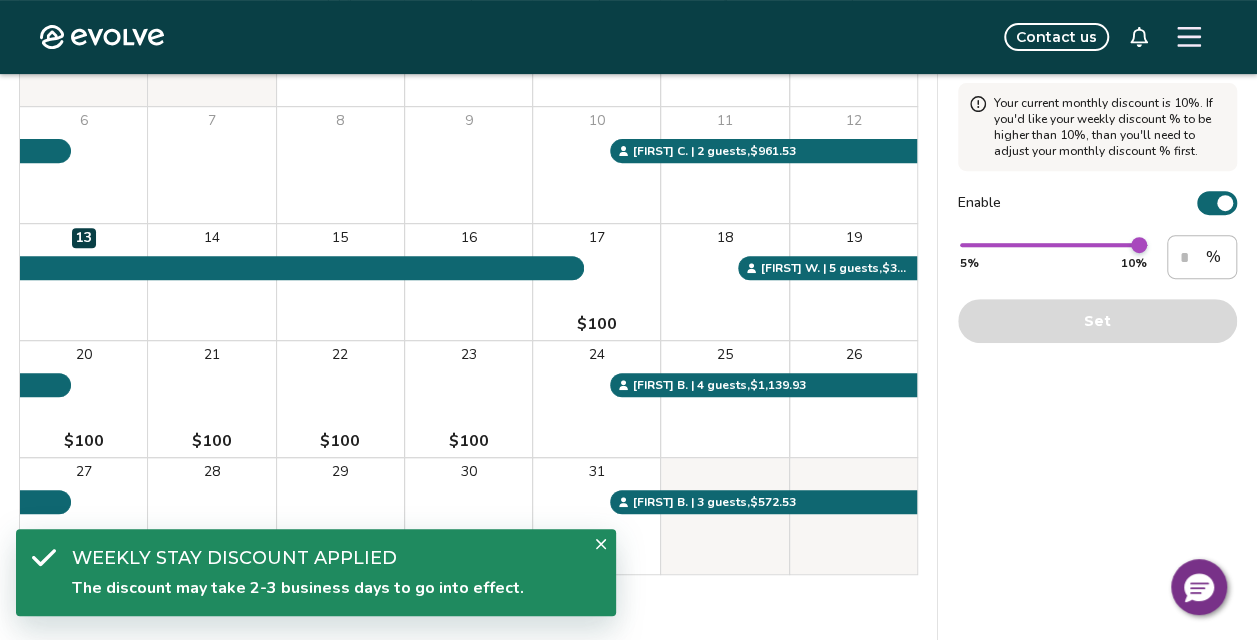 click on "Enable" at bounding box center [1217, 203] 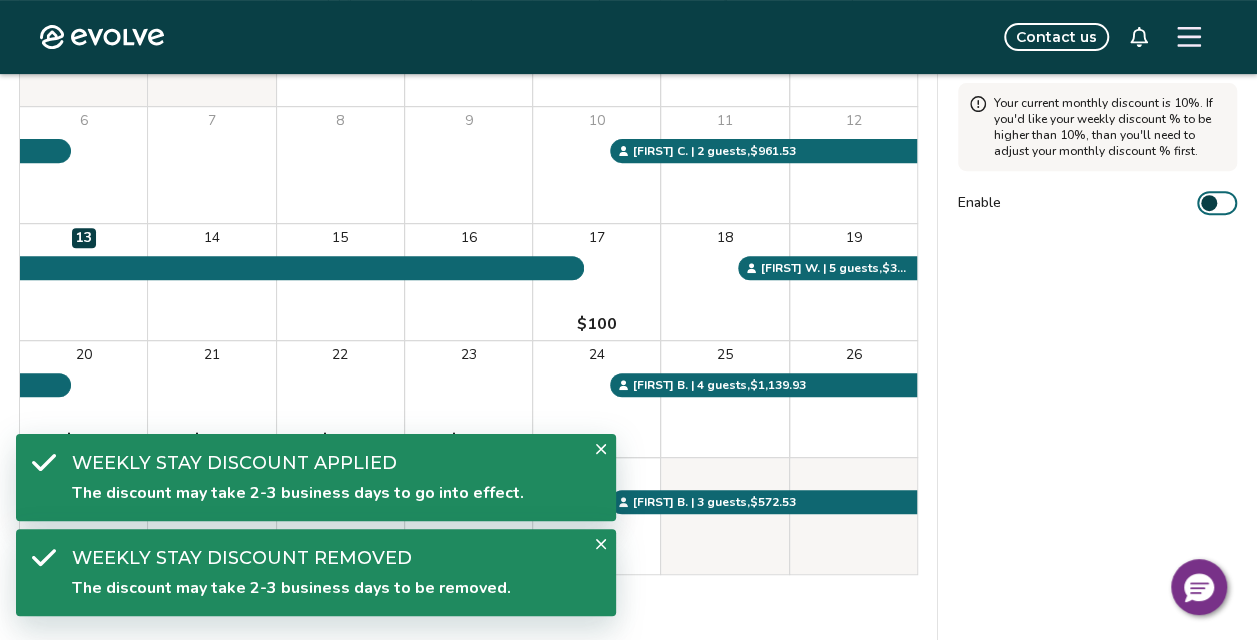 click at bounding box center (1209, 203) 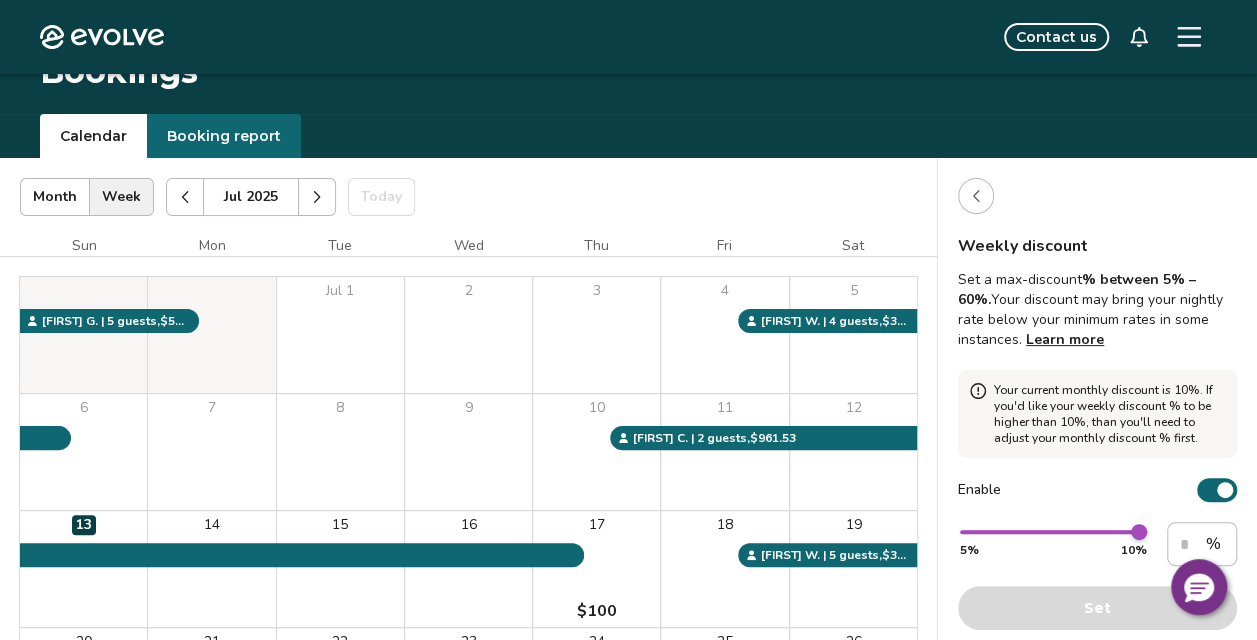 scroll, scrollTop: 19, scrollLeft: 0, axis: vertical 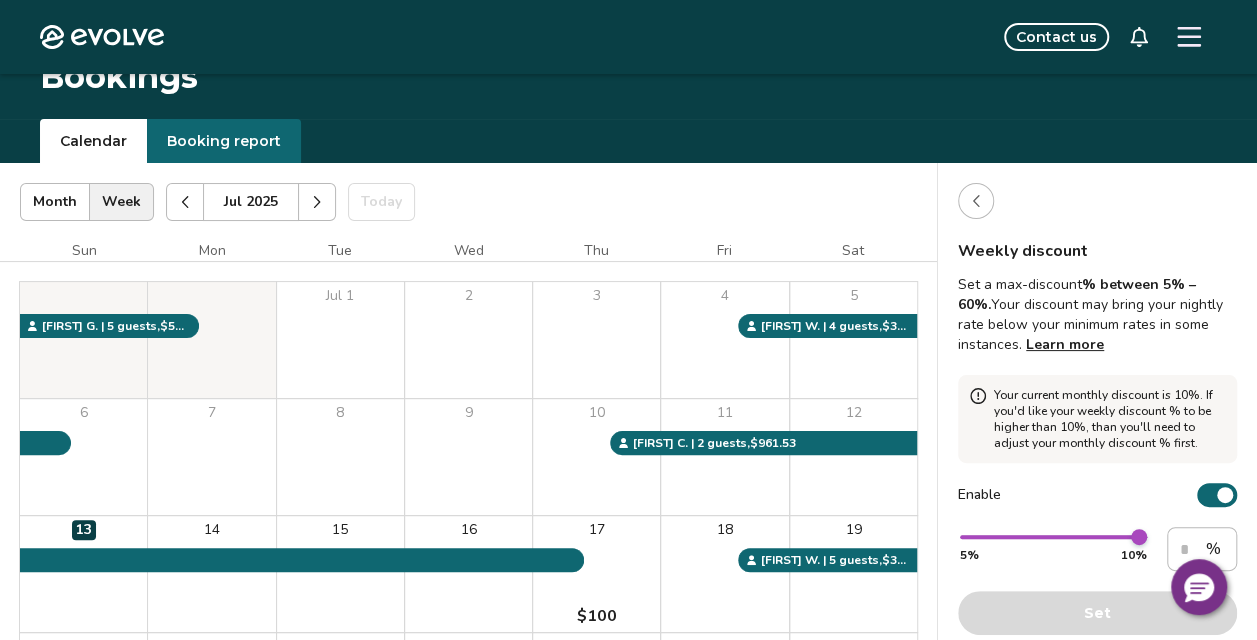 click 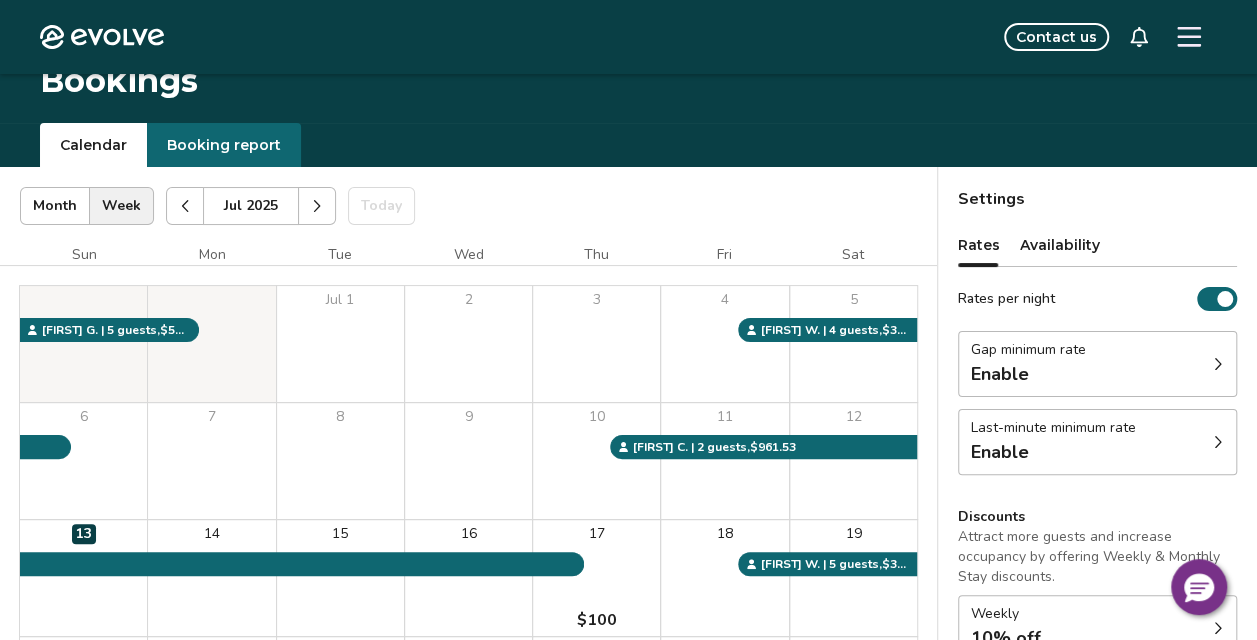scroll, scrollTop: 3, scrollLeft: 0, axis: vertical 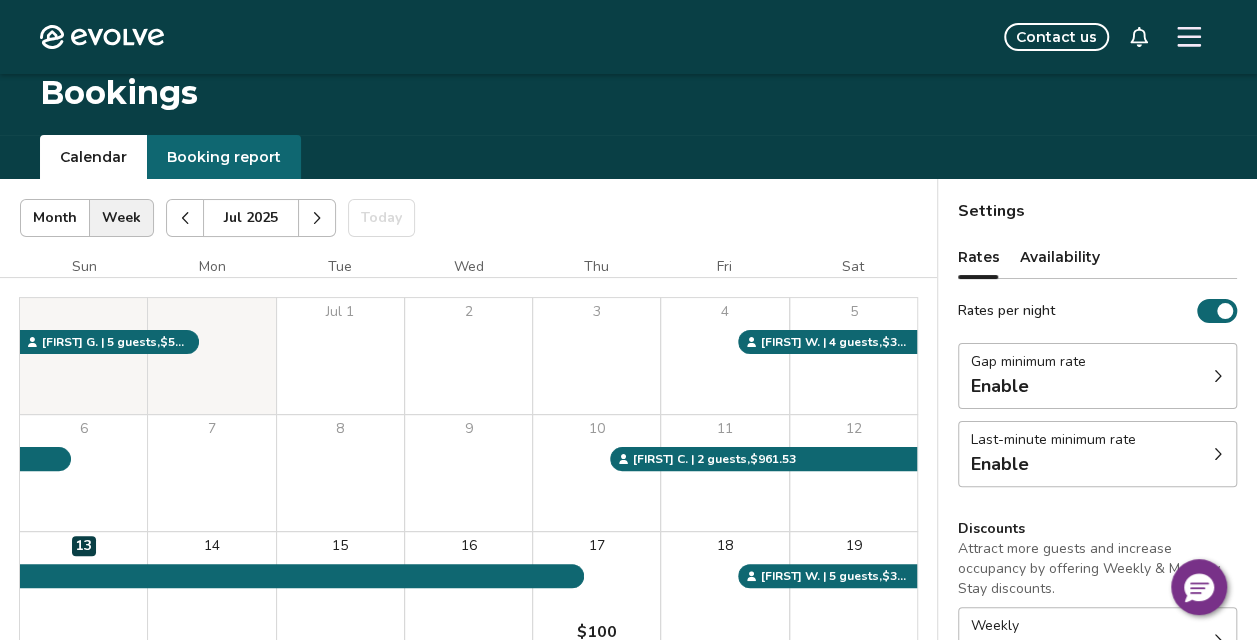 click at bounding box center [1218, 376] 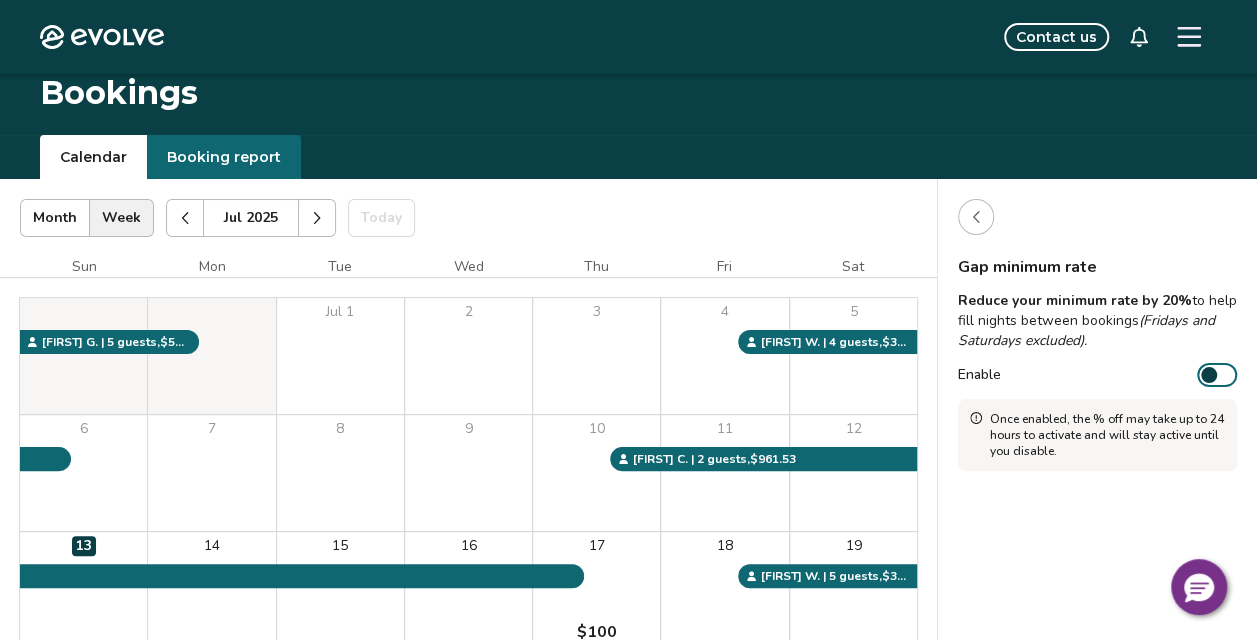 click on "Enable" at bounding box center [1217, 375] 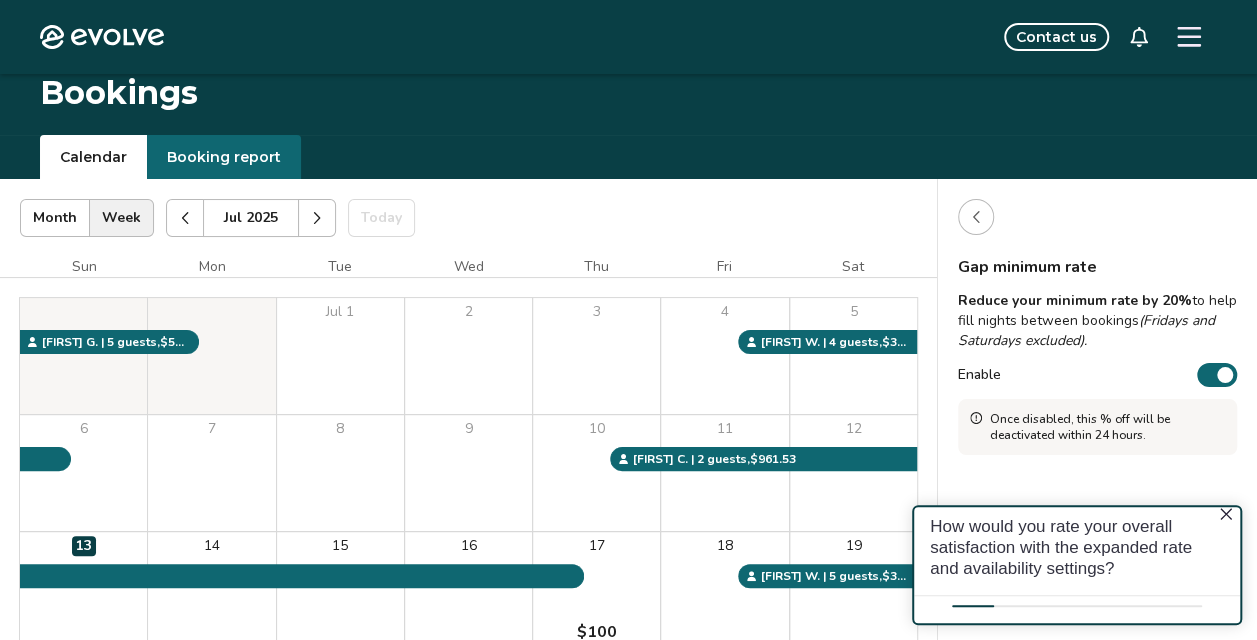 scroll, scrollTop: 0, scrollLeft: 0, axis: both 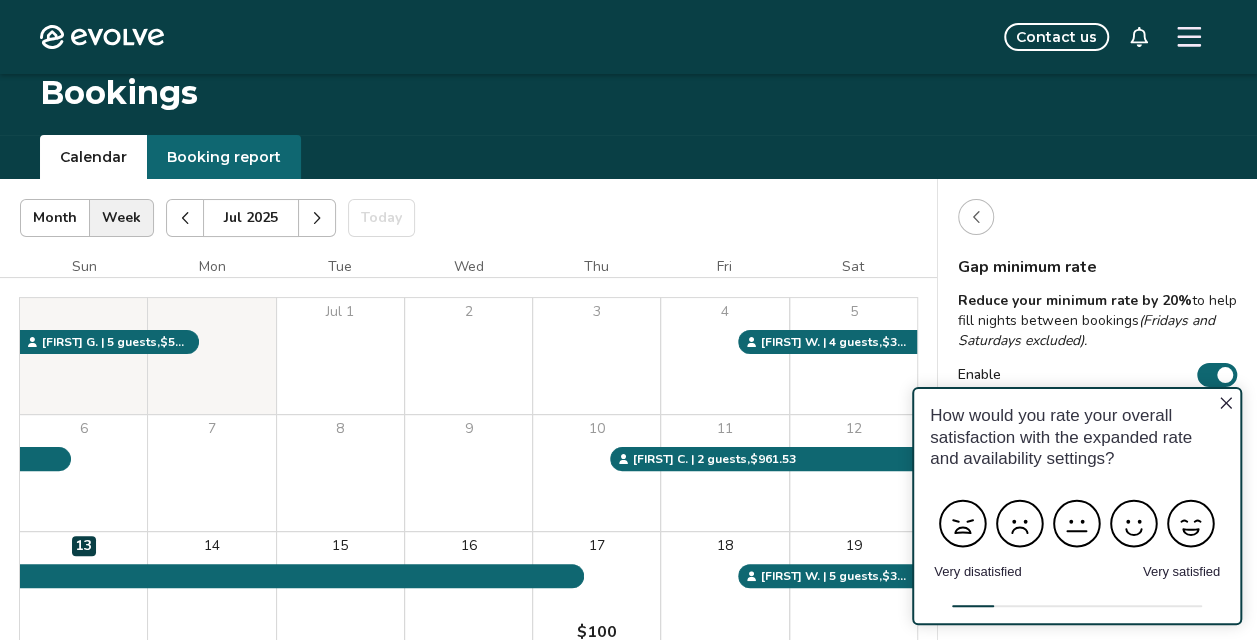 click on "How would you rate your overall satisfaction with the expanded rate and
availability settings?
Very disatisfied Very satisfied" at bounding box center [1077, 506] 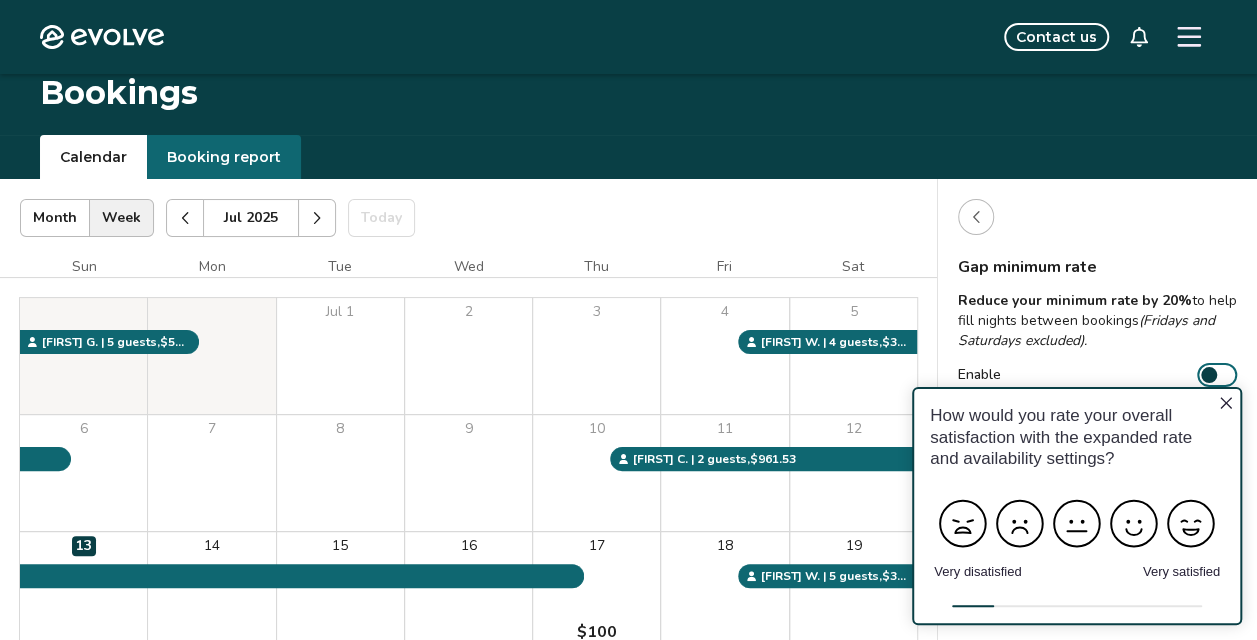 click at bounding box center (976, 217) 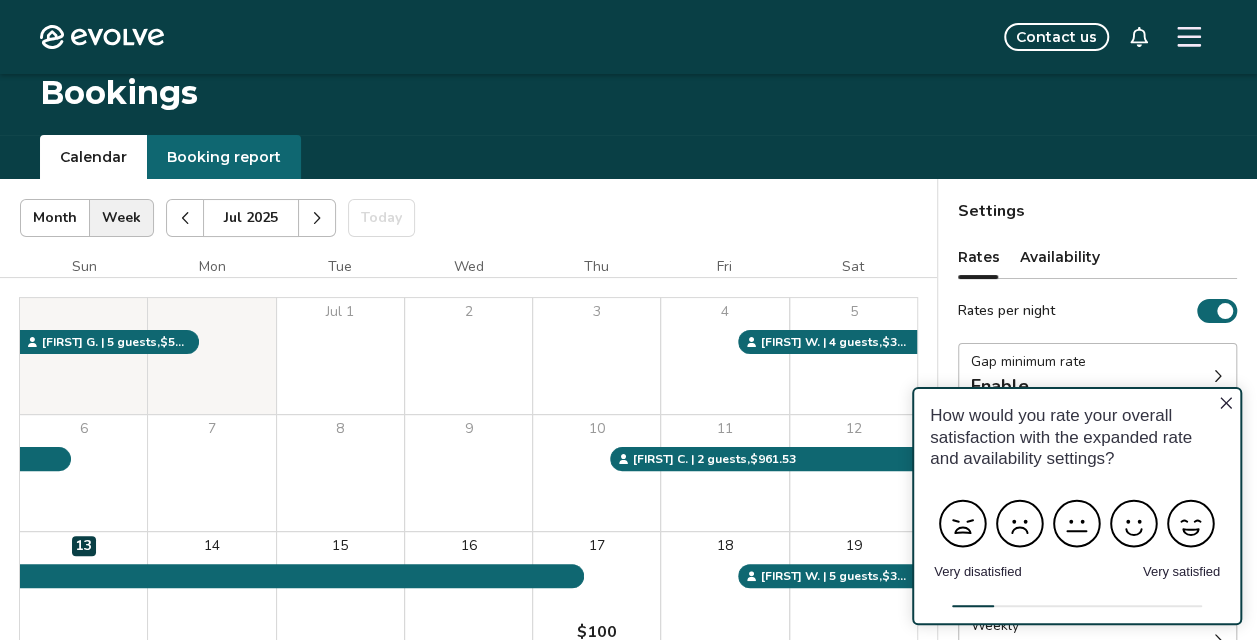 click 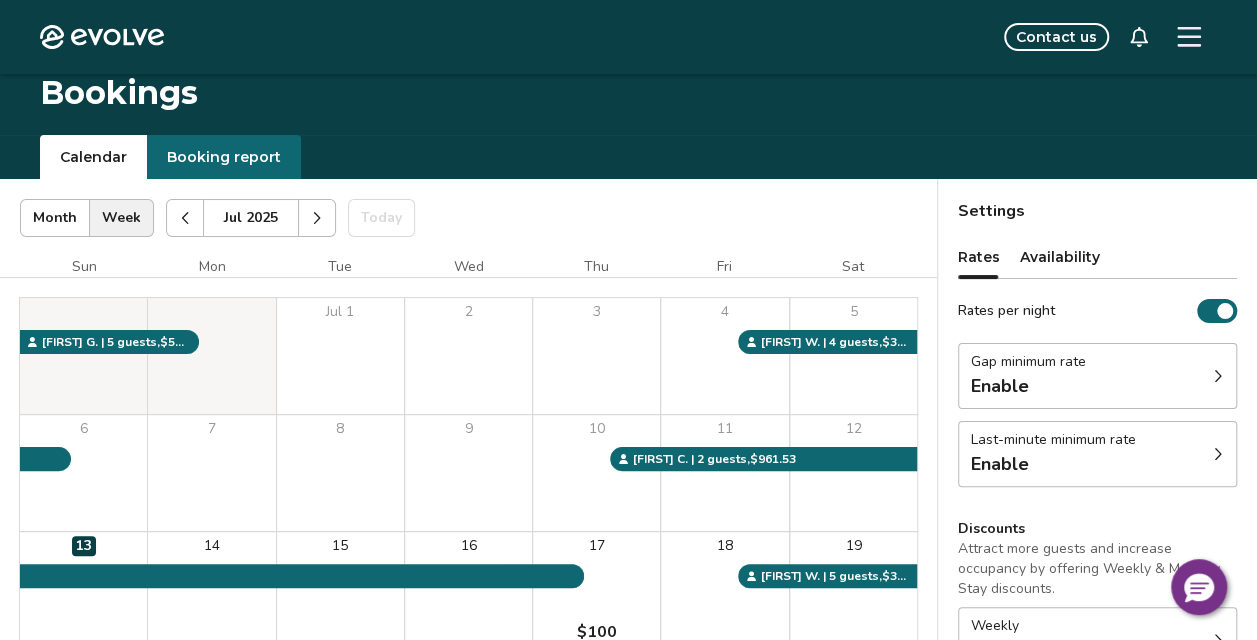 click on "Last-minute minimum rate Enable" at bounding box center [1097, 454] 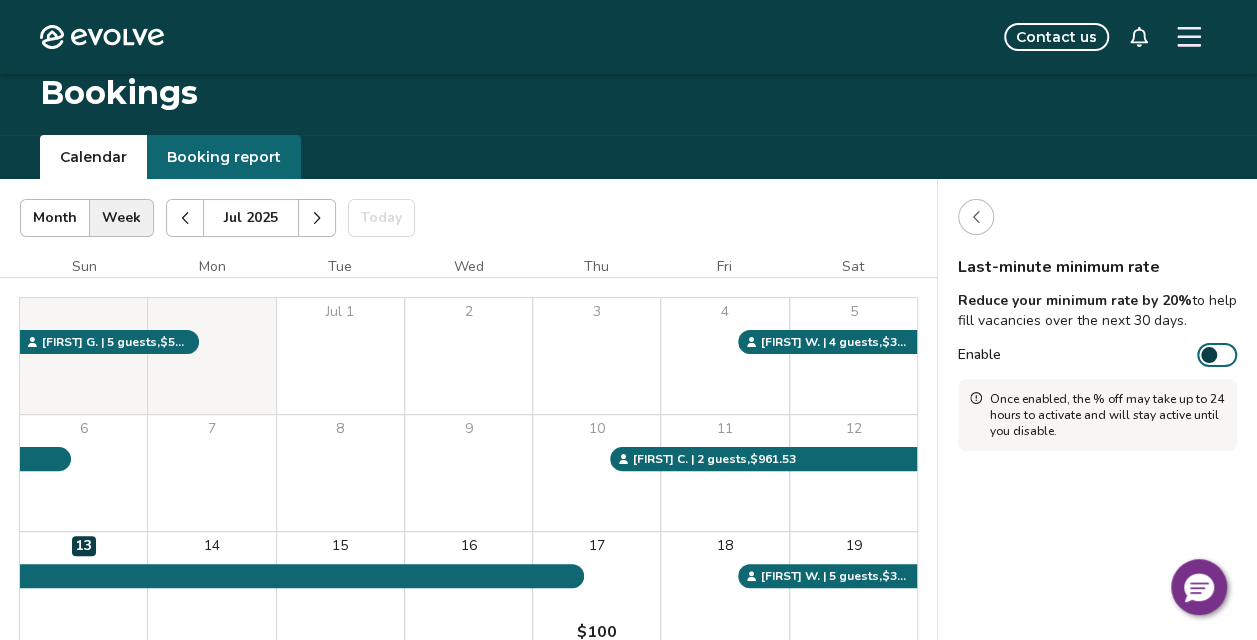 click at bounding box center (1209, 355) 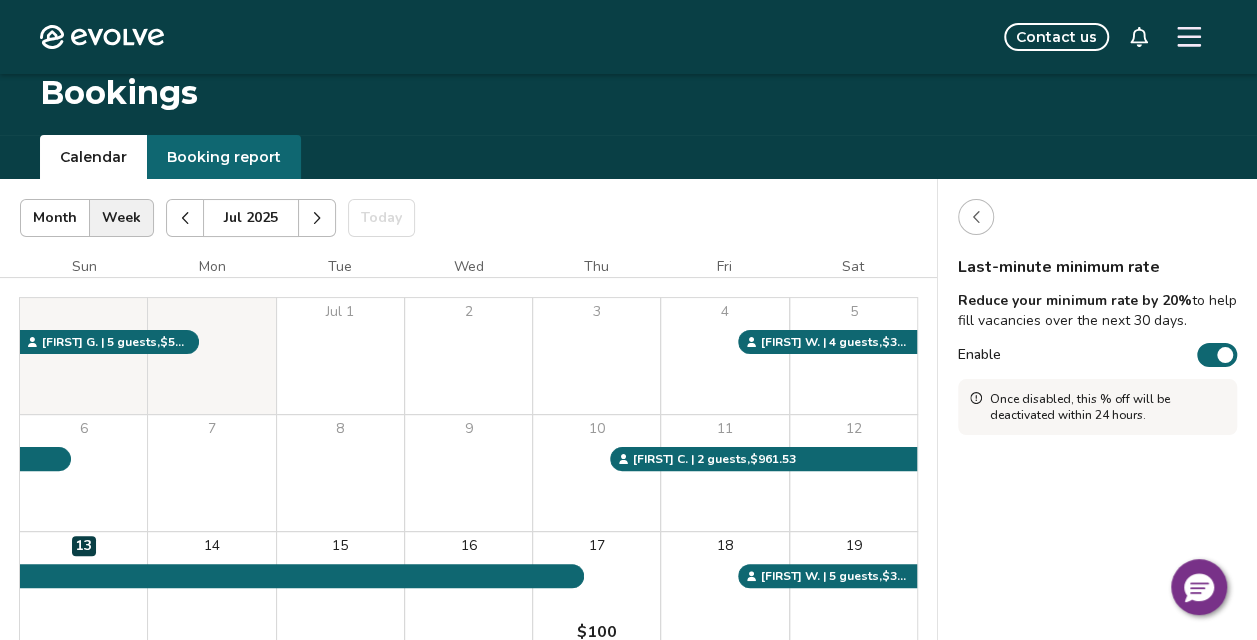 click on "Enable" at bounding box center [1217, 355] 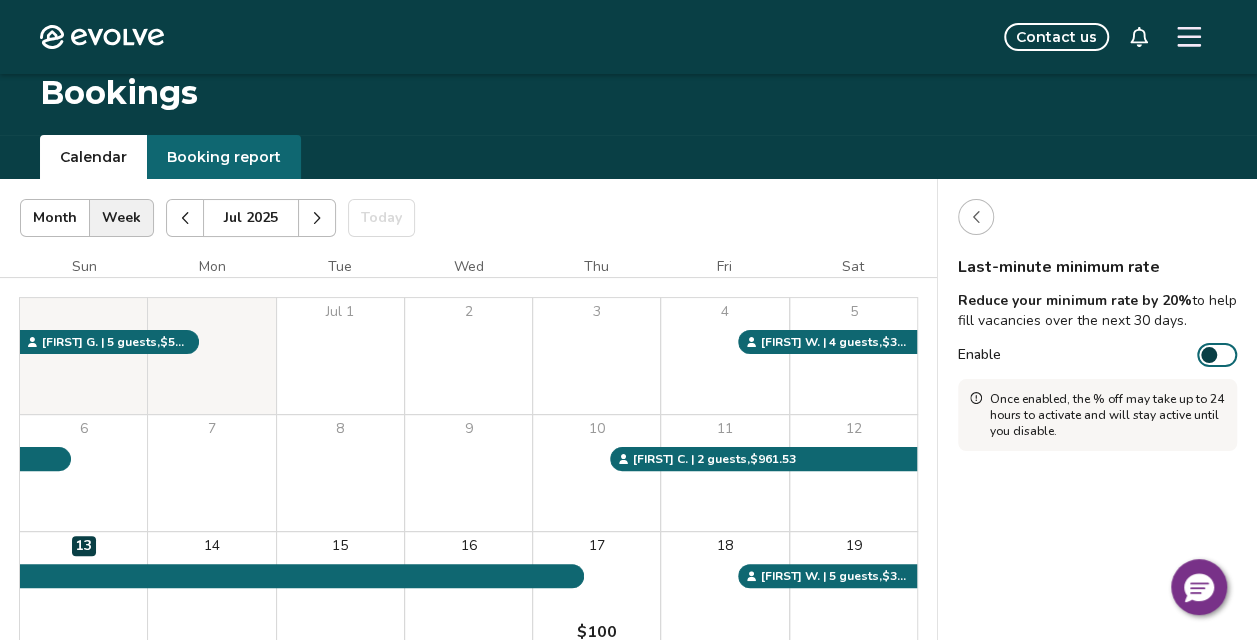 click at bounding box center [976, 217] 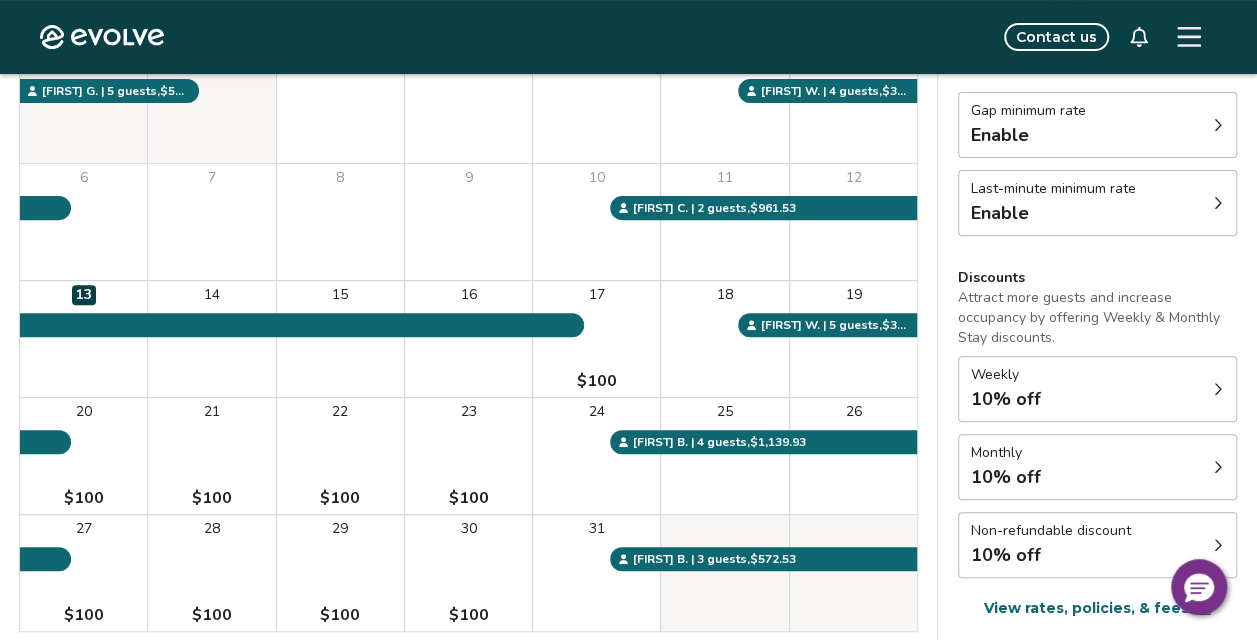 scroll, scrollTop: 343, scrollLeft: 0, axis: vertical 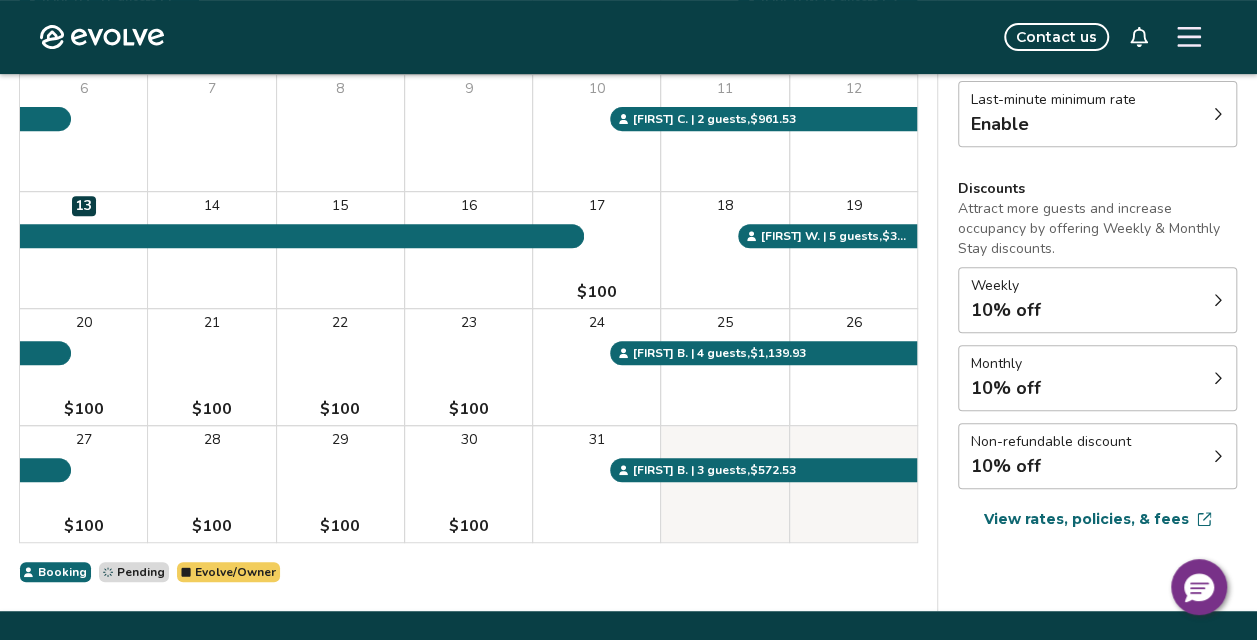 click at bounding box center [1218, 456] 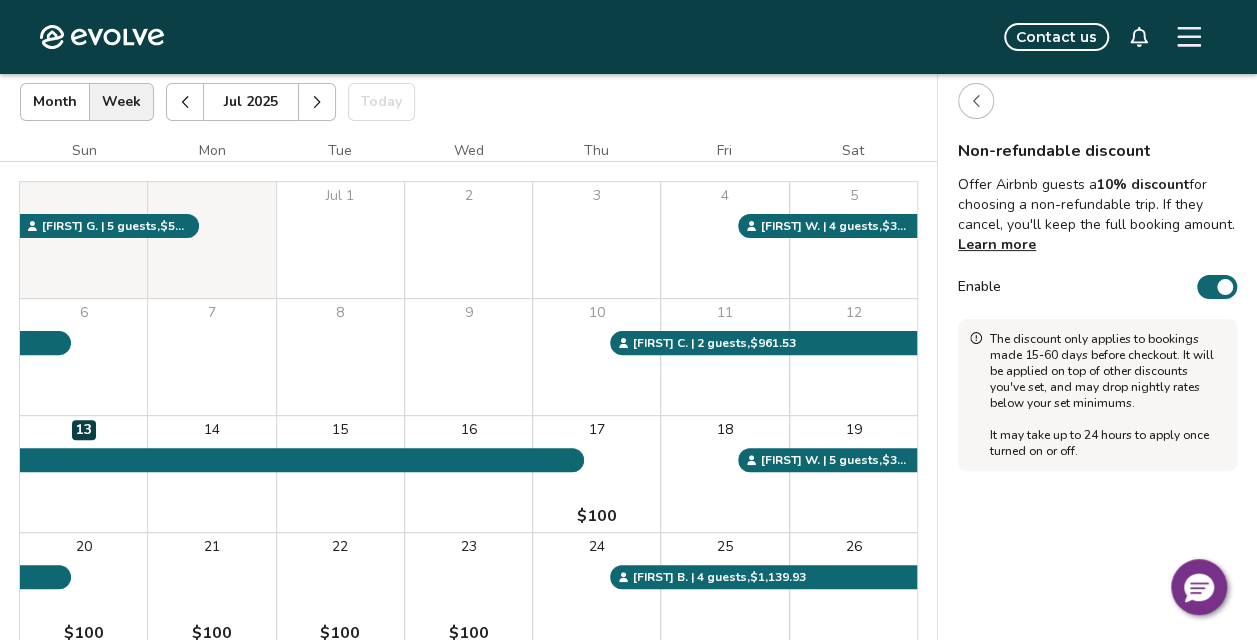 scroll, scrollTop: 114, scrollLeft: 0, axis: vertical 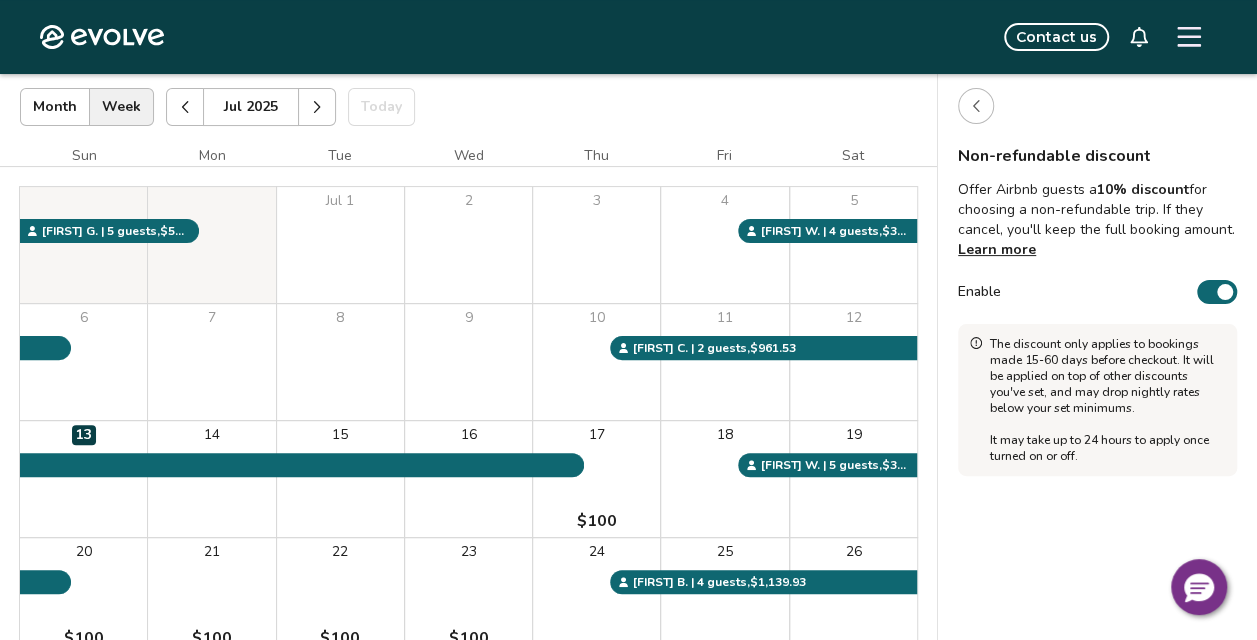 click on "Enable" at bounding box center (1217, 292) 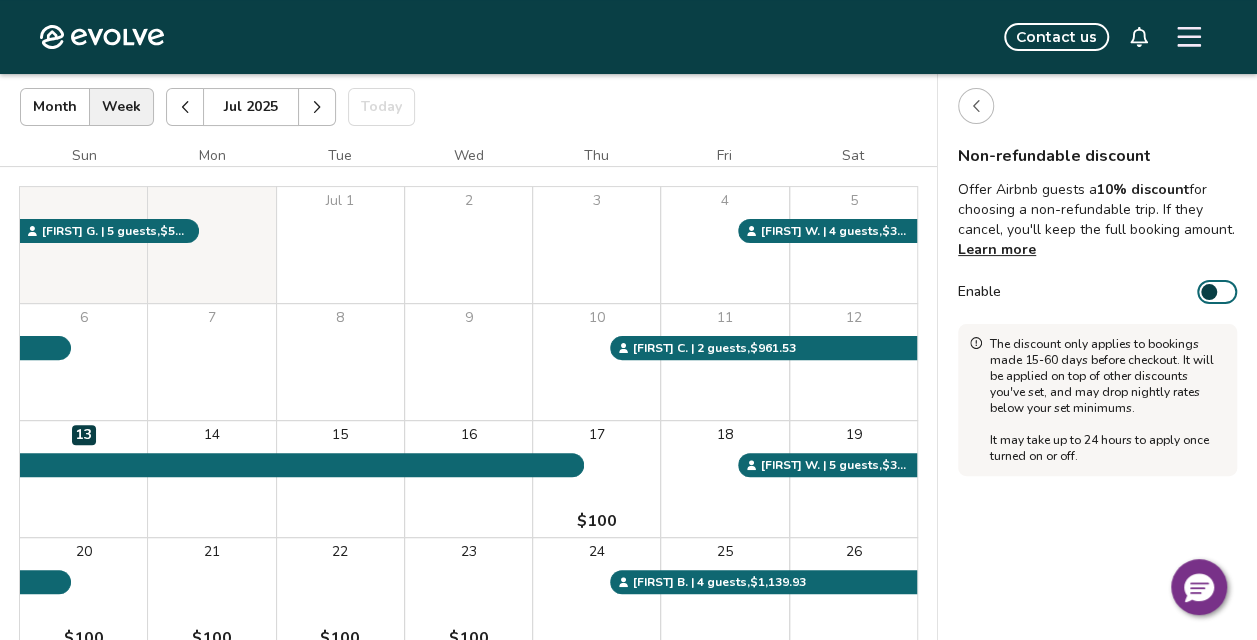 click at bounding box center [1209, 292] 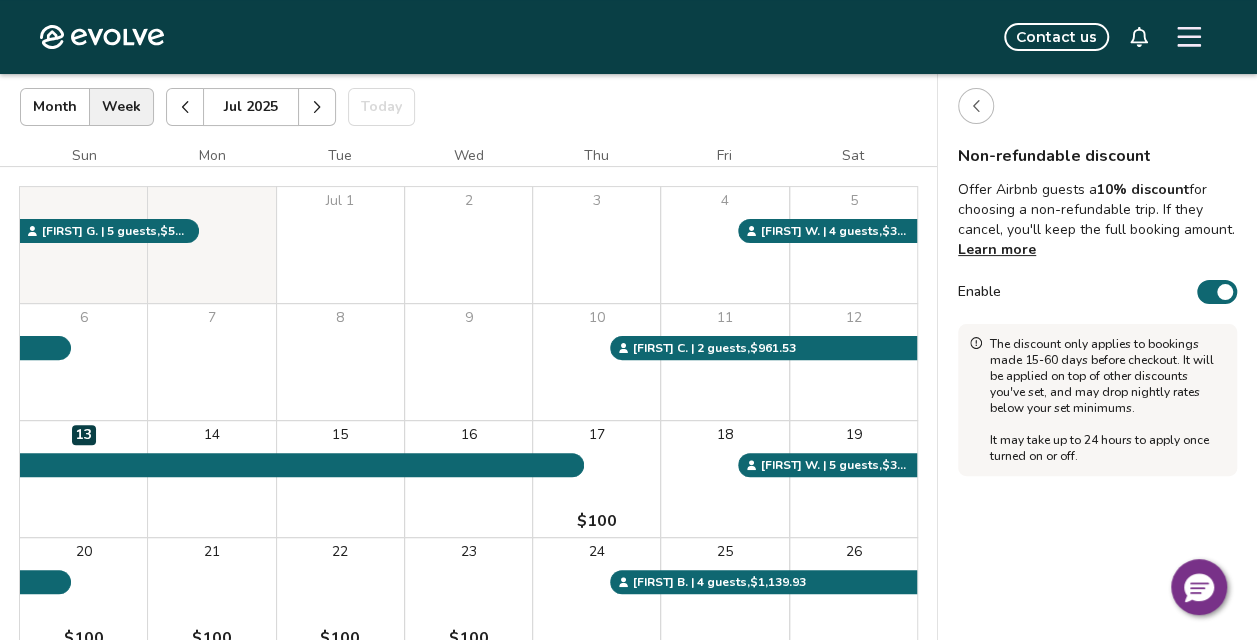 click at bounding box center [976, 106] 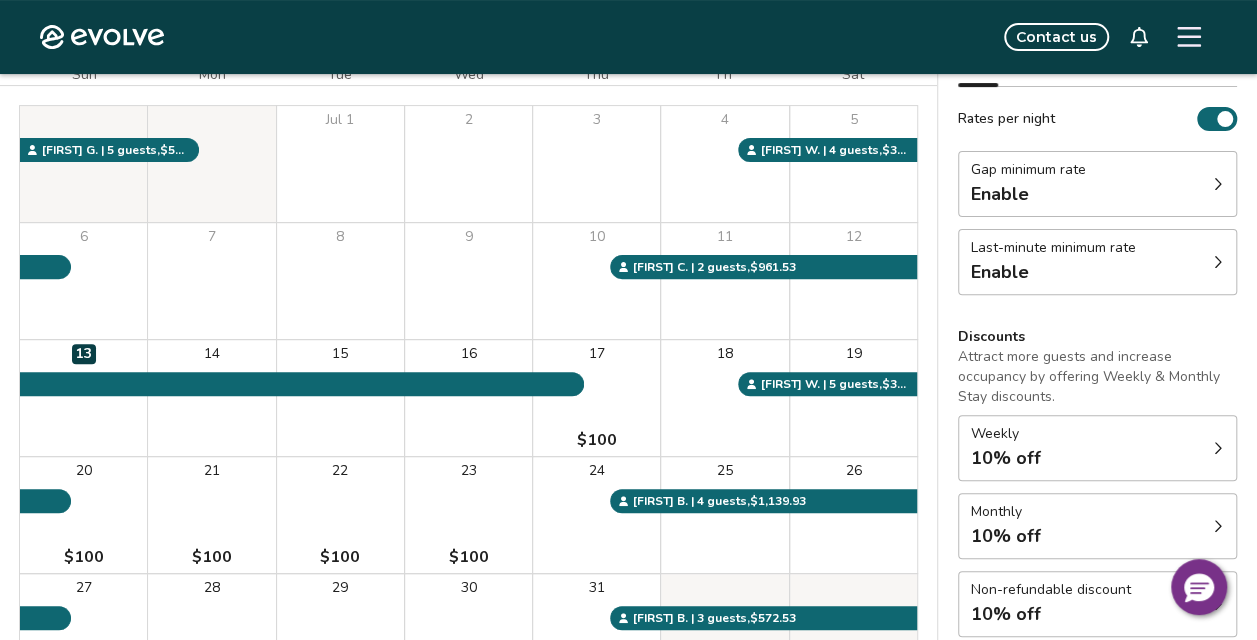 scroll, scrollTop: 124, scrollLeft: 0, axis: vertical 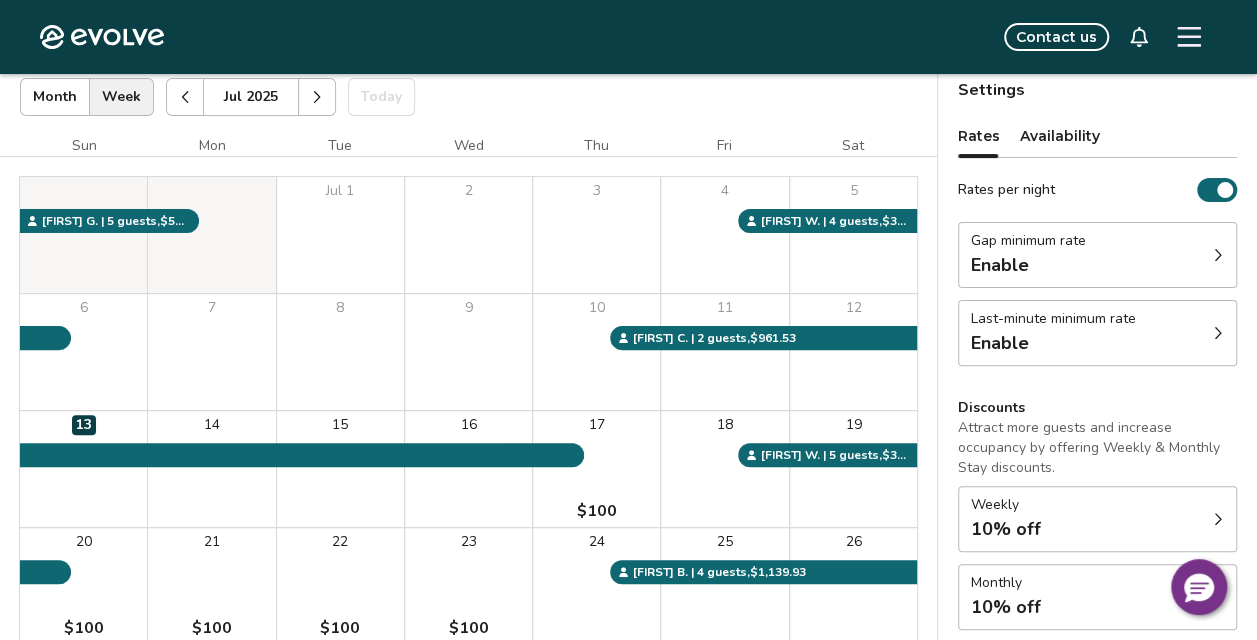 click on "Availability" at bounding box center [1060, 136] 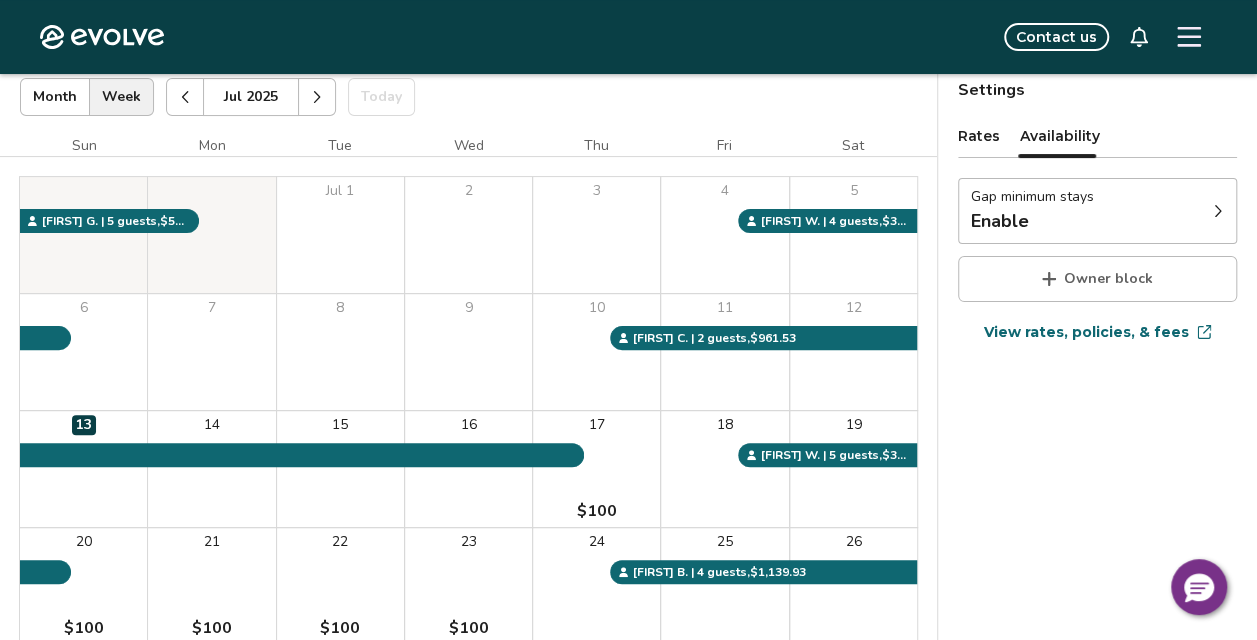 click on "Gap minimum stays Enable" at bounding box center (1097, 211) 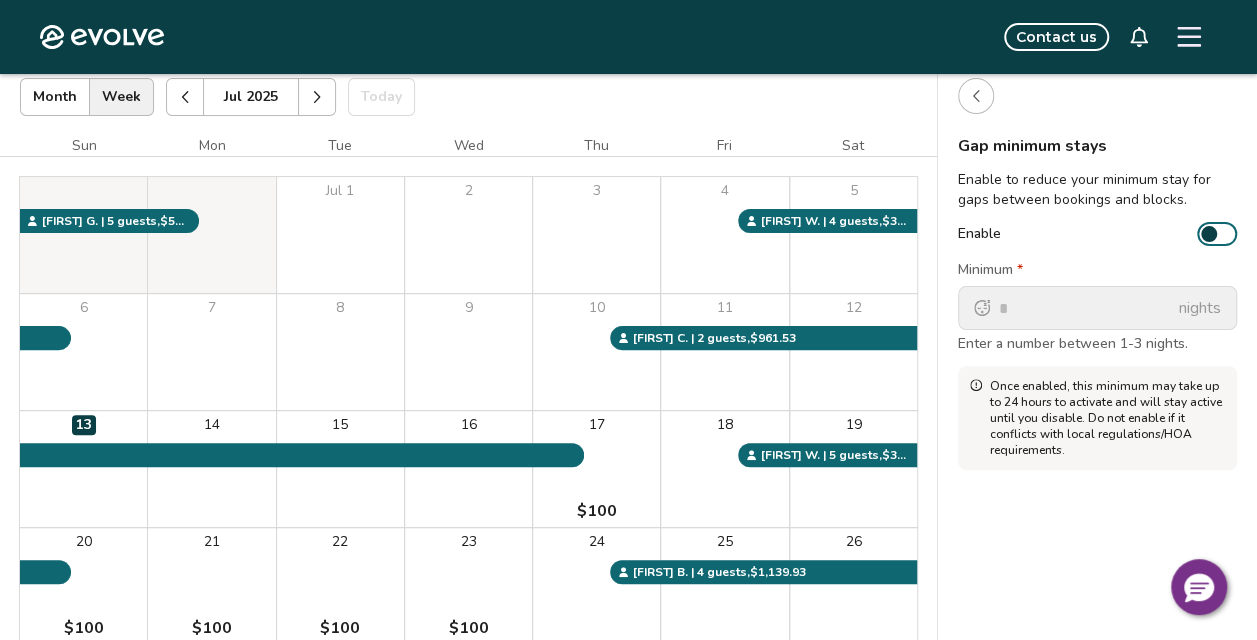 click 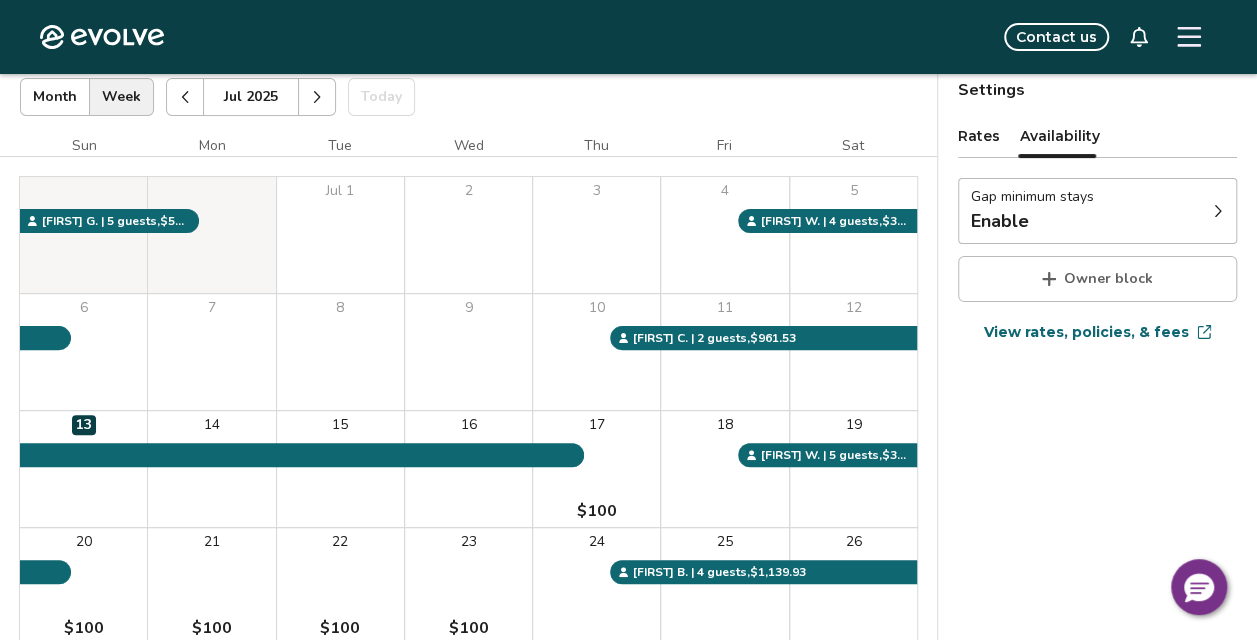 click on "Rates" at bounding box center (979, 136) 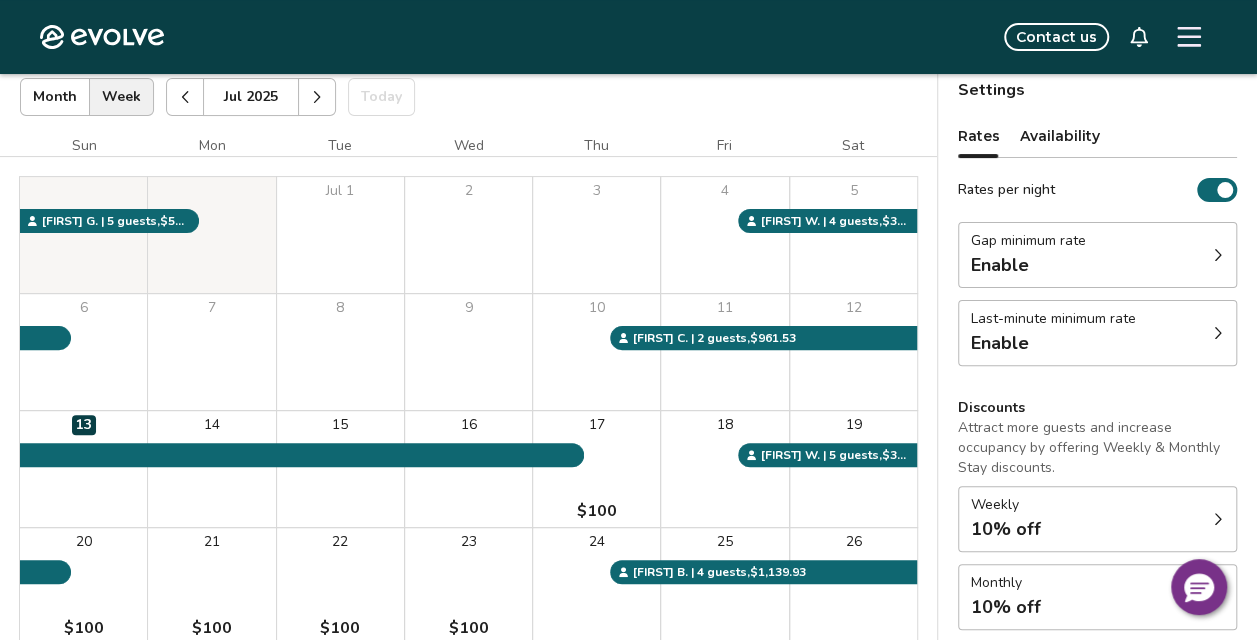 click on "Gap minimum rate Enable" at bounding box center [1097, 255] 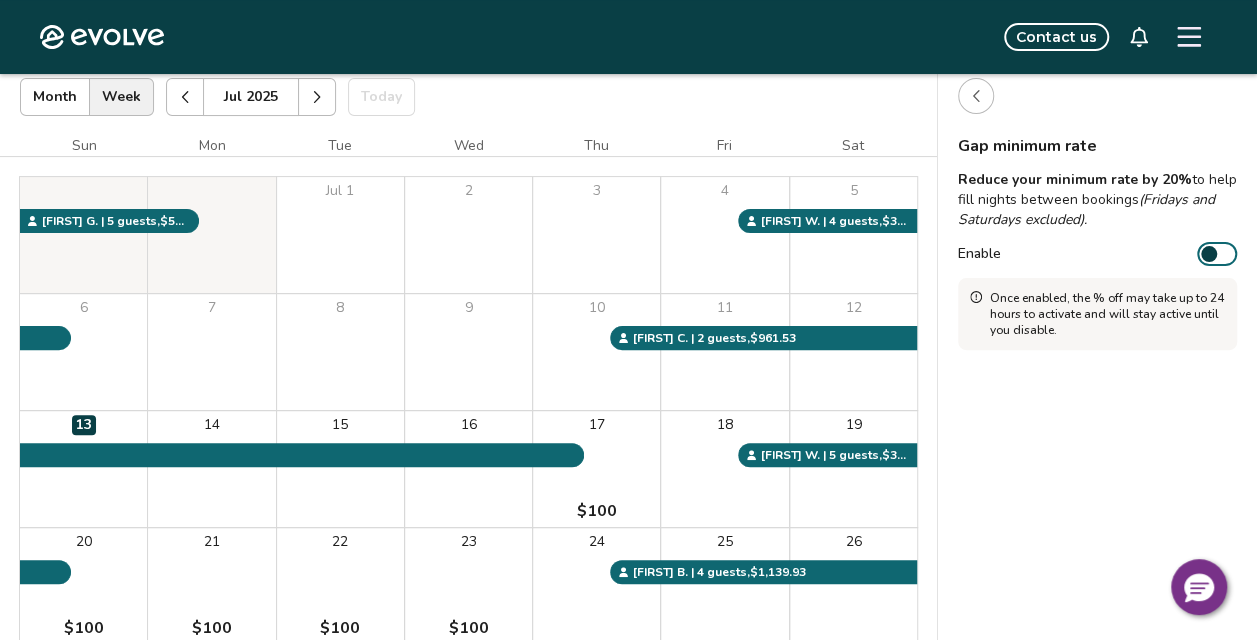 click at bounding box center (976, 96) 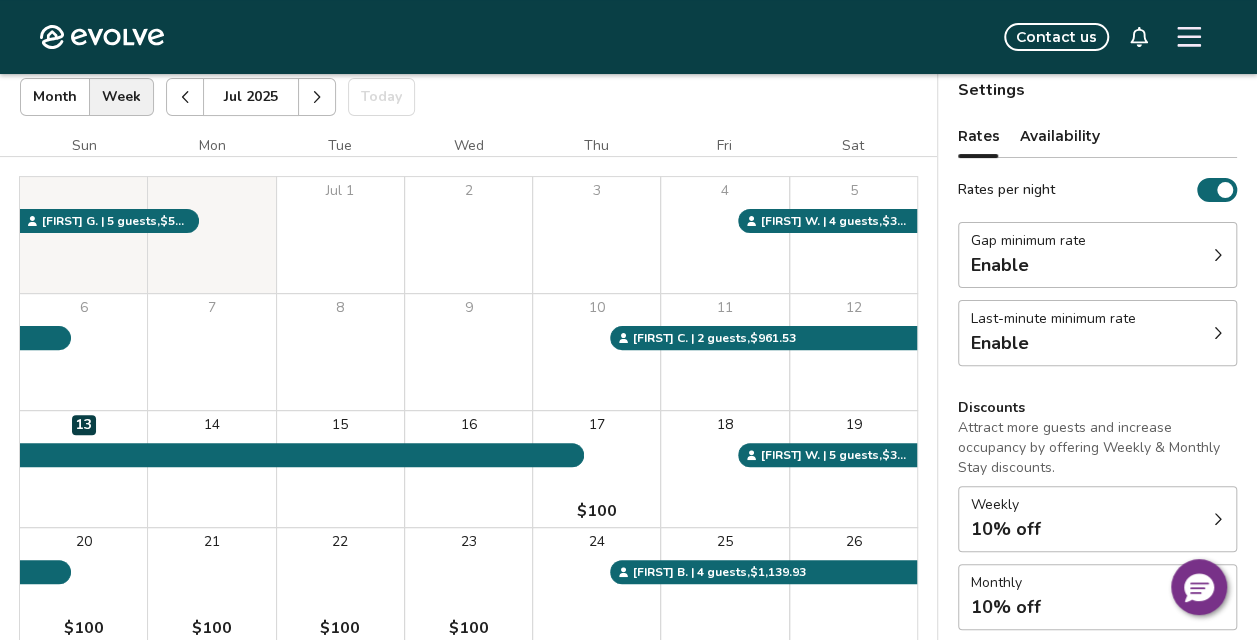 click on "Last-minute minimum rate Enable" at bounding box center (1097, 333) 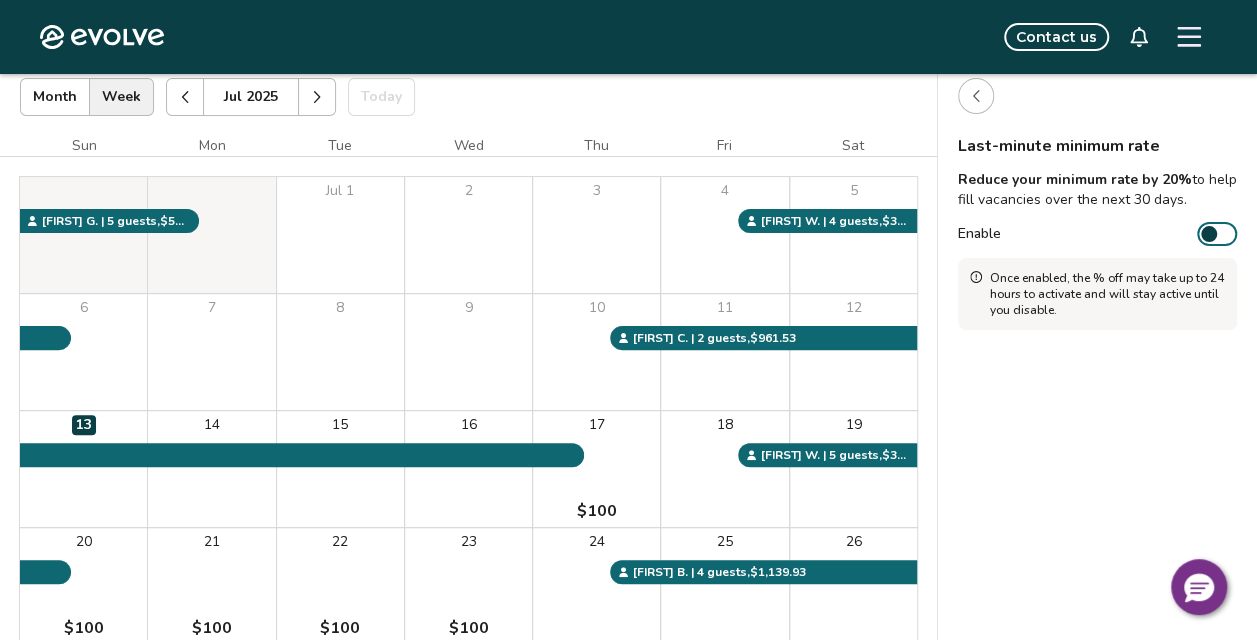 click at bounding box center [976, 96] 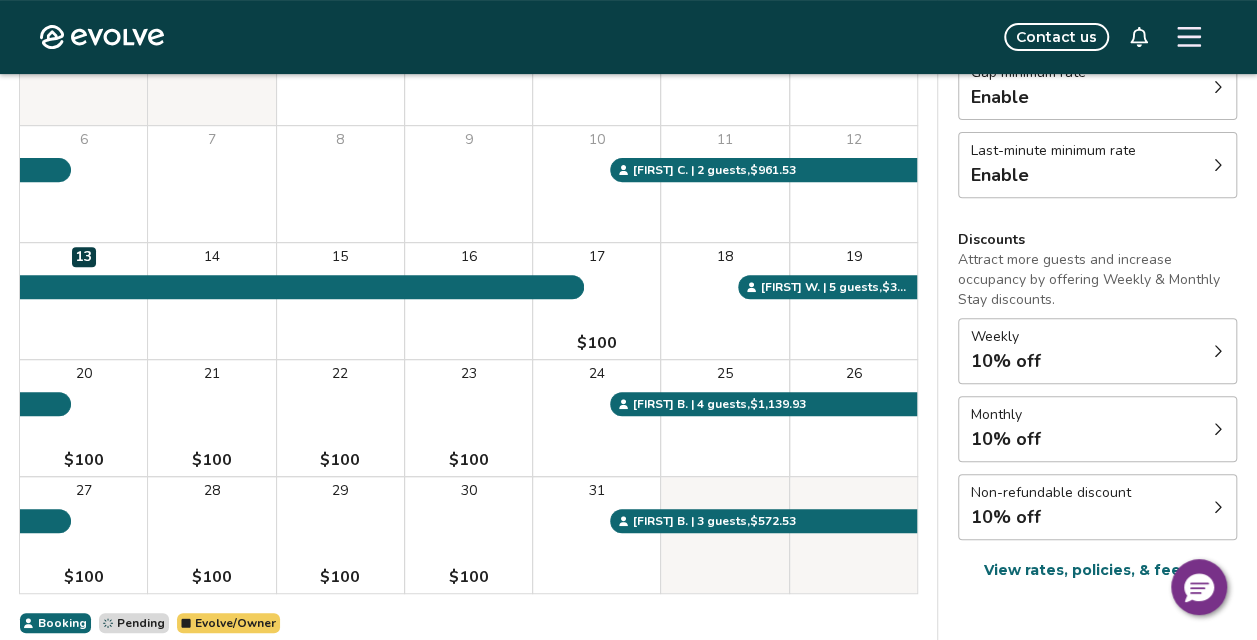 scroll, scrollTop: 293, scrollLeft: 0, axis: vertical 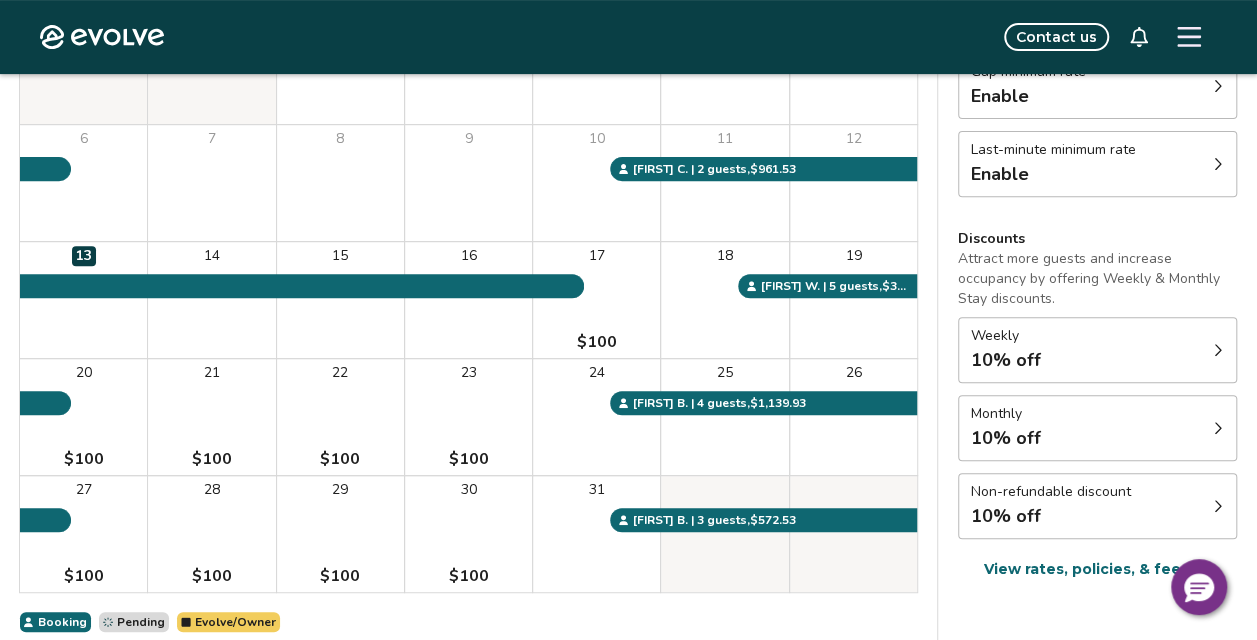 click on "Weekly 10% off" at bounding box center (1097, 350) 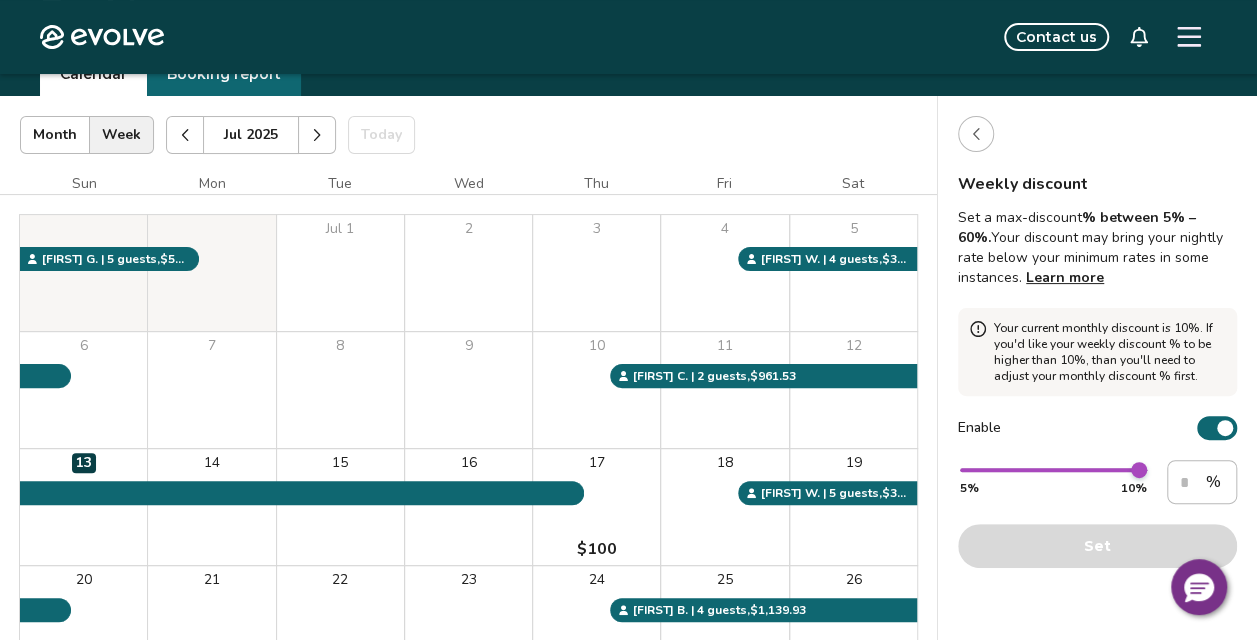 scroll, scrollTop: 85, scrollLeft: 0, axis: vertical 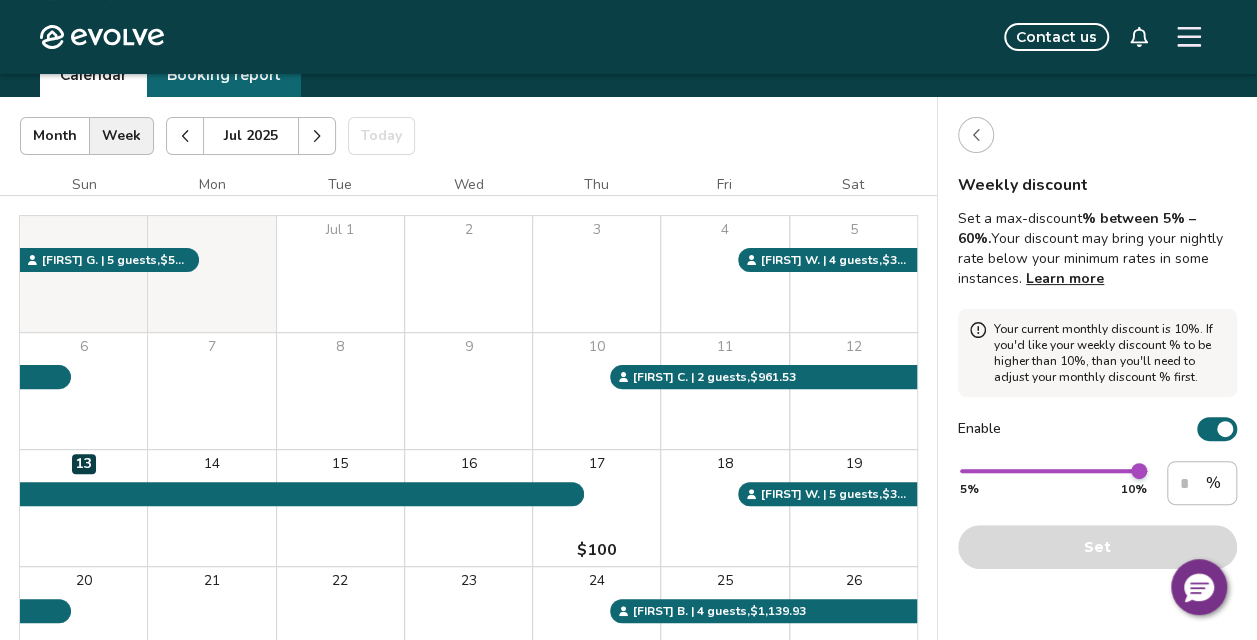 click 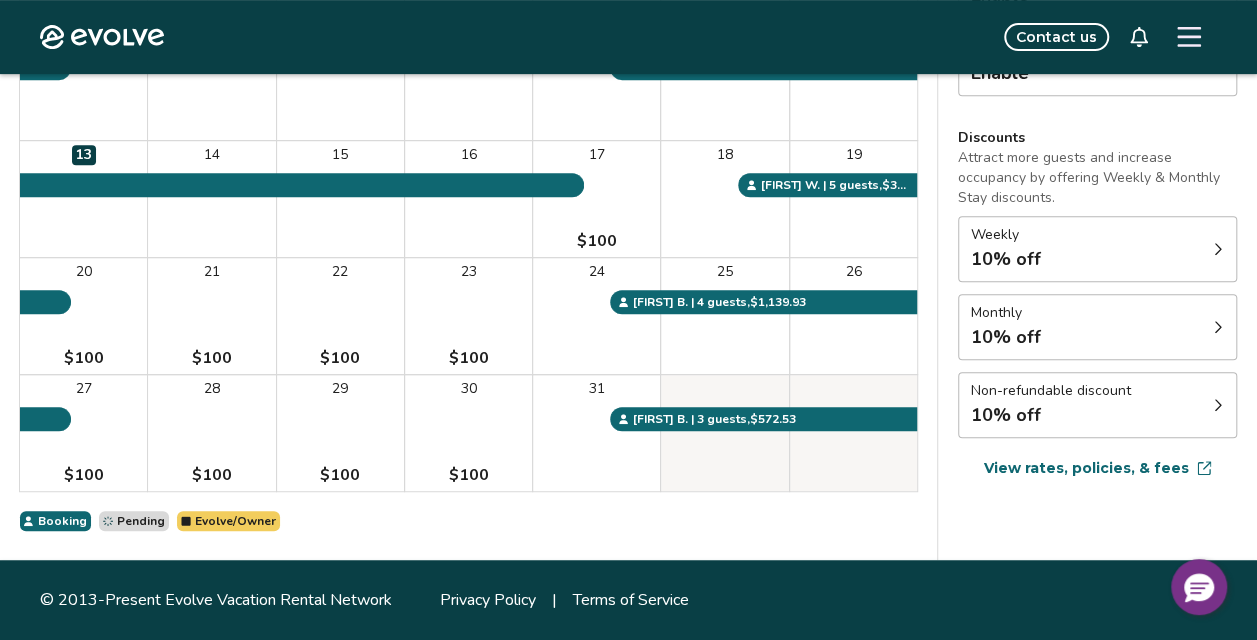 scroll, scrollTop: 378, scrollLeft: 0, axis: vertical 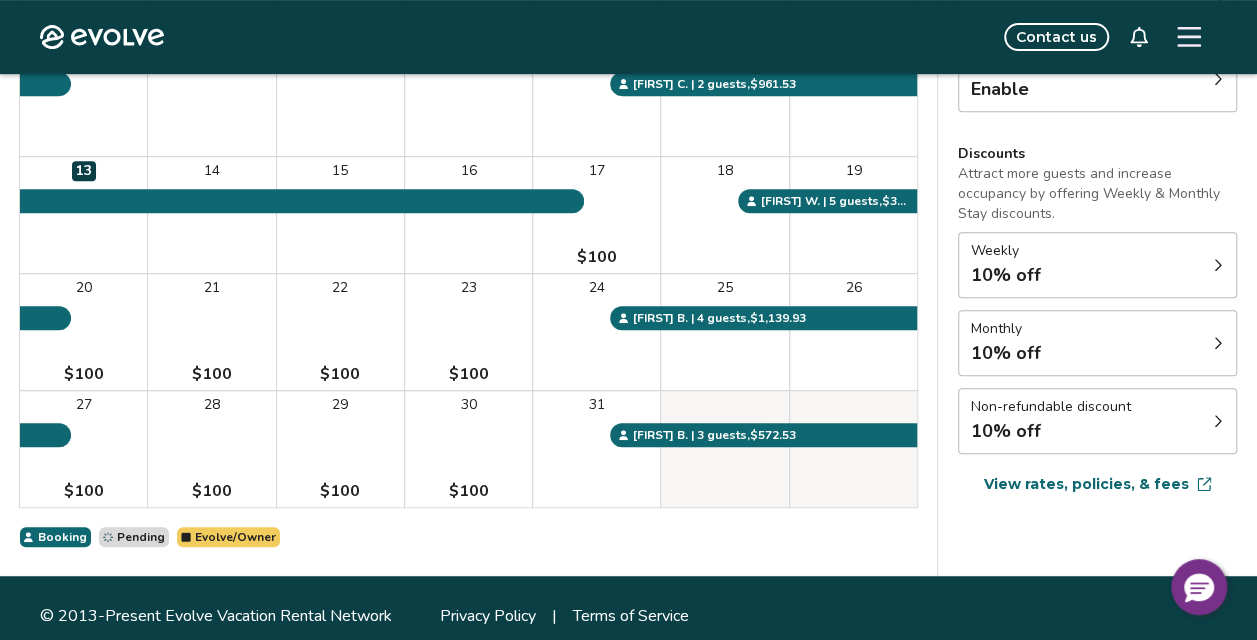 click 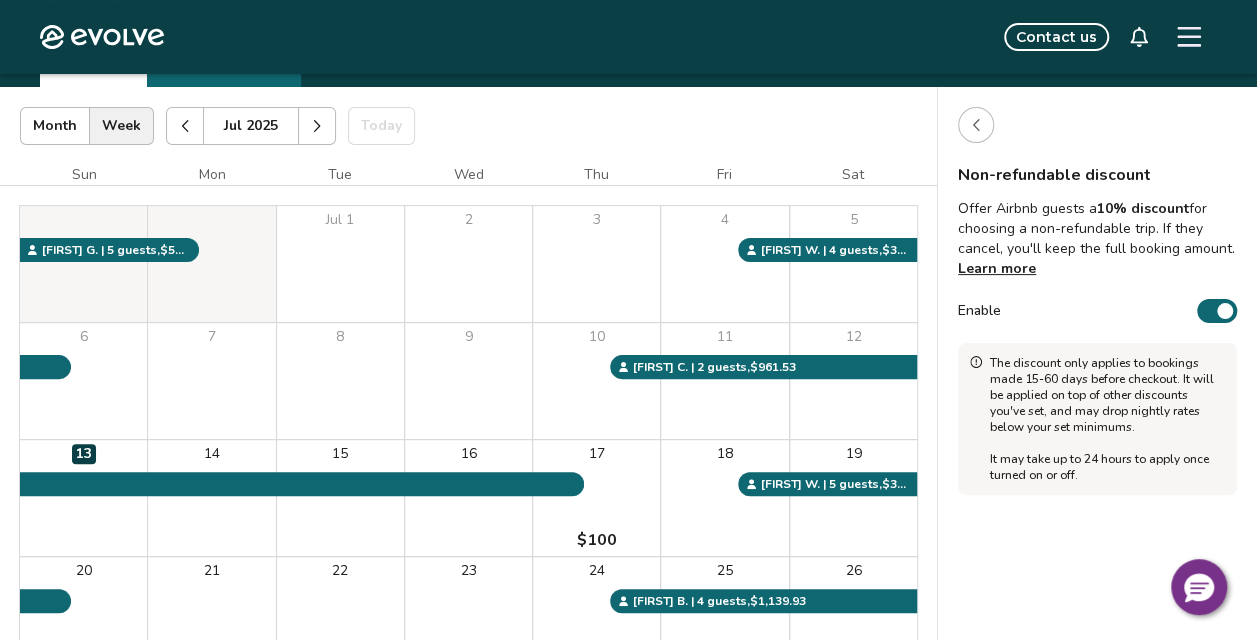 scroll, scrollTop: 61, scrollLeft: 0, axis: vertical 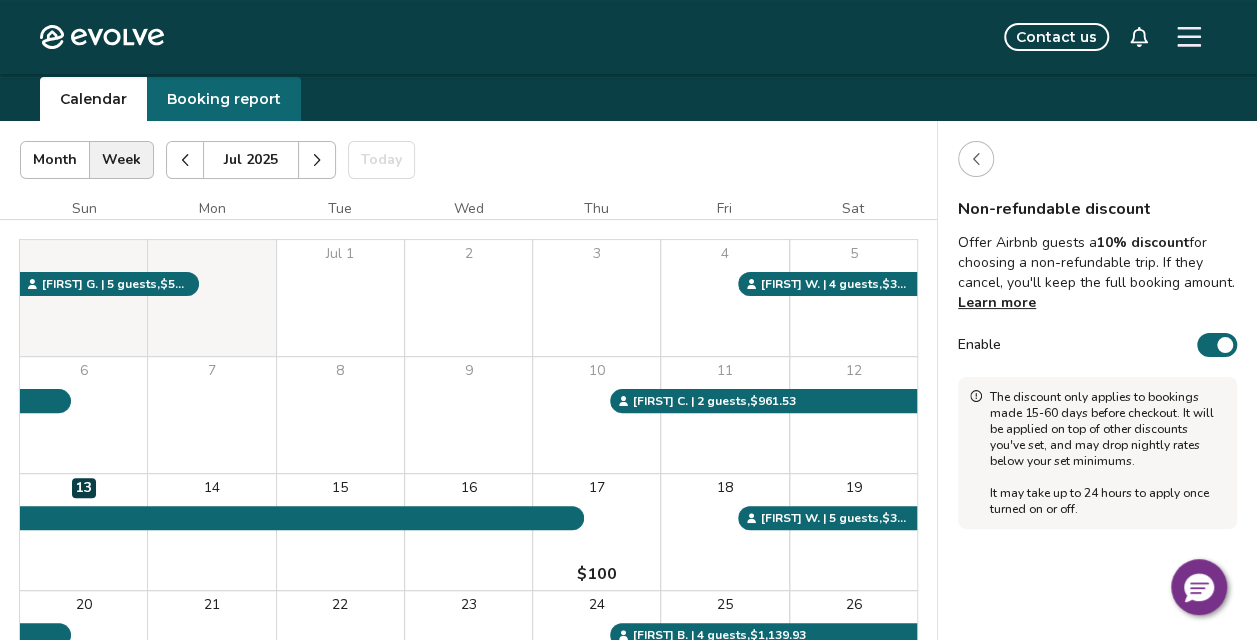 click 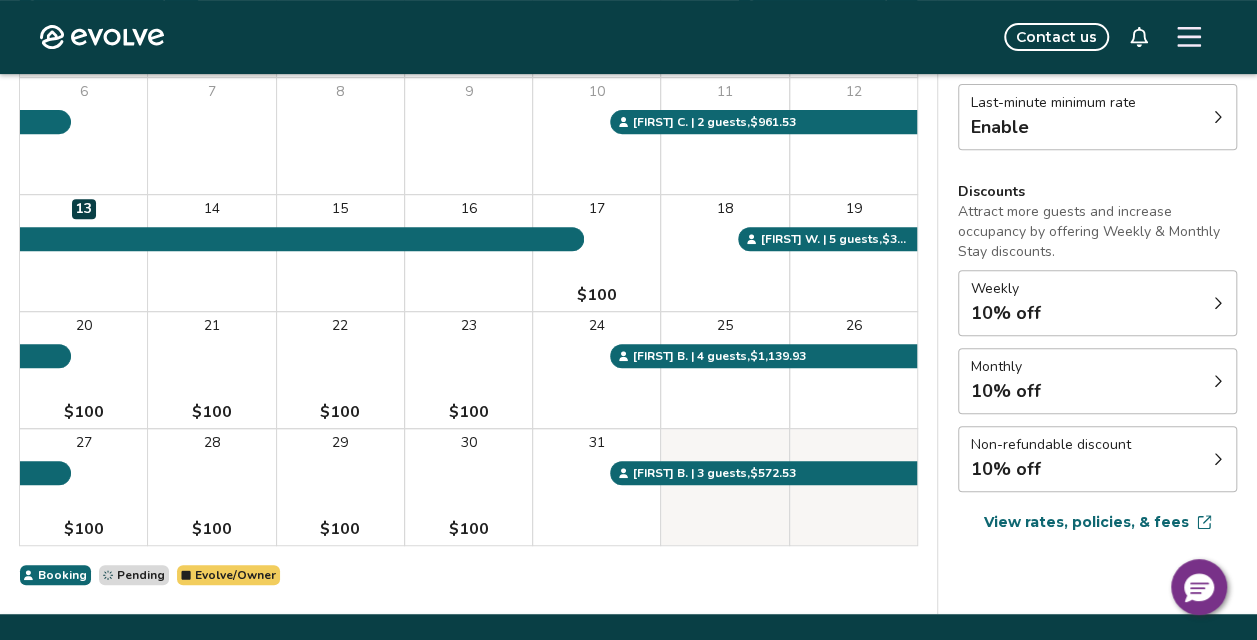 scroll, scrollTop: 348, scrollLeft: 0, axis: vertical 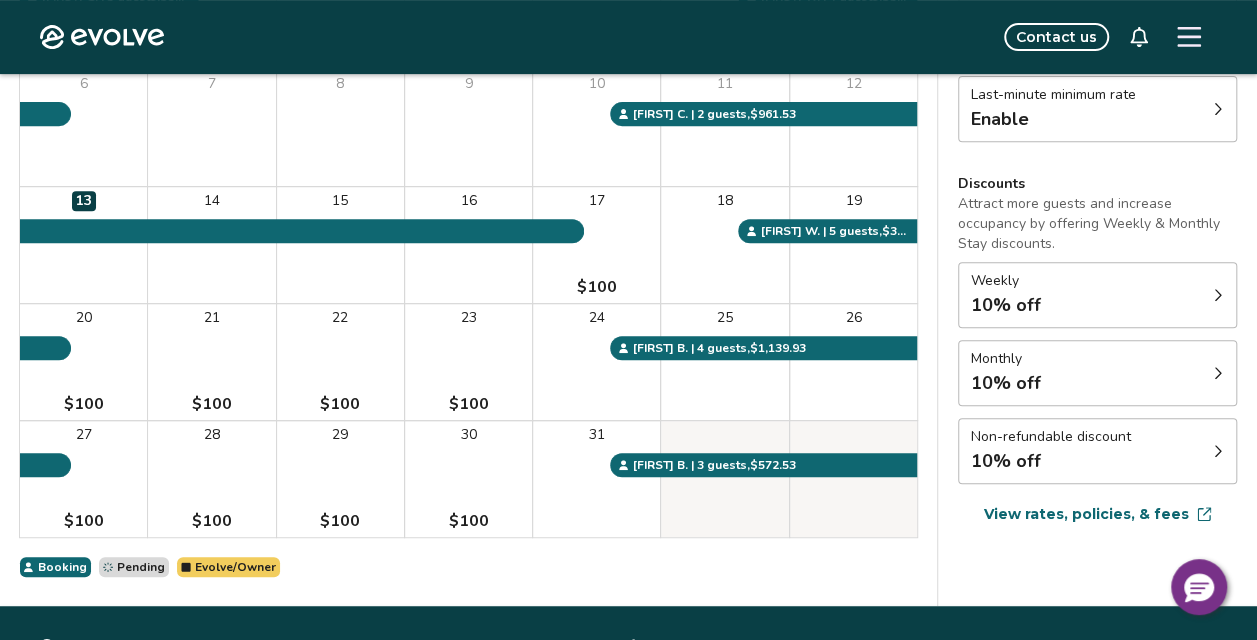 click 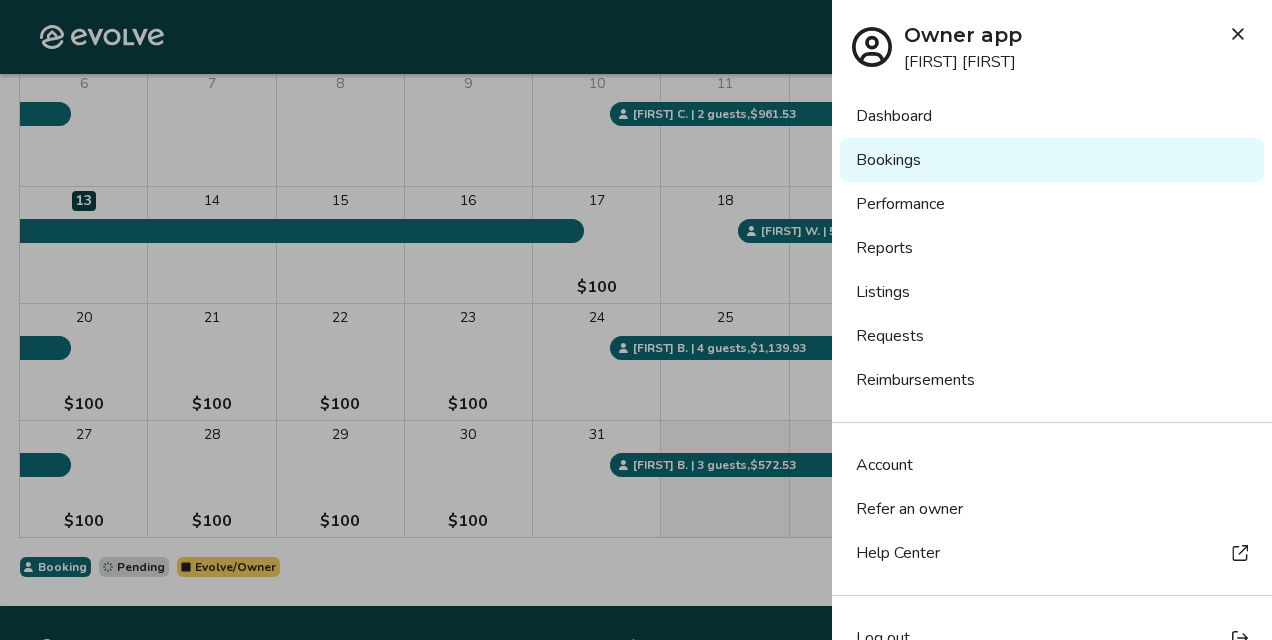 click at bounding box center [636, 320] 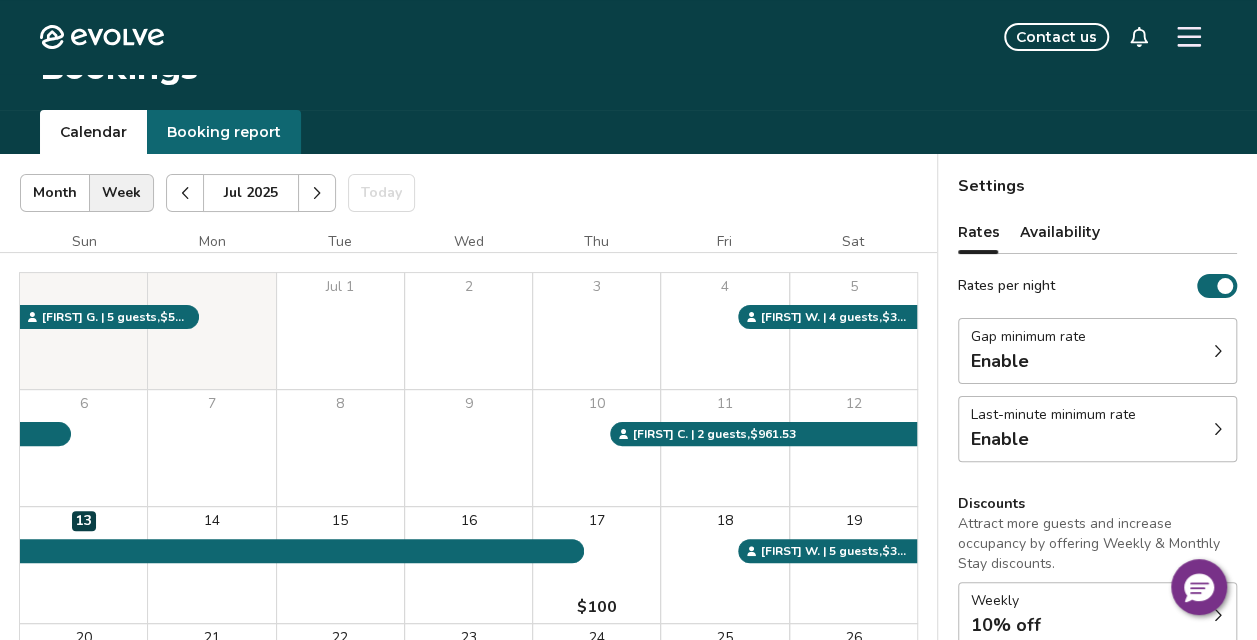 scroll, scrollTop: 0, scrollLeft: 0, axis: both 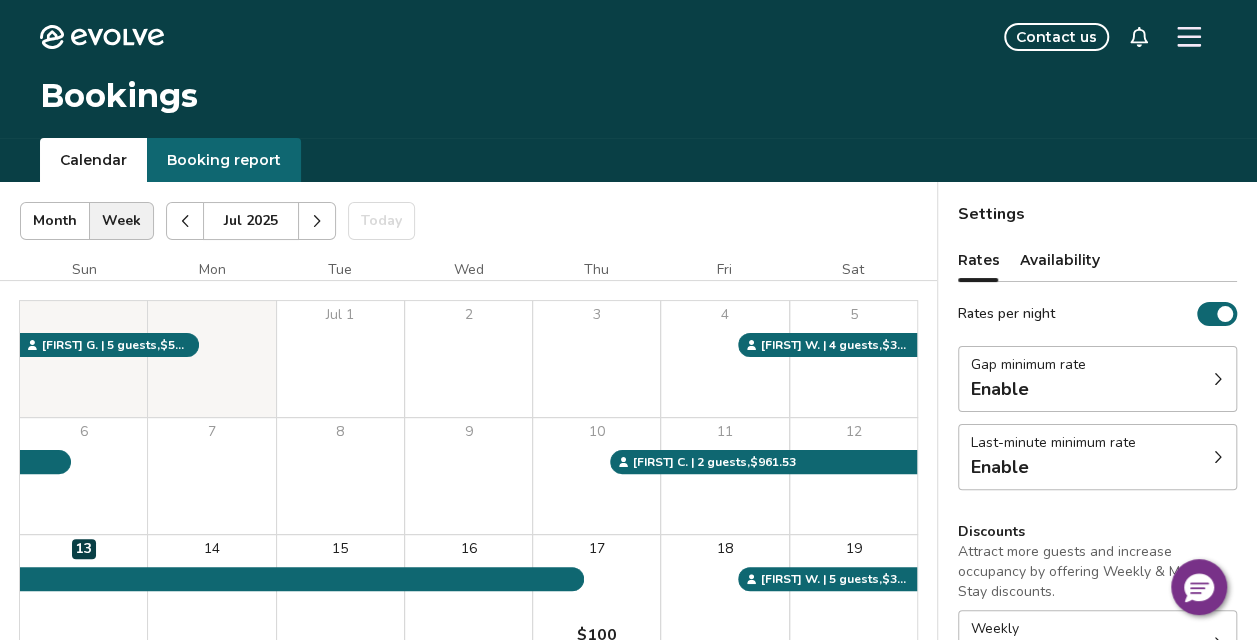 click on "Availability" at bounding box center (1060, 260) 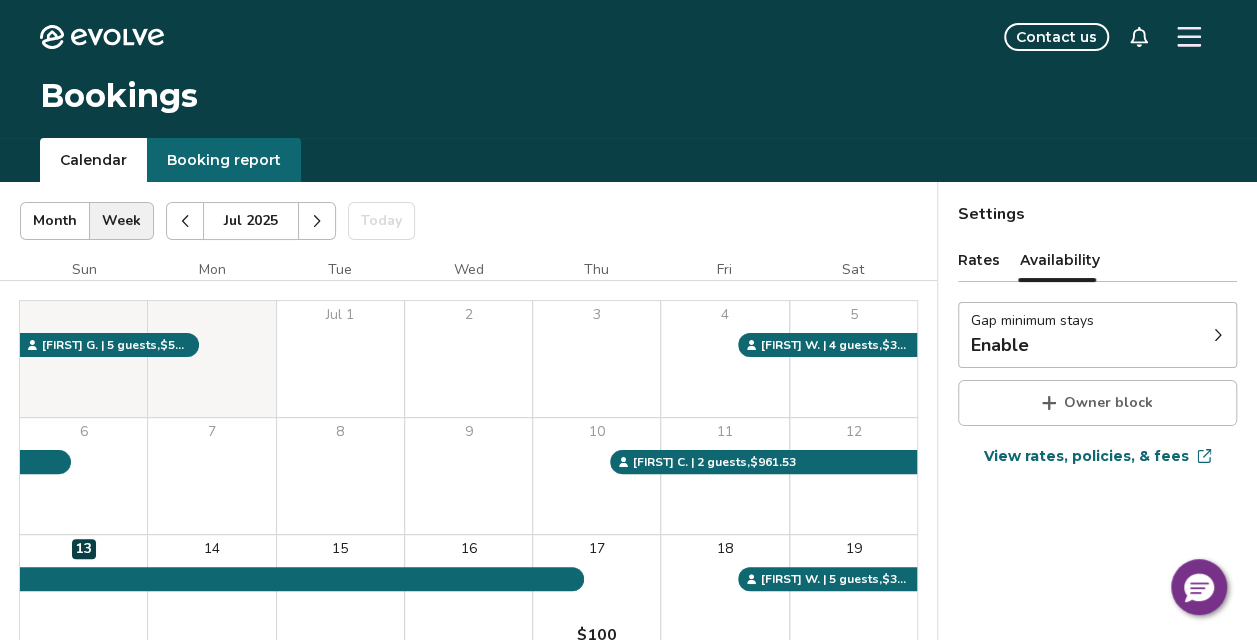 click on "View rates, policies, & fees" at bounding box center [1086, 456] 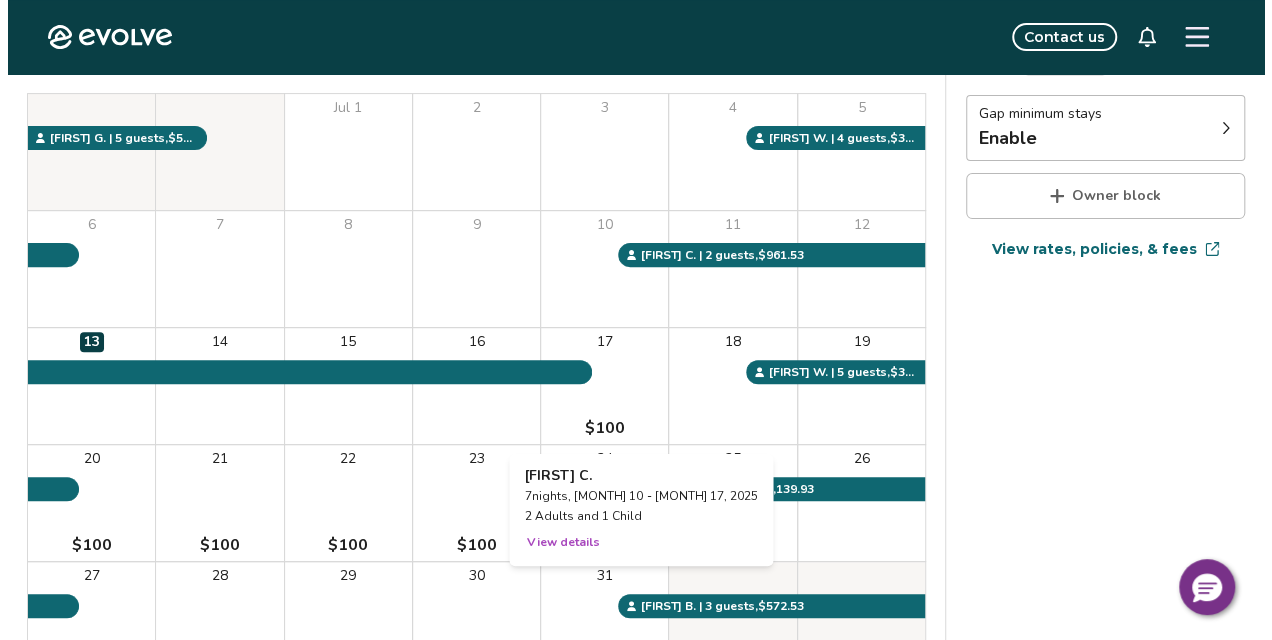 scroll, scrollTop: 0, scrollLeft: 0, axis: both 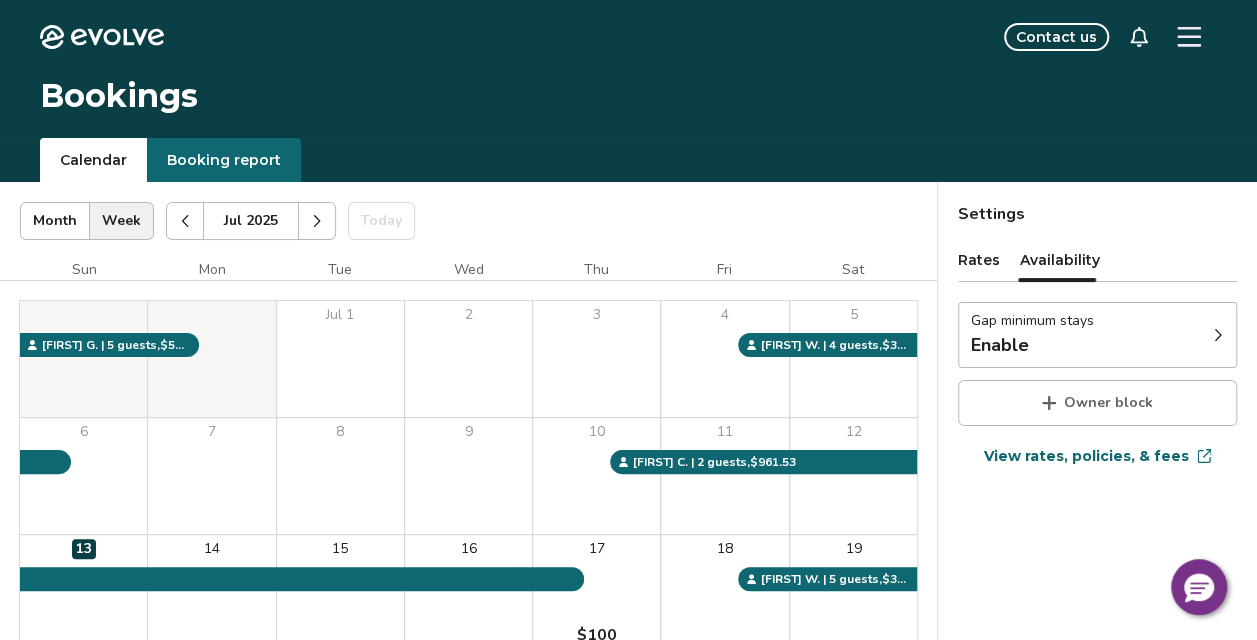 click 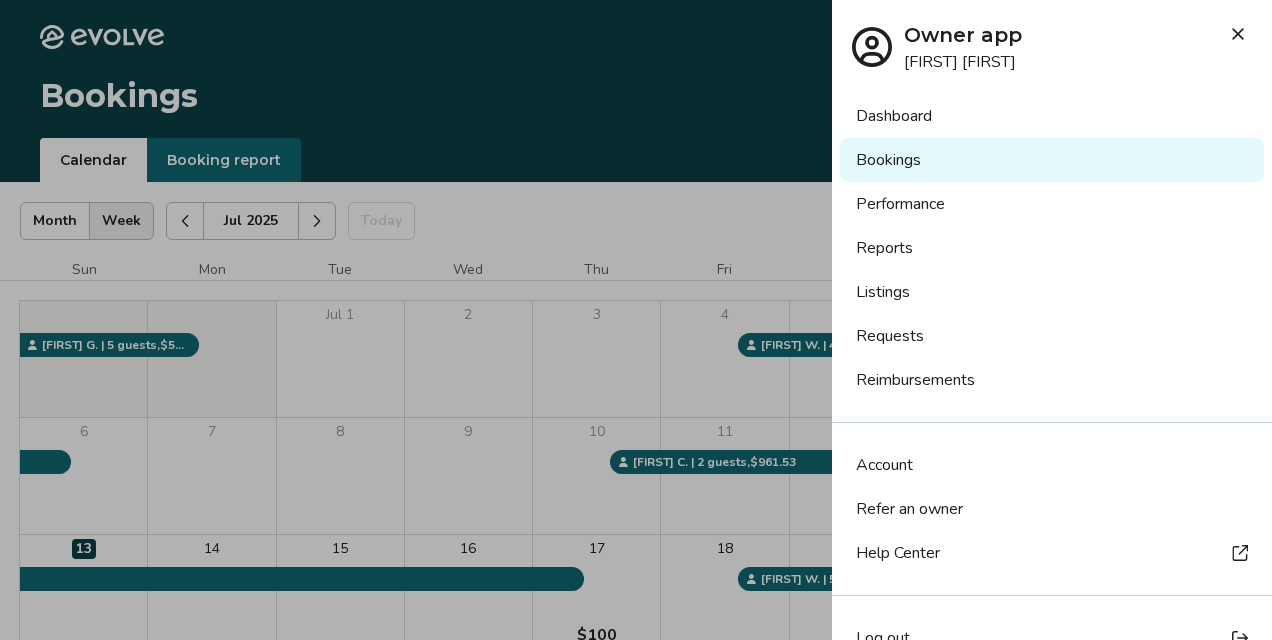 click on "Reports" at bounding box center (1052, 248) 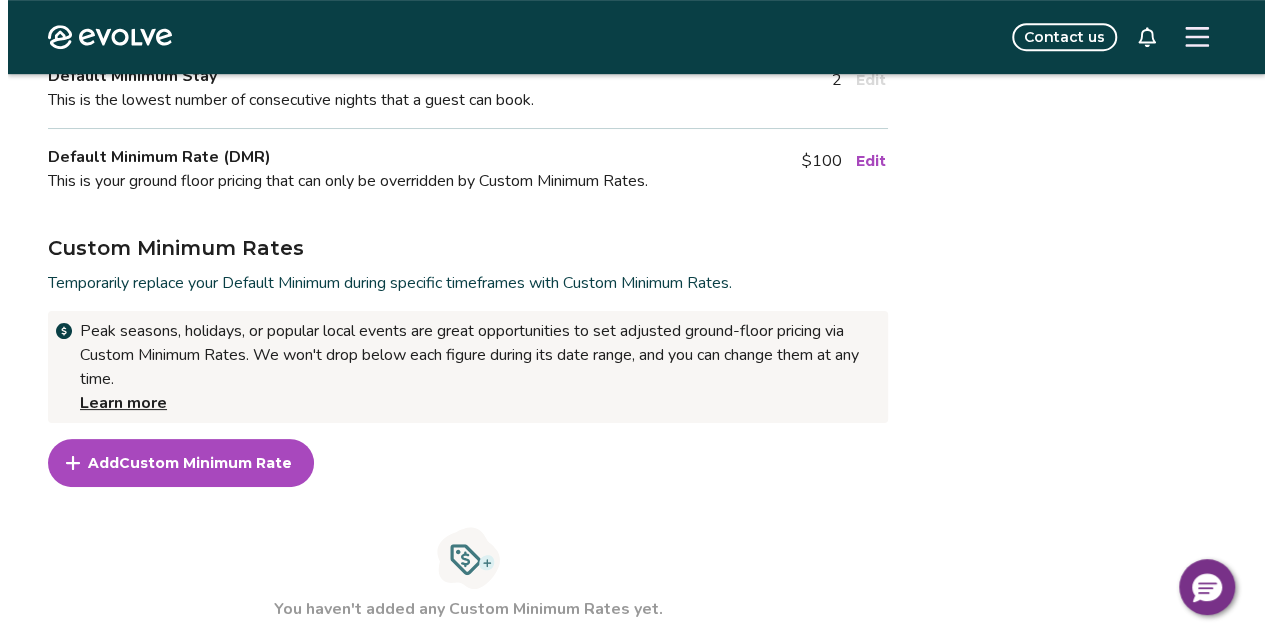 scroll, scrollTop: 504, scrollLeft: 0, axis: vertical 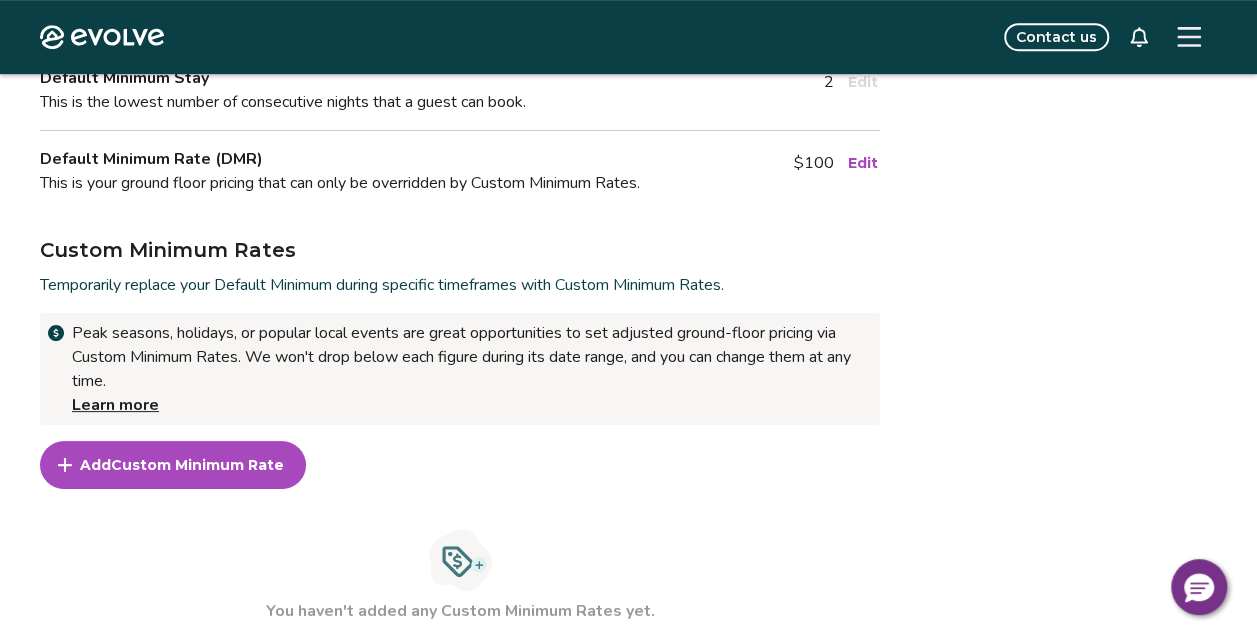 click on "Edit" at bounding box center [863, 163] 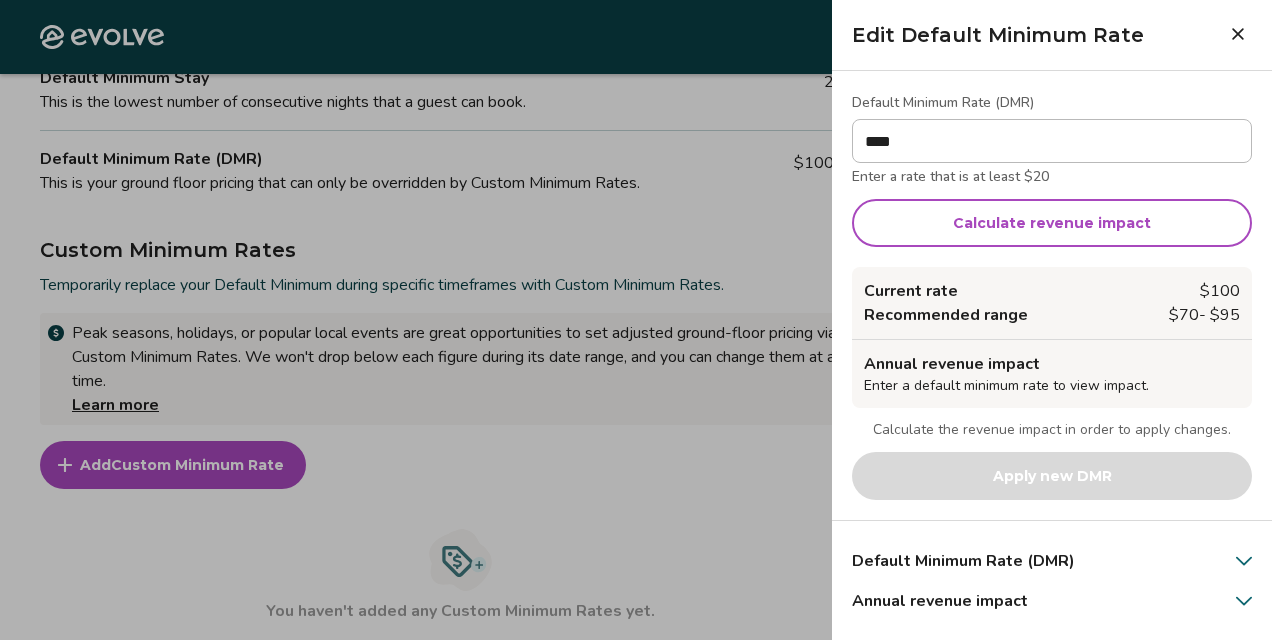click on "Current rate $ 100" at bounding box center (1052, 291) 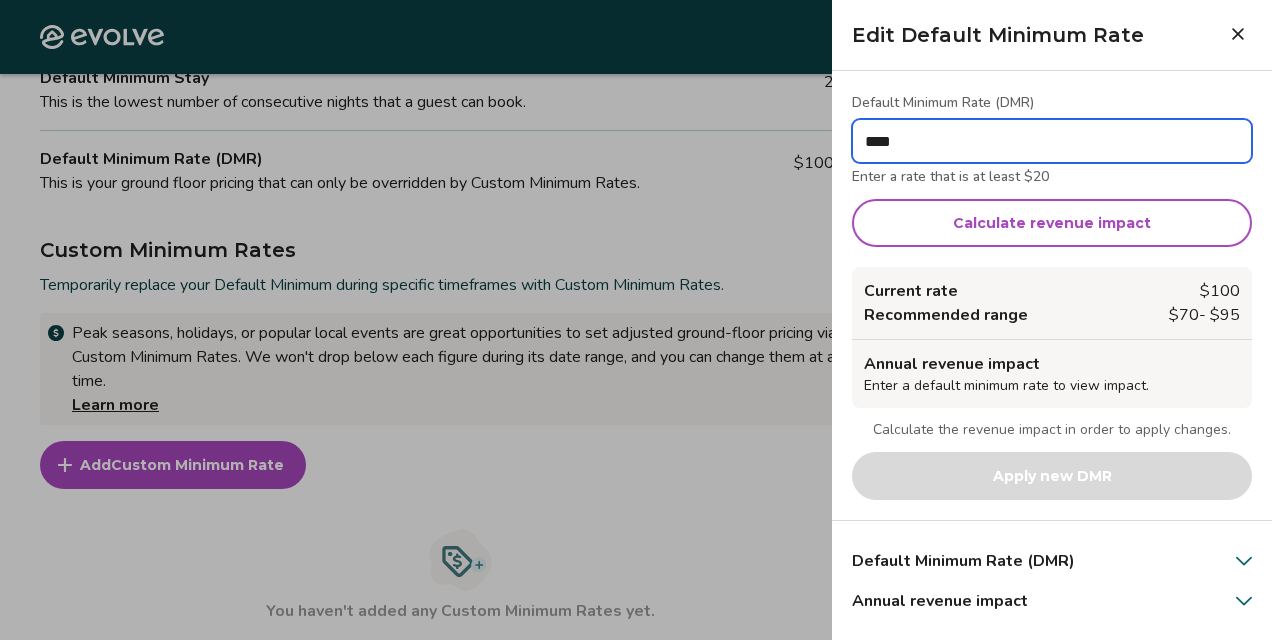 click on "****" at bounding box center [1052, 141] 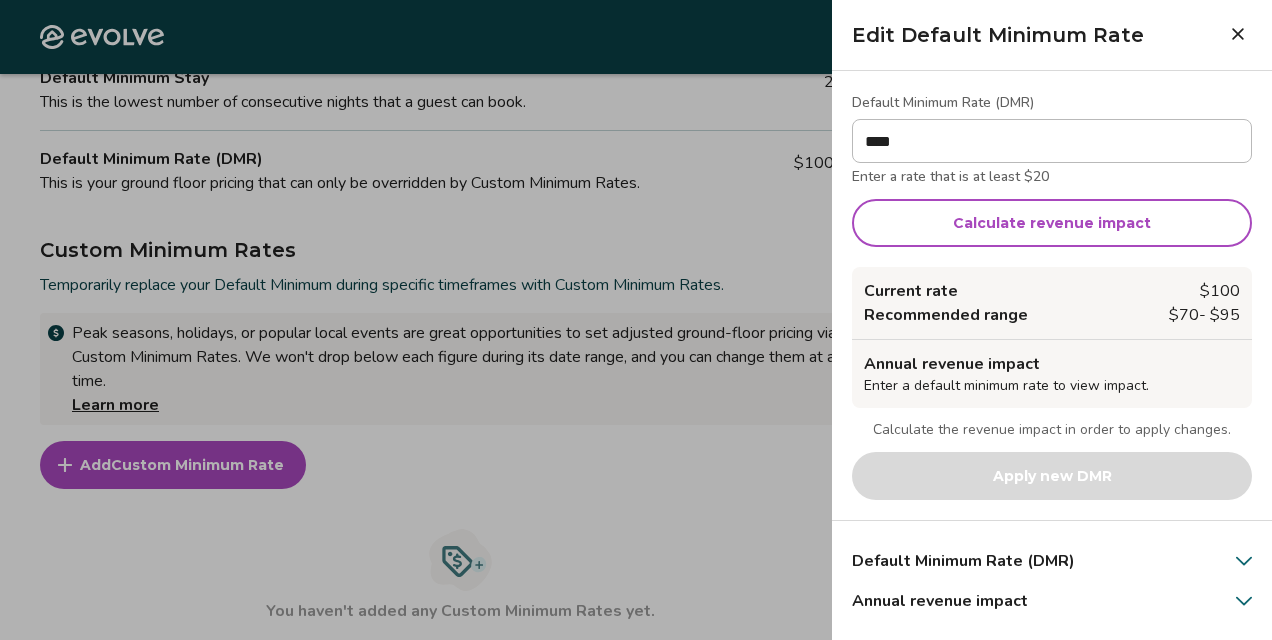 click on "Calculate revenue impact" at bounding box center [1052, 223] 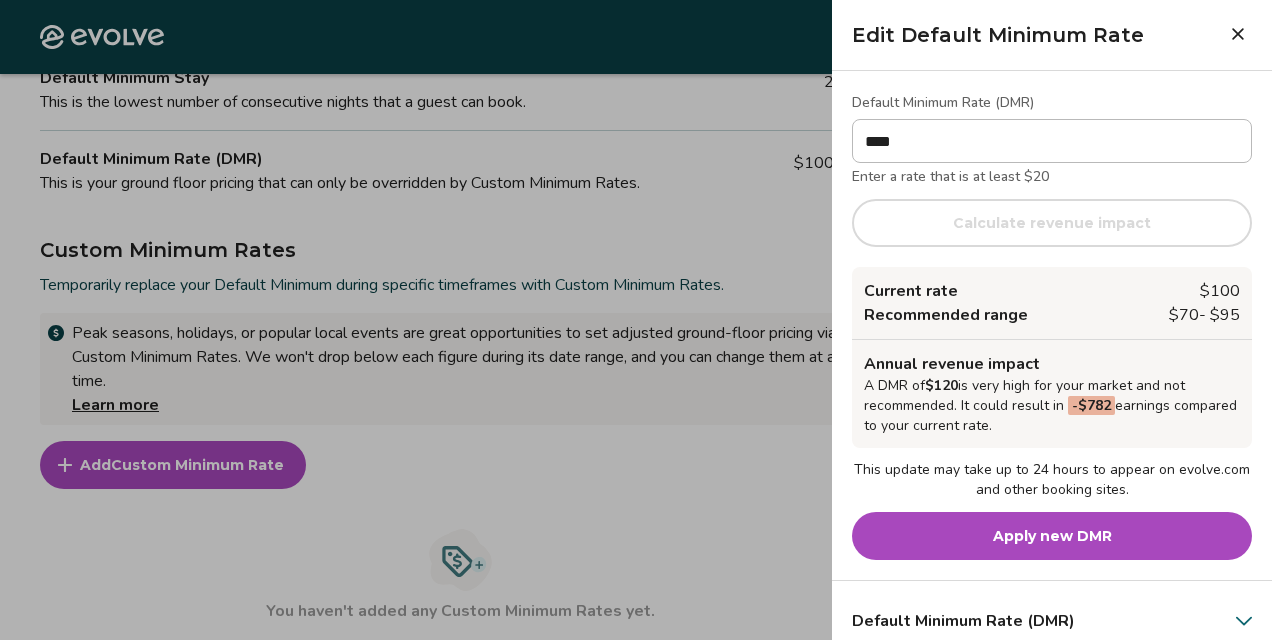 scroll, scrollTop: 60, scrollLeft: 0, axis: vertical 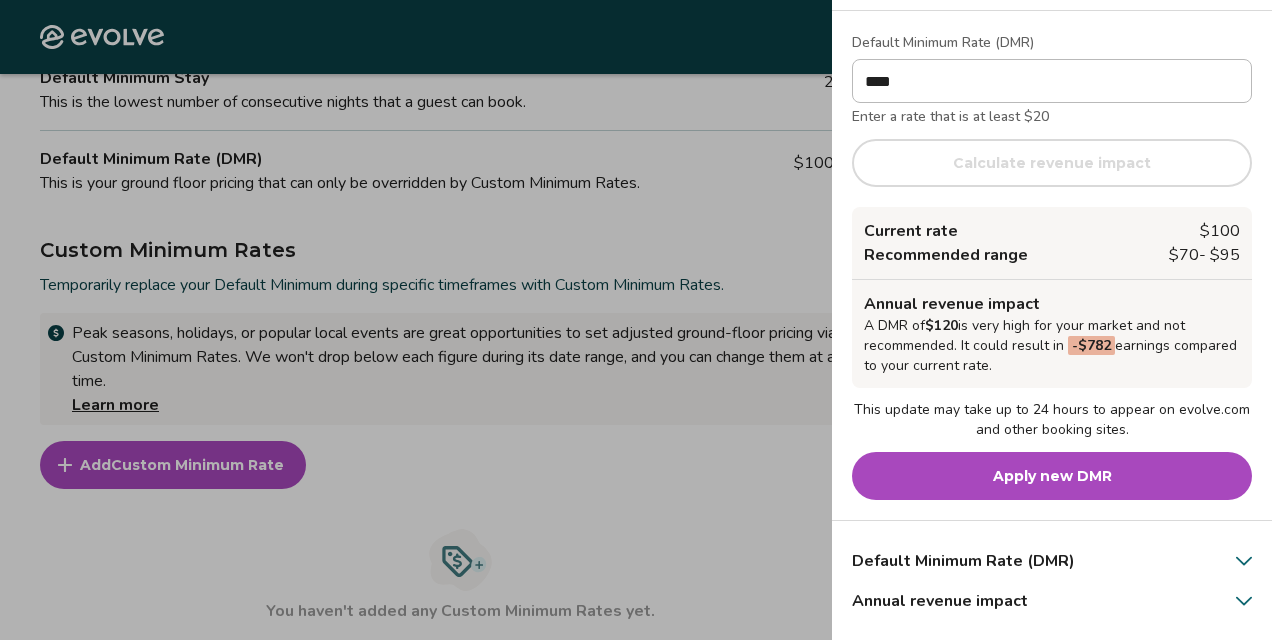 click 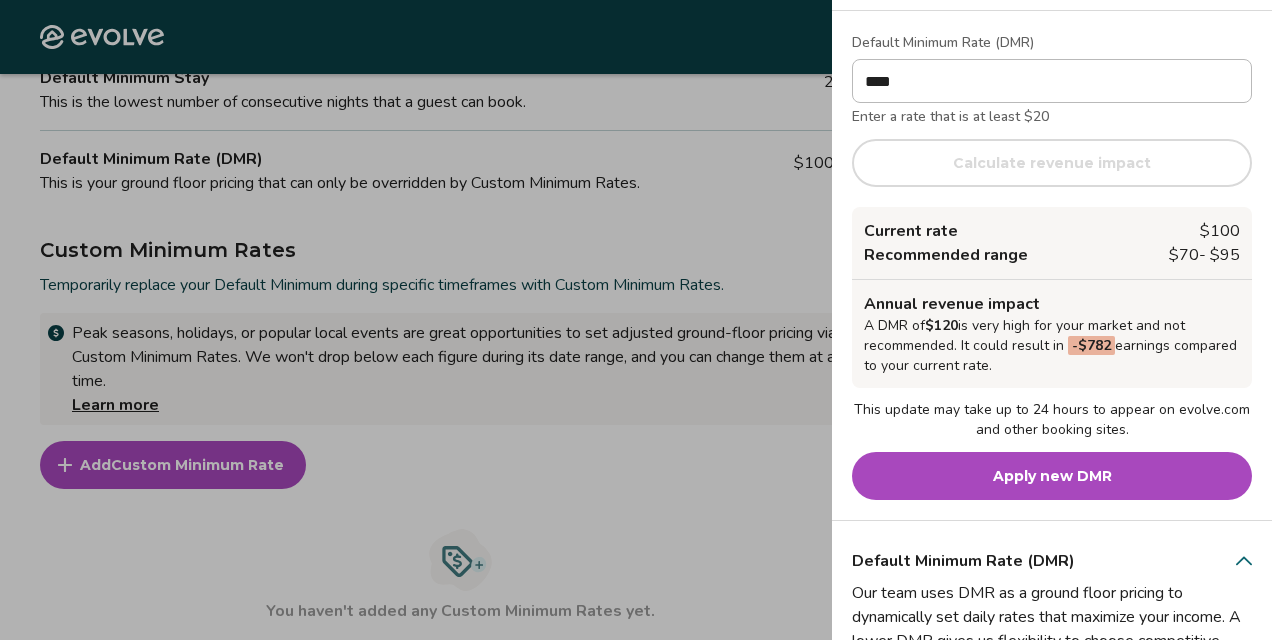 scroll, scrollTop: 240, scrollLeft: 0, axis: vertical 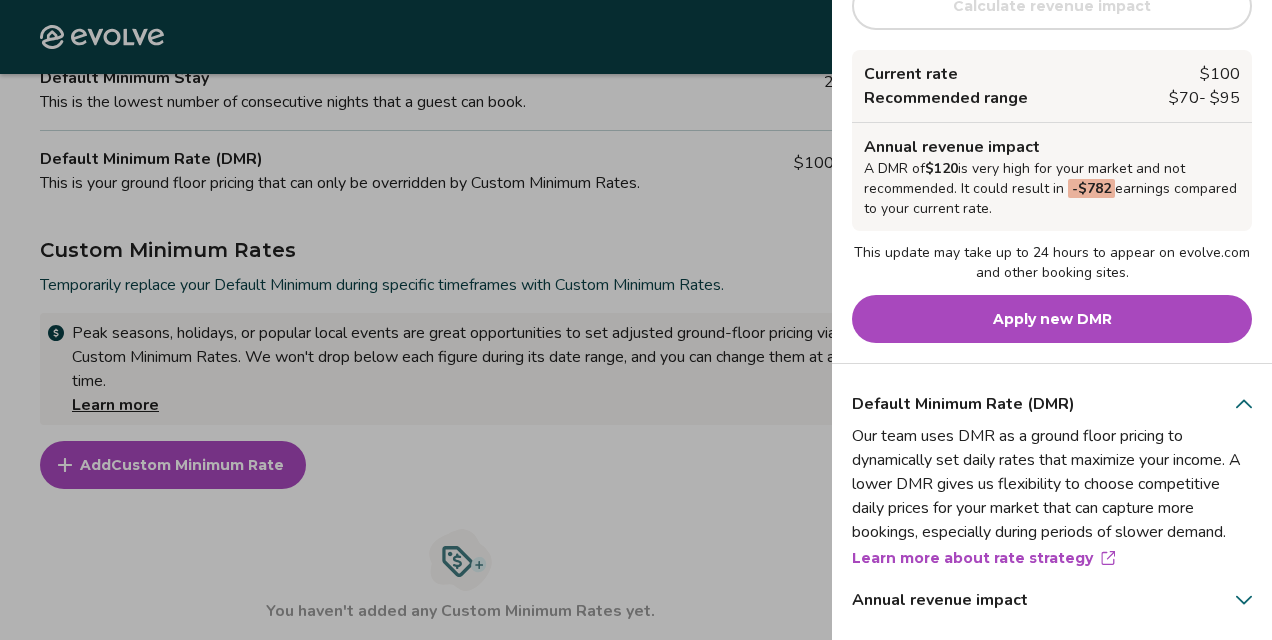 click at bounding box center [1234, 598] 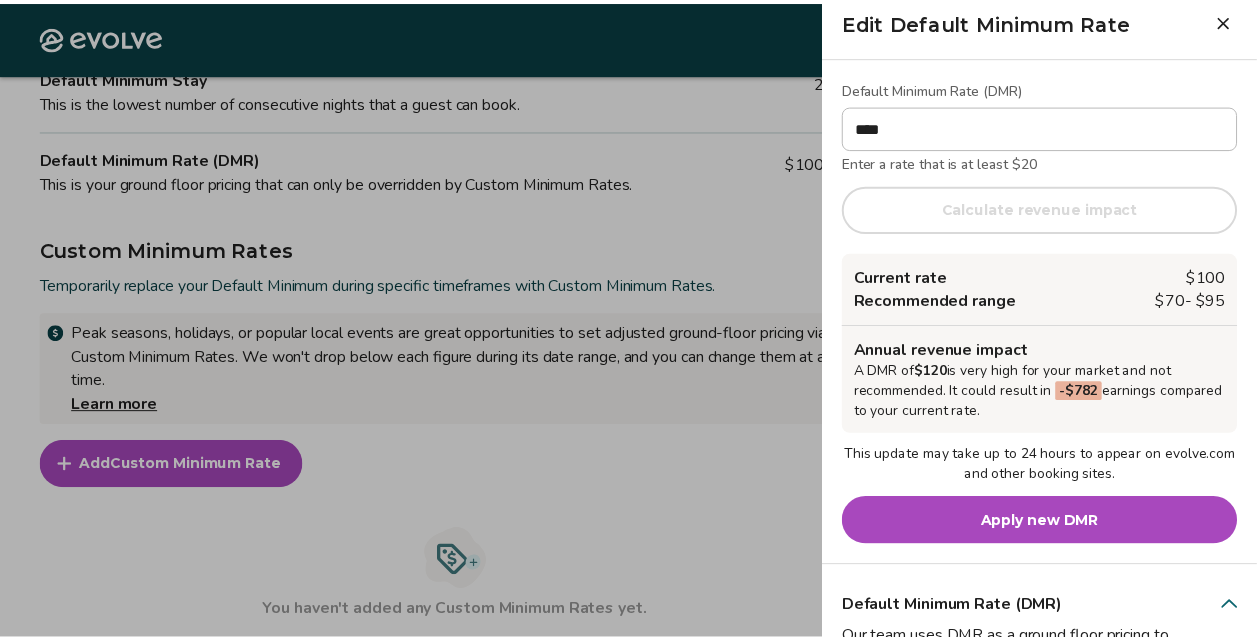 scroll, scrollTop: 0, scrollLeft: 0, axis: both 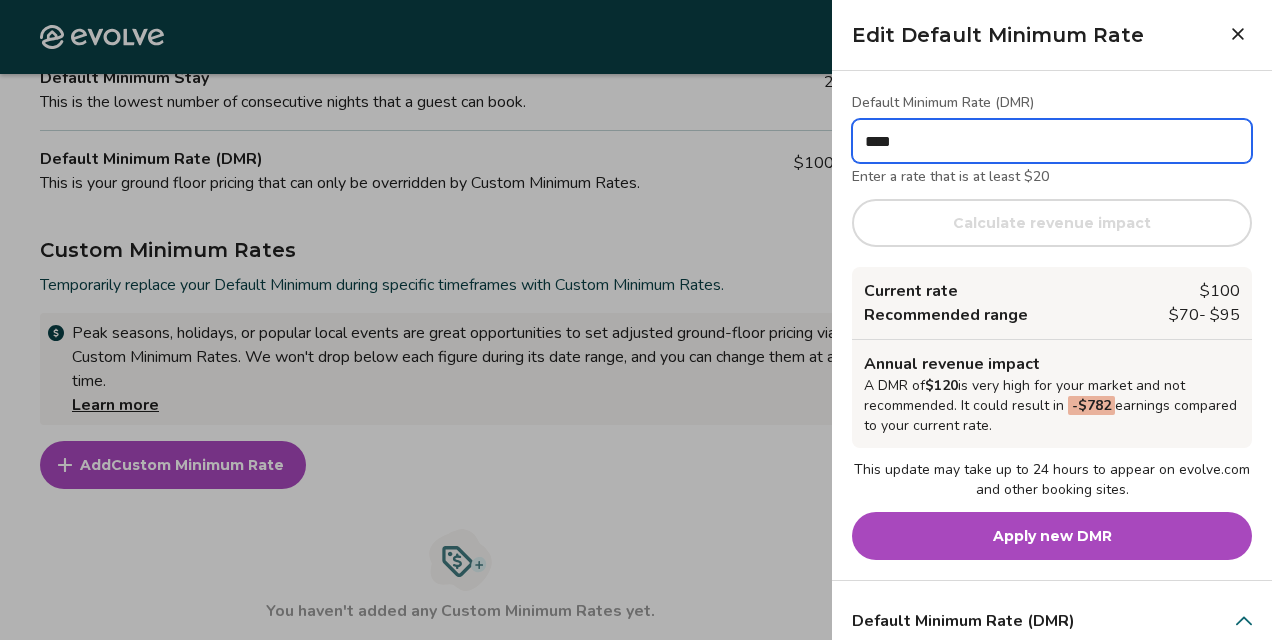 click on "****" at bounding box center [1052, 141] 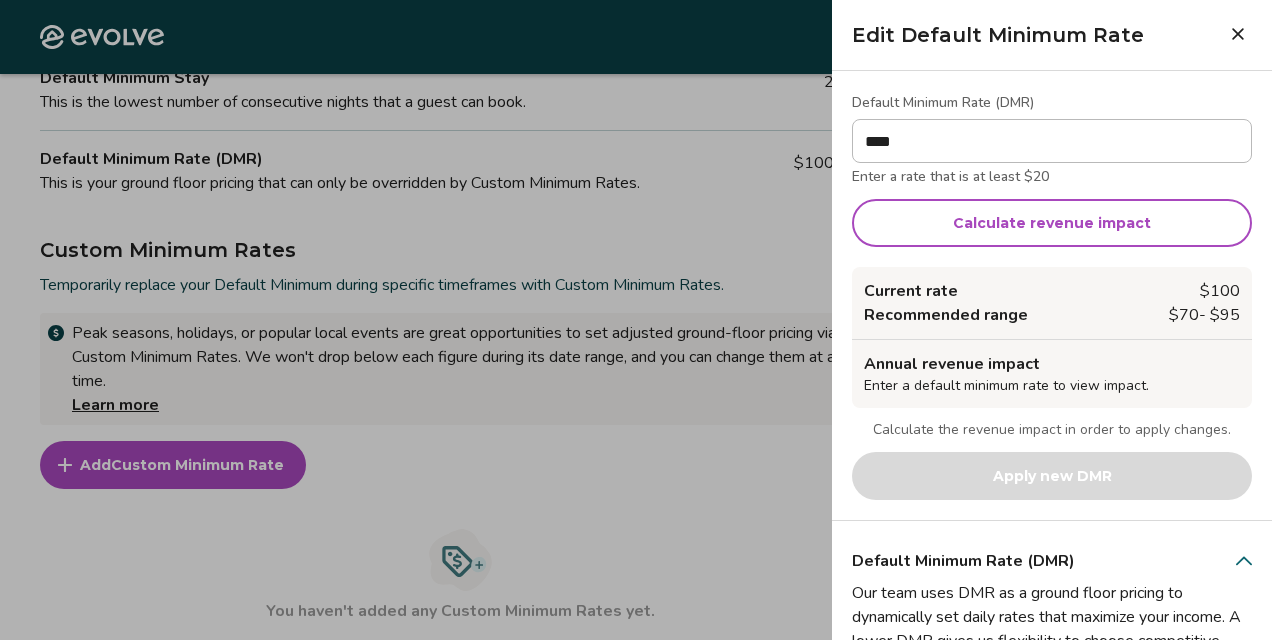 click on "Calculate revenue impact" at bounding box center (1052, 223) 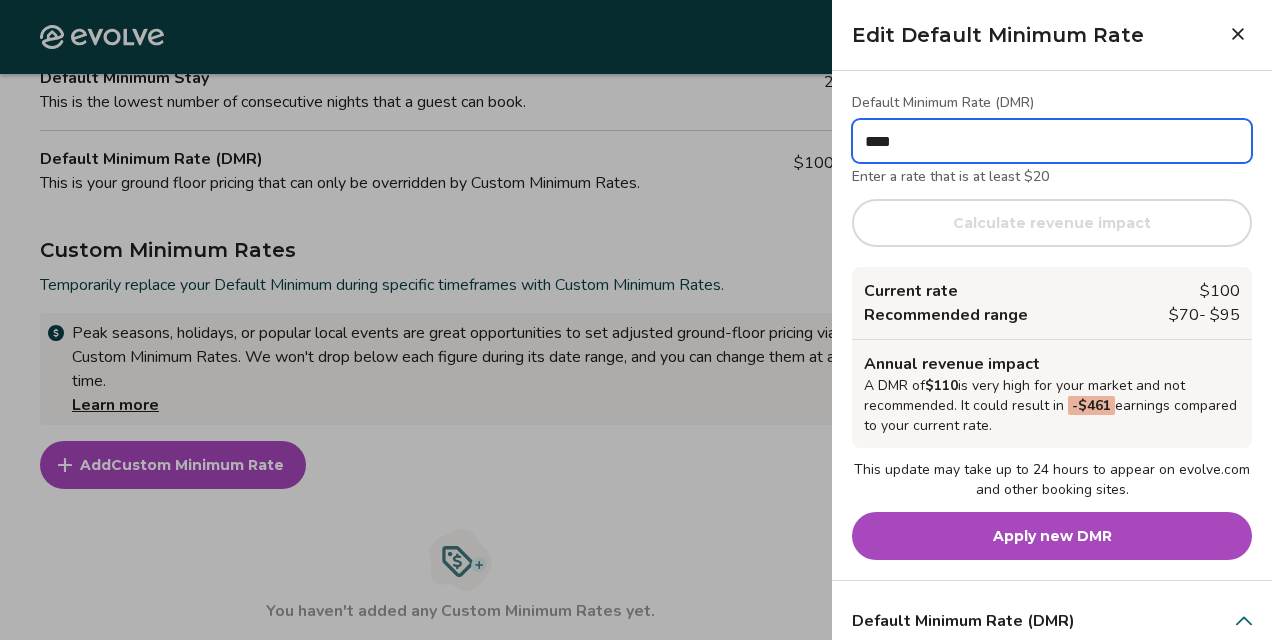click on "****" at bounding box center [1052, 141] 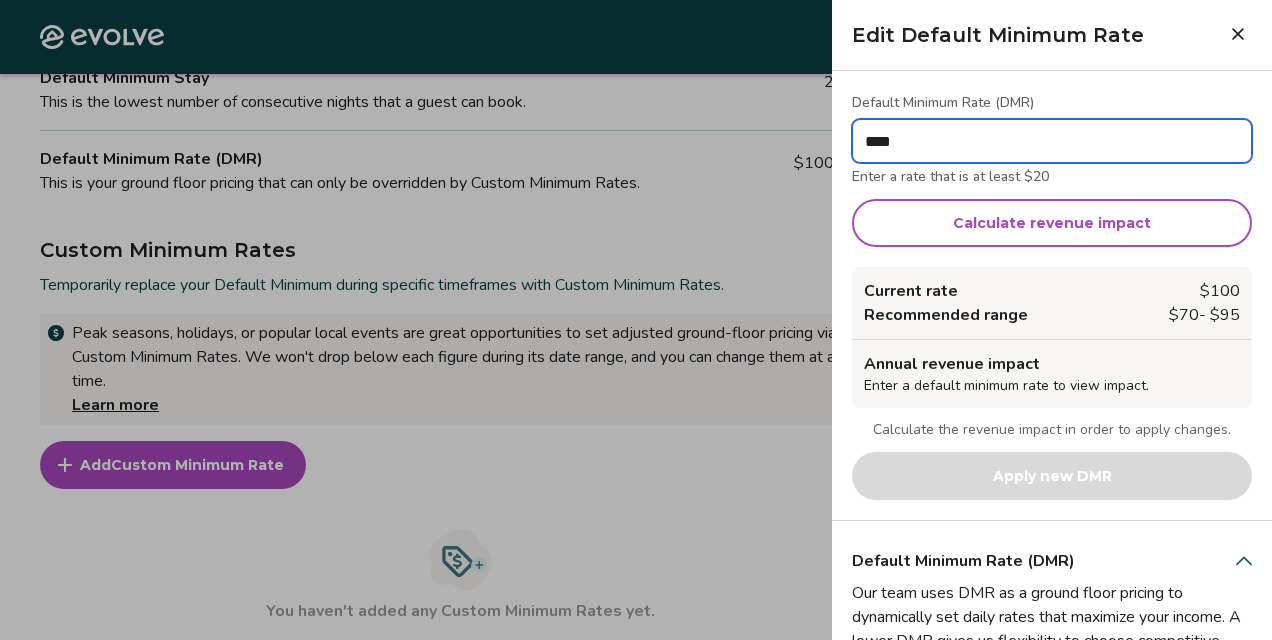 type on "****" 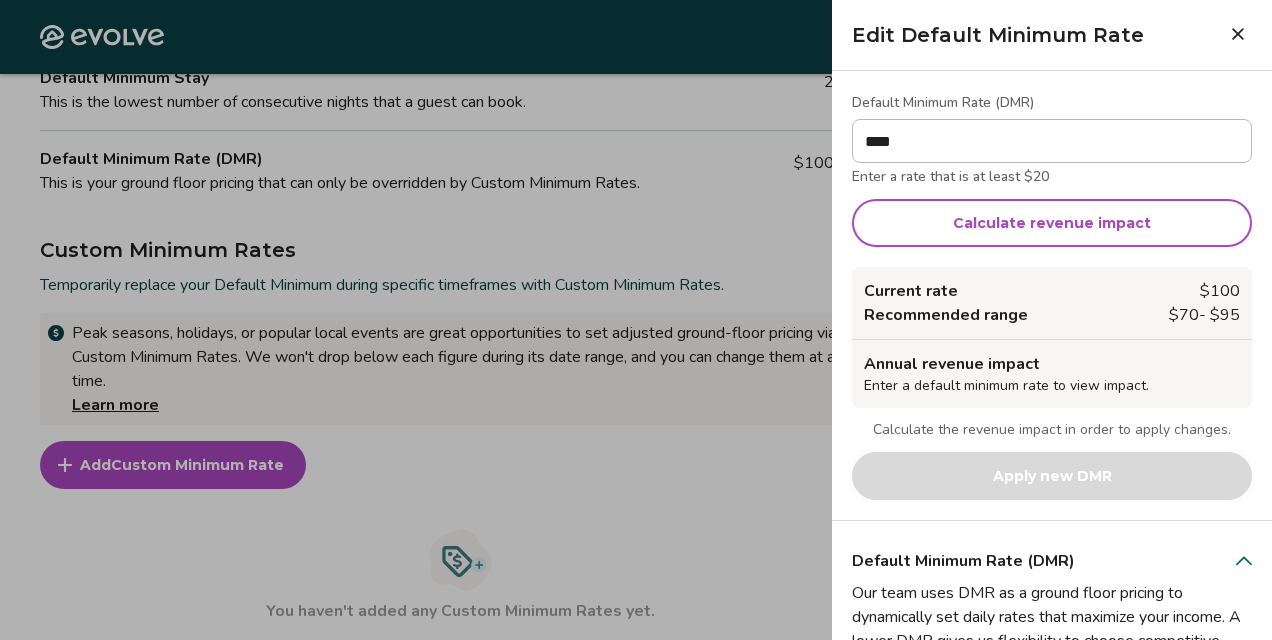 click 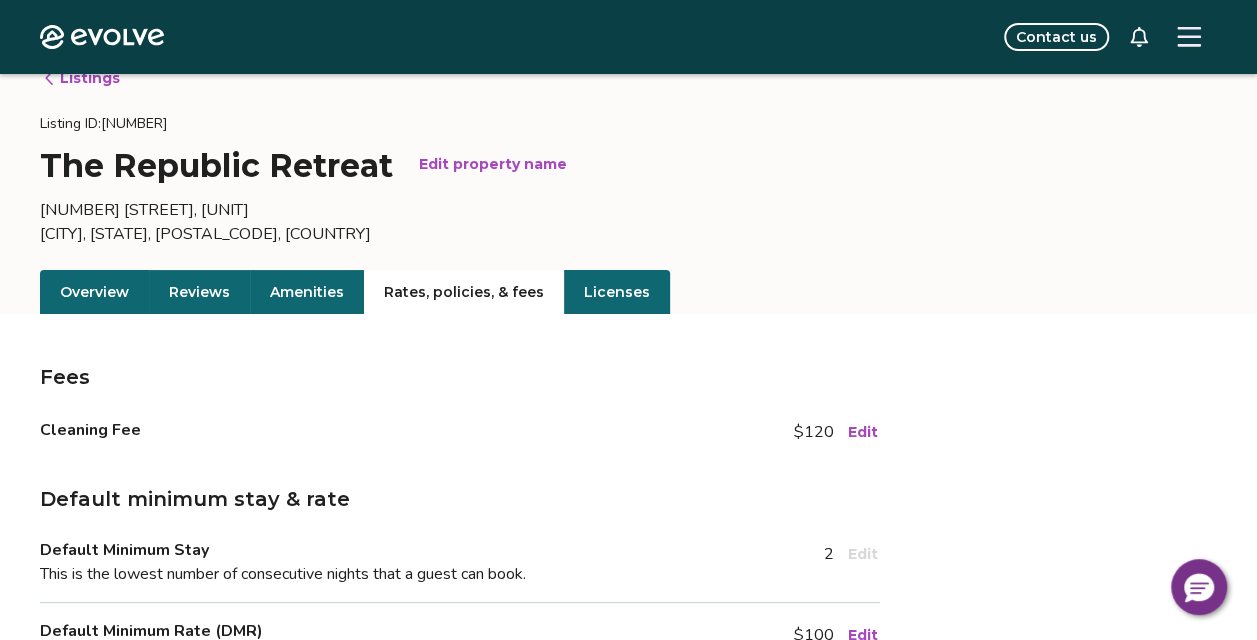 scroll, scrollTop: 0, scrollLeft: 0, axis: both 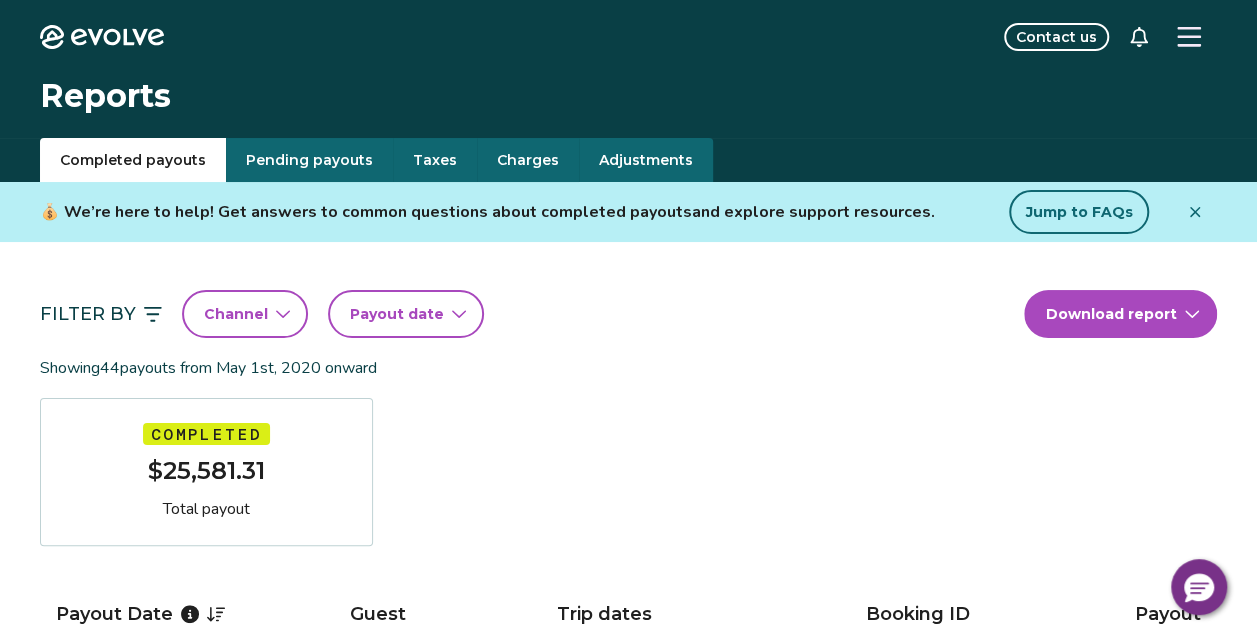 click at bounding box center (1195, 212) 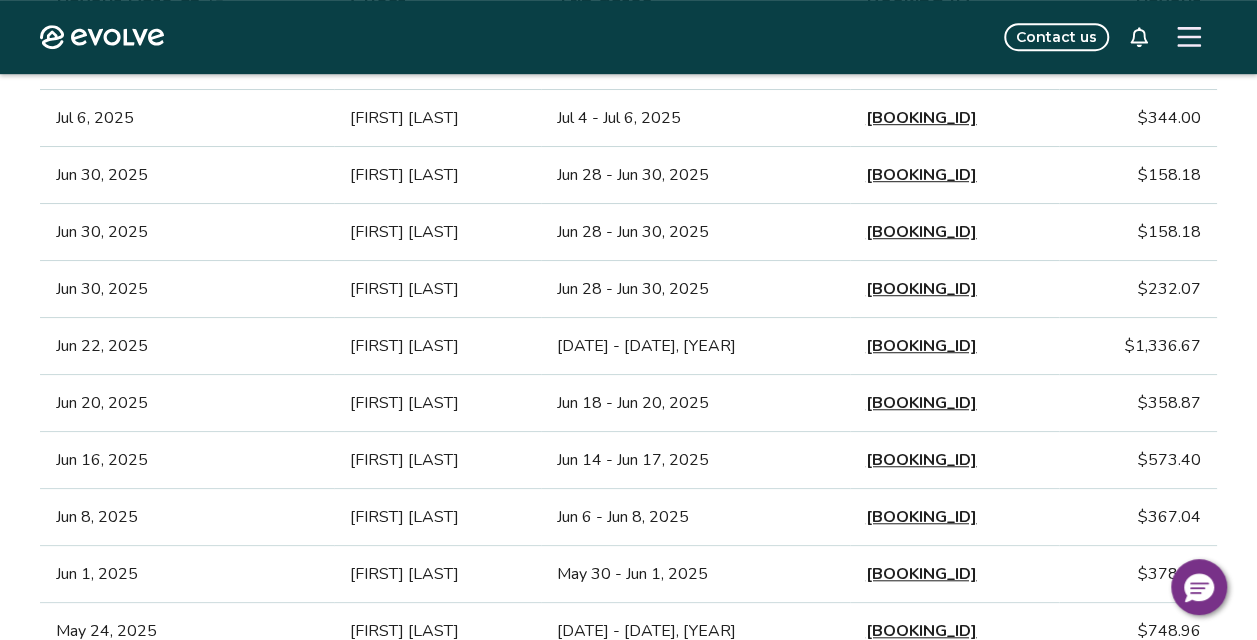 scroll, scrollTop: 116, scrollLeft: 0, axis: vertical 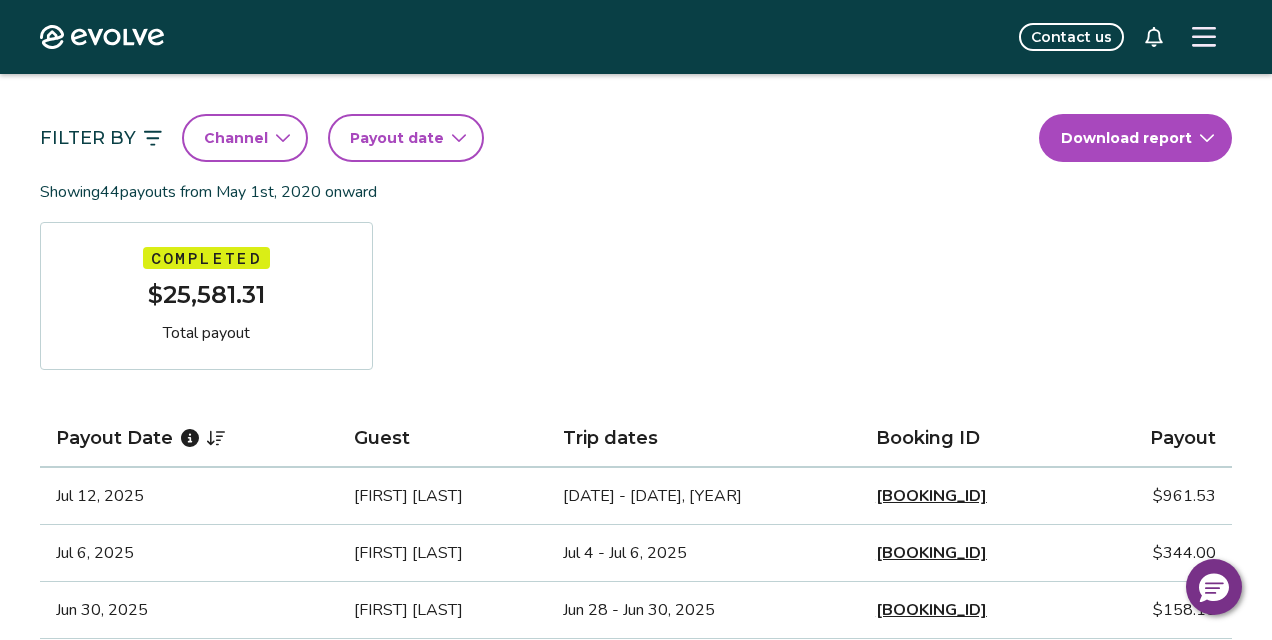 click on "Evolve Contact us Reports Completed payouts Pending payouts Taxes Charges Adjustments Filter By Channel Payout date Download report Showing 44 payouts from [DATE] onward Completed [CURRENCY][AMOUNT] Total payout Payout Date Guest Trip dates Booking ID Payout [DATE] [FIRST] [LAST] [DATE] - [DATE] [BOOKING_ID] [CURRENCY][AMOUNT] [DATE] [FIRST] [LAST] [DATE] - [DATE] [BOOKING_ID] [CURRENCY][AMOUNT] [DATE] [FIRST] [LAST] [DATE] - [DATE] [BOOKING_ID] [CURRENCY][AMOUNT] [DATE] [FIRST] [LAST] [DATE] - [DATE] [BOOKING_ID] [CURRENCY][AMOUNT] [DATE] [FIRST] [LAST] [DATE] - [DATE] [BOOKING_ID] [CURRENCY][AMOUNT] [DATE] [FIRST] [LAST] [DATE] - [DATE] [BOOKING_ID] [CURRENCY][AMOUNT] [DATE] [FIRST] [LAST] [DATE] - [DATE] [BOOKING_ID] [CURRENCY][AMOUNT] [DATE] [FIRST] [LAST] [DATE] - [DATE] [BOOKING_ID] [CURRENCY][AMOUNT] [DATE] [FIRST] [LAST] [DATE] - [DATE] [BOOKING_ID] [CURRENCY][AMOUNT] [DATE] [FIRST] [LAST] [DATE] - [DATE] [BOOKING_ID] [CURRENCY][AMOUNT] [DATE] [FIRST] [LAST] [BOOKING_ID]" at bounding box center (636, 1347) 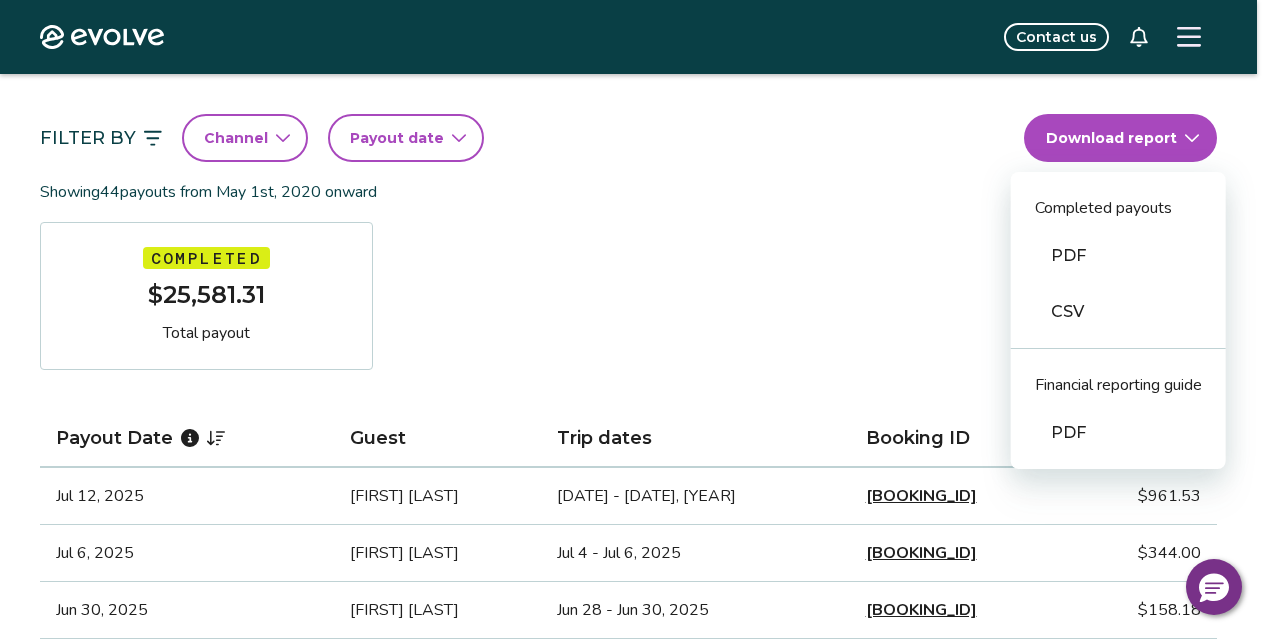 click on "Evolve Contact us Reports Completed payouts Pending payouts Taxes Charges Adjustments Filter By Channel Payout date Download report Completed payouts PDF CSV Financial reporting guide PDF Showing 44 payouts from [DATE] onward Completed [CURRENCY][AMOUNT] Total payout Payout Date Guest Trip dates Booking ID Payout [DATE] [FIRST] [LAST] [DATE] - [DATE] [BOOKING_ID] [CURRENCY][AMOUNT] [DATE] [FIRST] [LAST] [DATE] - [DATE] [BOOKING_ID] [CURRENCY][AMOUNT] [DATE] [FIRST] [LAST] [DATE] - [DATE] [BOOKING_ID] [CURRENCY][AMOUNT] [DATE] [FIRST] [LAST] [DATE] - [DATE] [BOOKING_ID] [CURRENCY][AMOUNT] [DATE] [FIRST] [LAST] [DATE] - [DATE] [BOOKING_ID] [CURRENCY][AMOUNT] [DATE] [FIRST] [LAST] [DATE] - [DATE] [BOOKING_ID] [CURRENCY][AMOUNT] [DATE] [FIRST] [LAST] [DATE] - [DATE] [BOOKING_ID] [CURRENCY][AMOUNT] [DATE] [FIRST] [LAST] [DATE] - [DATE] [BOOKING_ID] [CURRENCY][AMOUNT] [DATE] [FIRST] [LAST] [DATE] - [DATE] [BOOKING_ID] [CURRENCY][AMOUNT] [DATE] [FIRST] [LAST] [DATE] - [DATE] [BOOKING_ID] [CURRENCY][AMOUNT] [DATE] [FIRST] [LAST] [BOOKING_ID] 1" at bounding box center (636, 1347) 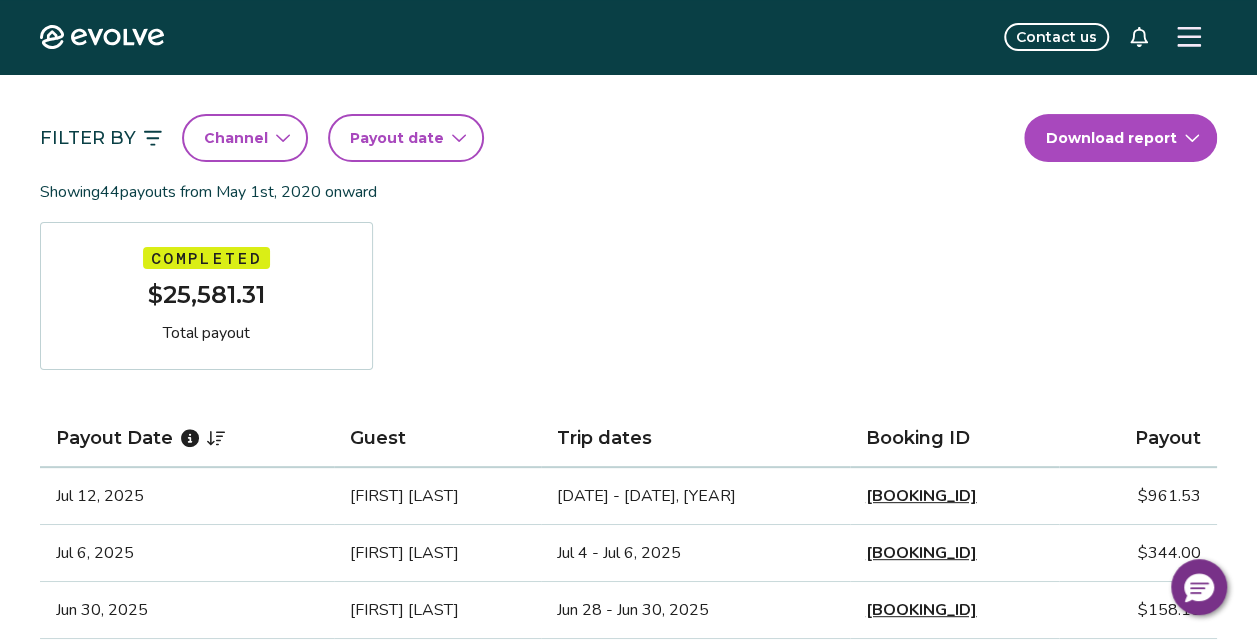 scroll, scrollTop: 0, scrollLeft: 0, axis: both 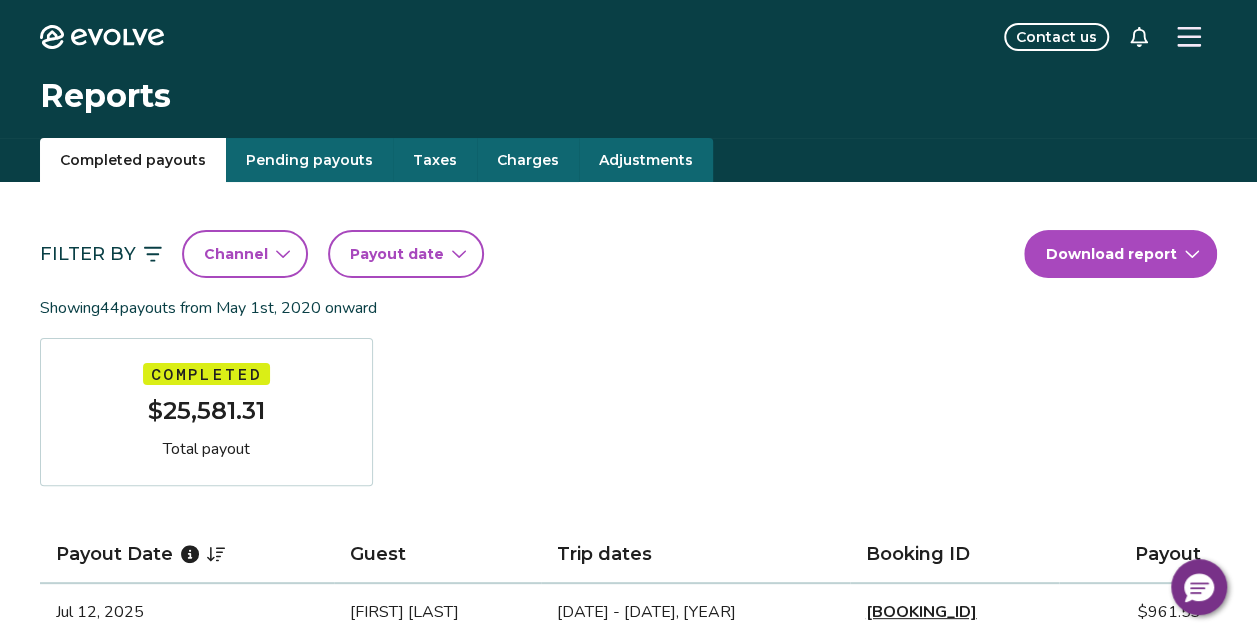 click on "Pending payouts" at bounding box center (309, 160) 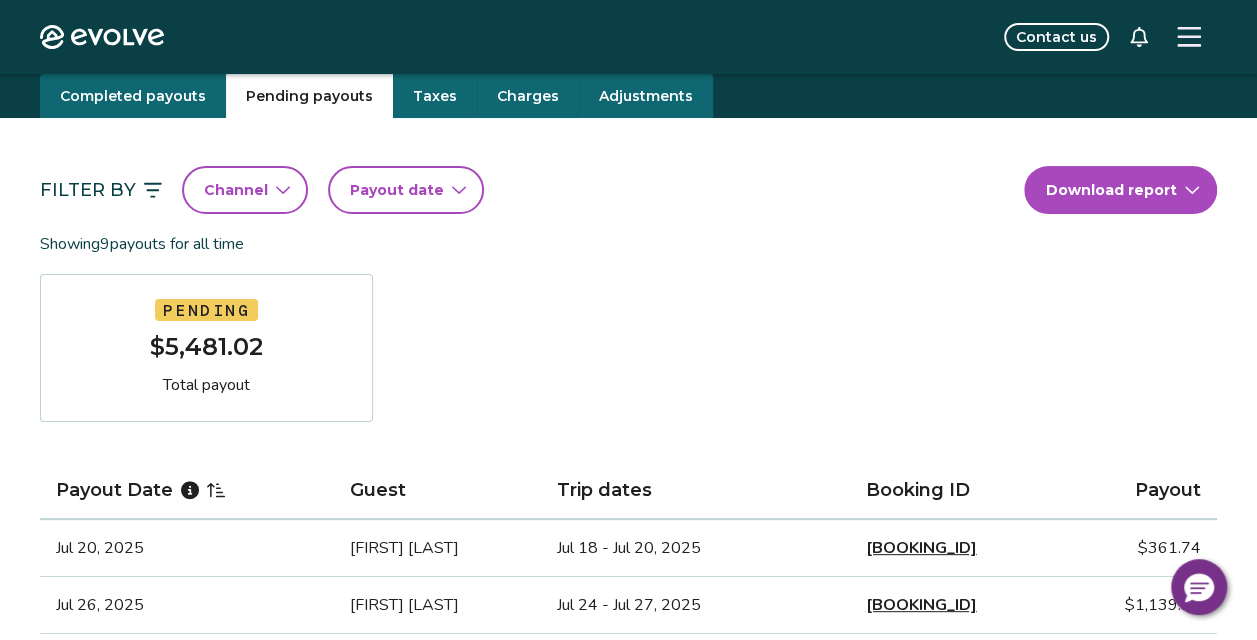 scroll, scrollTop: 63, scrollLeft: 0, axis: vertical 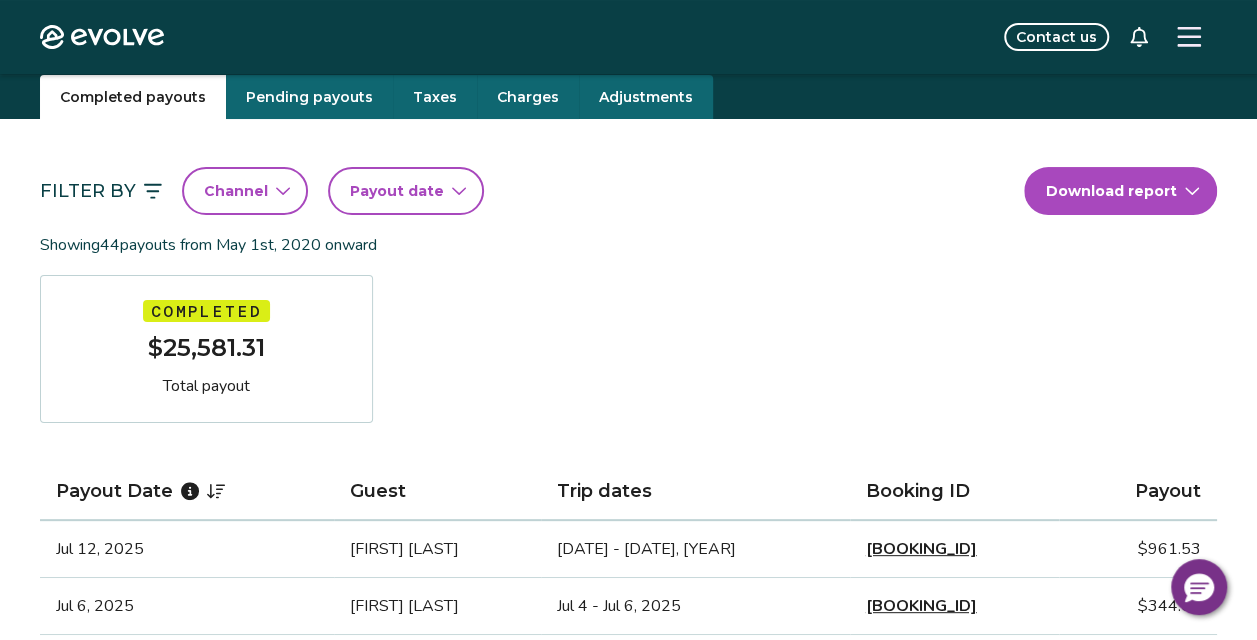 click on "Completed payouts" at bounding box center (133, 97) 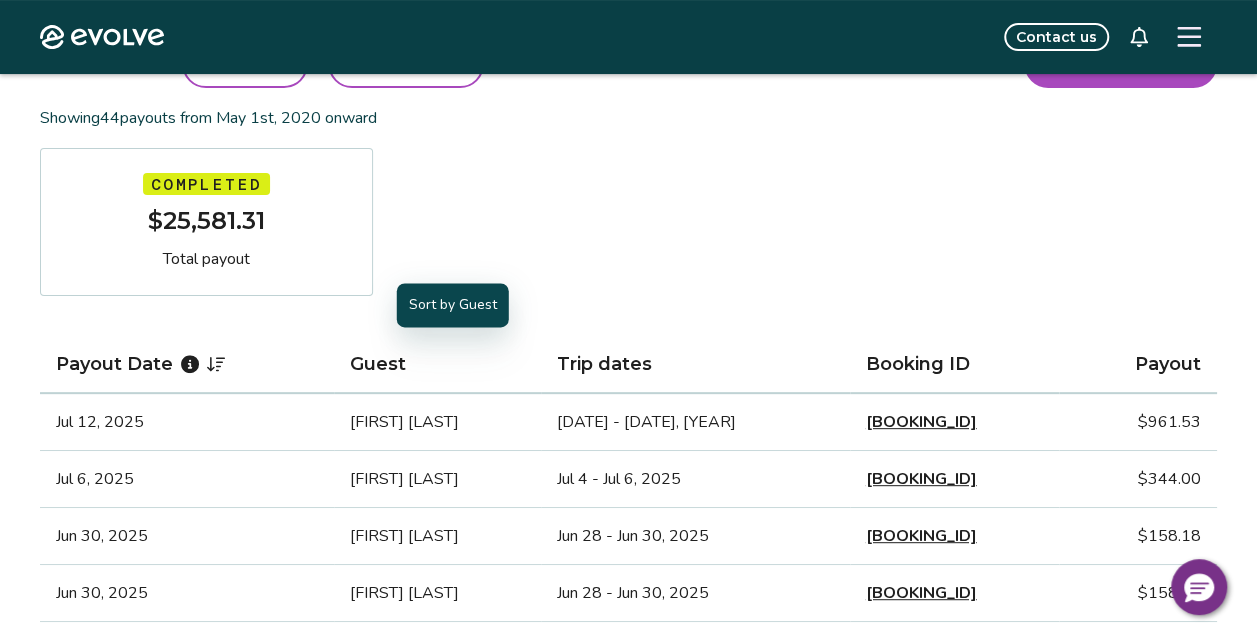 scroll, scrollTop: 0, scrollLeft: 0, axis: both 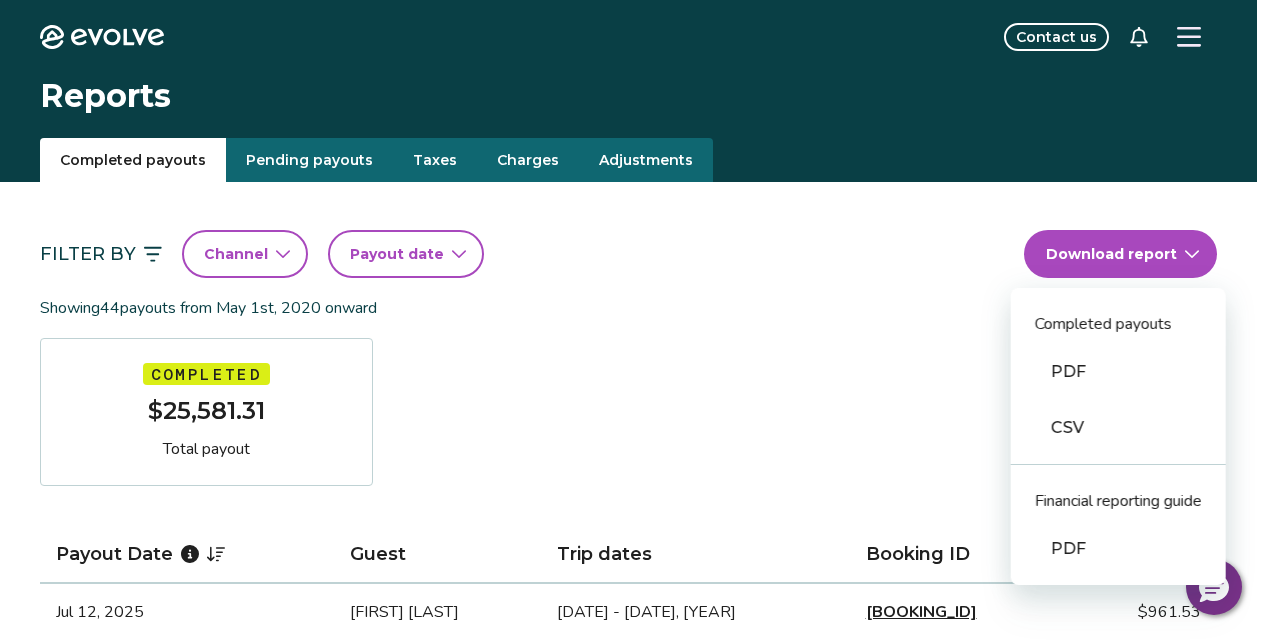 click on "Evolve Contact us Reports Completed payouts Pending payouts Taxes Charges Adjustments Filter By Channel Payout date Download report Completed payouts PDF CSV Financial reporting guide PDF Showing 44 payouts from [DATE] onward Completed [CURRENCY][AMOUNT] Total payout Payout Date Guest Trip dates Booking ID Payout [DATE] [FIRST] [LAST] [DATE] - [DATE] [BOOKING_ID] [CURRENCY][AMOUNT] [DATE] [FIRST] [LAST] [DATE] - [DATE] [BOOKING_ID] [CURRENCY][AMOUNT] [DATE] [FIRST] [LAST] [DATE] - [DATE] [BOOKING_ID] [CURRENCY][AMOUNT] [DATE] [FIRST] [LAST] [DATE] - [DATE] [BOOKING_ID] [CURRENCY][AMOUNT] [DATE] [FIRST] [LAST] [DATE] - [DATE] [BOOKING_ID] [CURRENCY][AMOUNT] [DATE] [FIRST] [LAST] [DATE] - [DATE] [BOOKING_ID] [CURRENCY][AMOUNT] [DATE] [FIRST] [LAST] [DATE] - [DATE] [BOOKING_ID] [CURRENCY][AMOUNT] [DATE] [FIRST] [LAST] [DATE] - [DATE] [BOOKING_ID] [CURRENCY][AMOUNT] [DATE] [FIRST] [LAST] [DATE] - [DATE] [BOOKING_ID] [CURRENCY][AMOUNT] [DATE] [FIRST] [LAST] [DATE] - [DATE] [BOOKING_ID] [CURRENCY][AMOUNT] [DATE] [FIRST] [LAST] [BOOKING_ID] 1" at bounding box center [636, 1463] 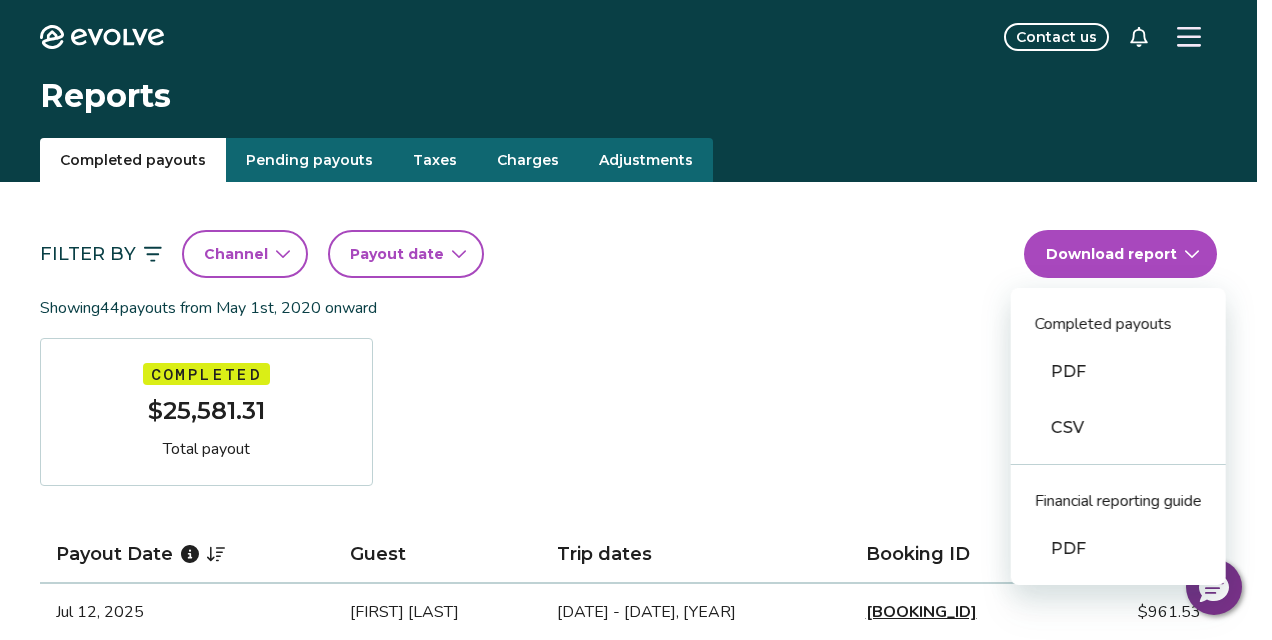 click on "PDF" at bounding box center [1118, 372] 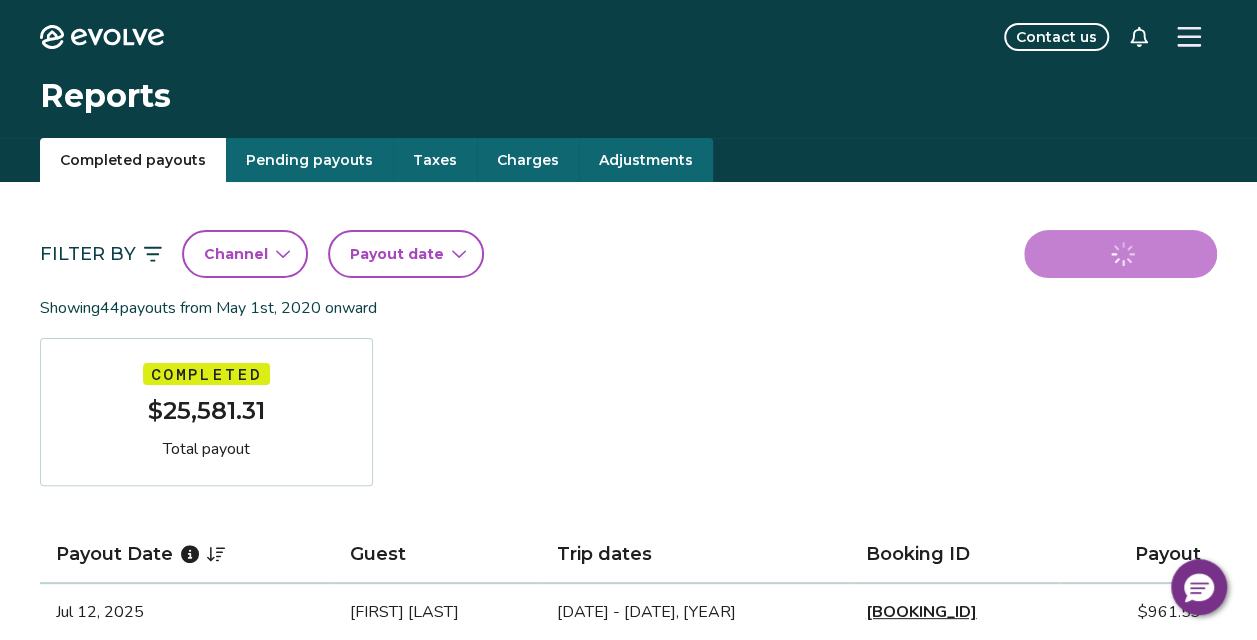 click on "Pending payouts" at bounding box center [309, 160] 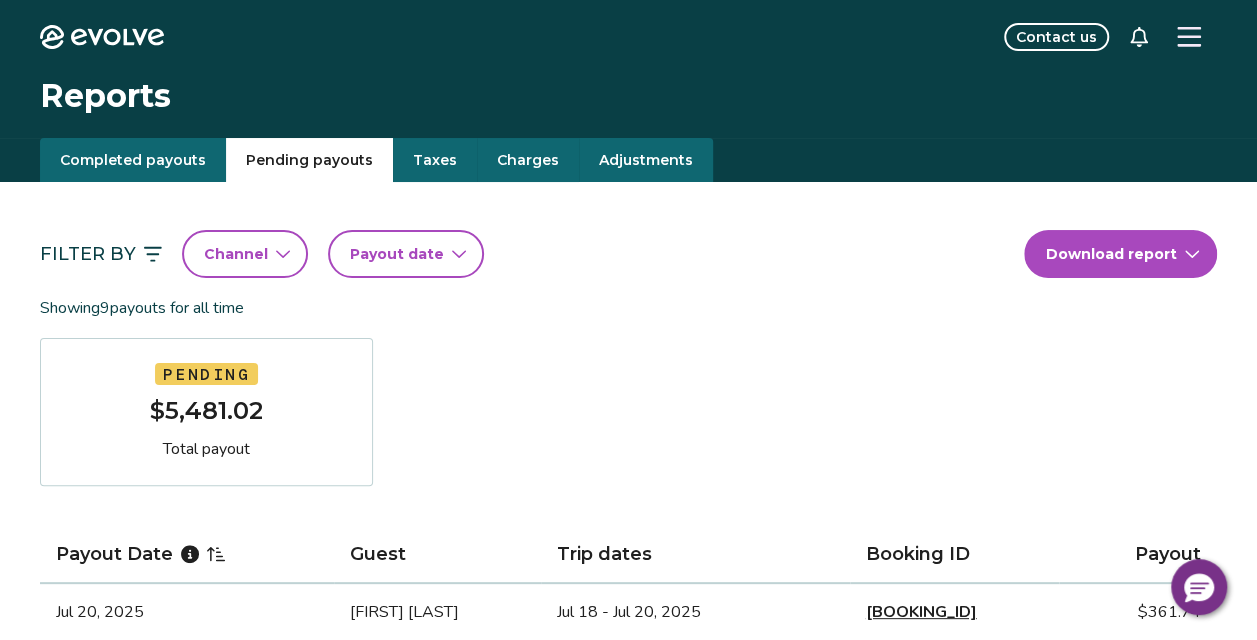 click on "Taxes" at bounding box center [435, 160] 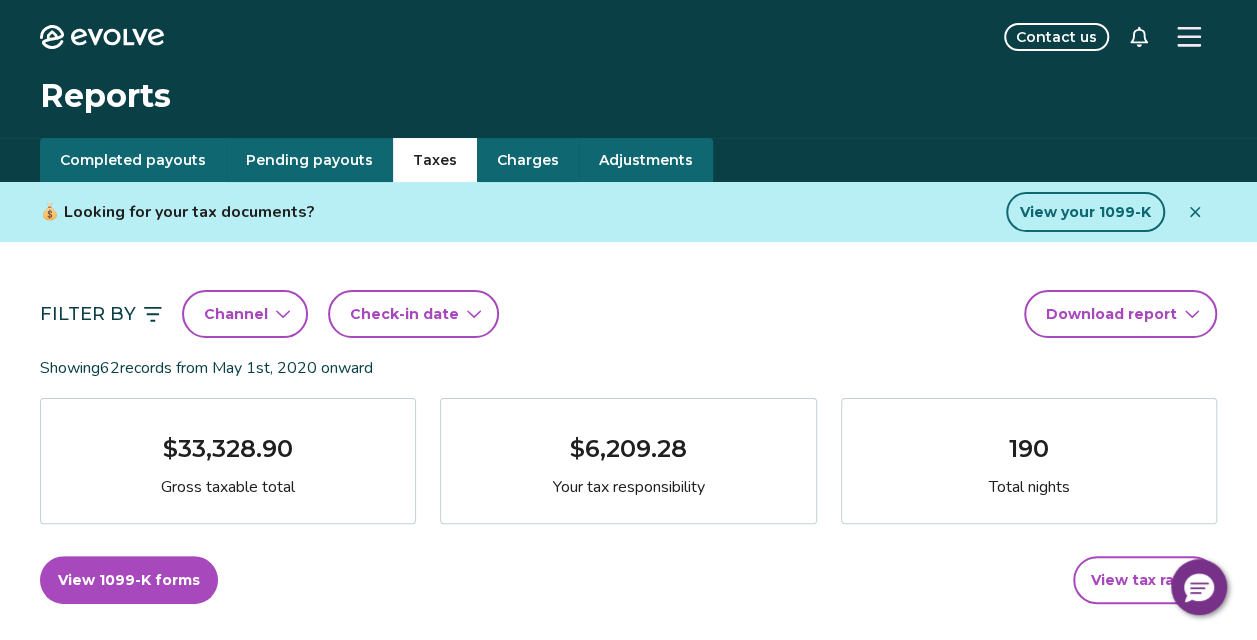 click at bounding box center [1195, 212] 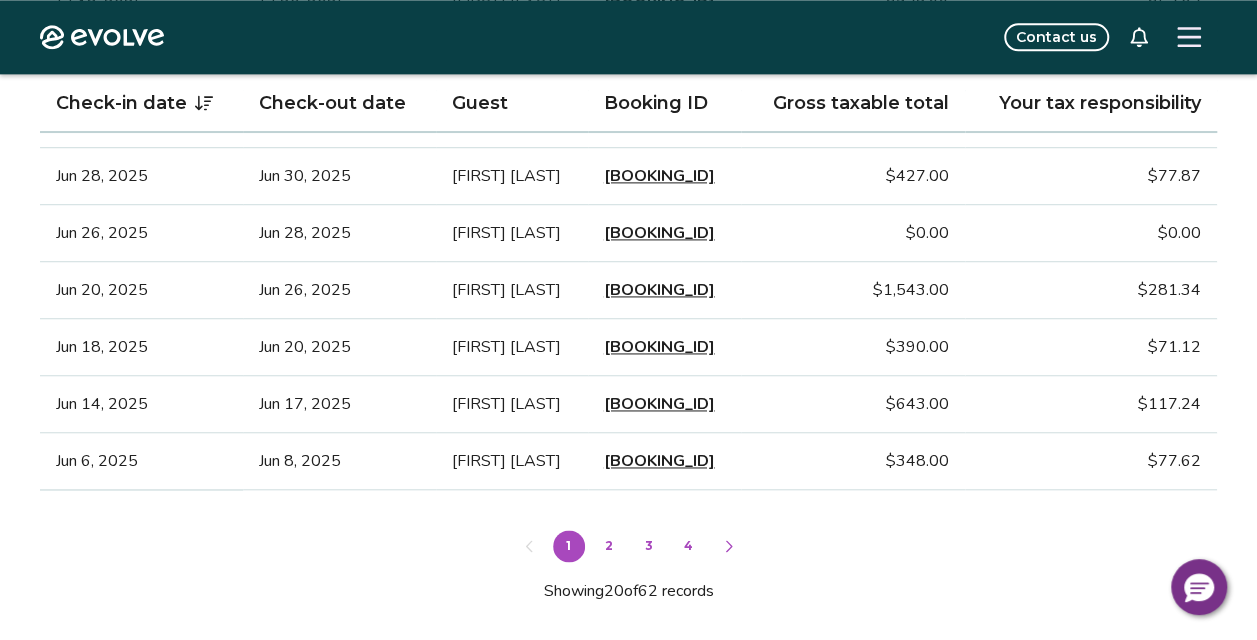 scroll, scrollTop: 1293, scrollLeft: 0, axis: vertical 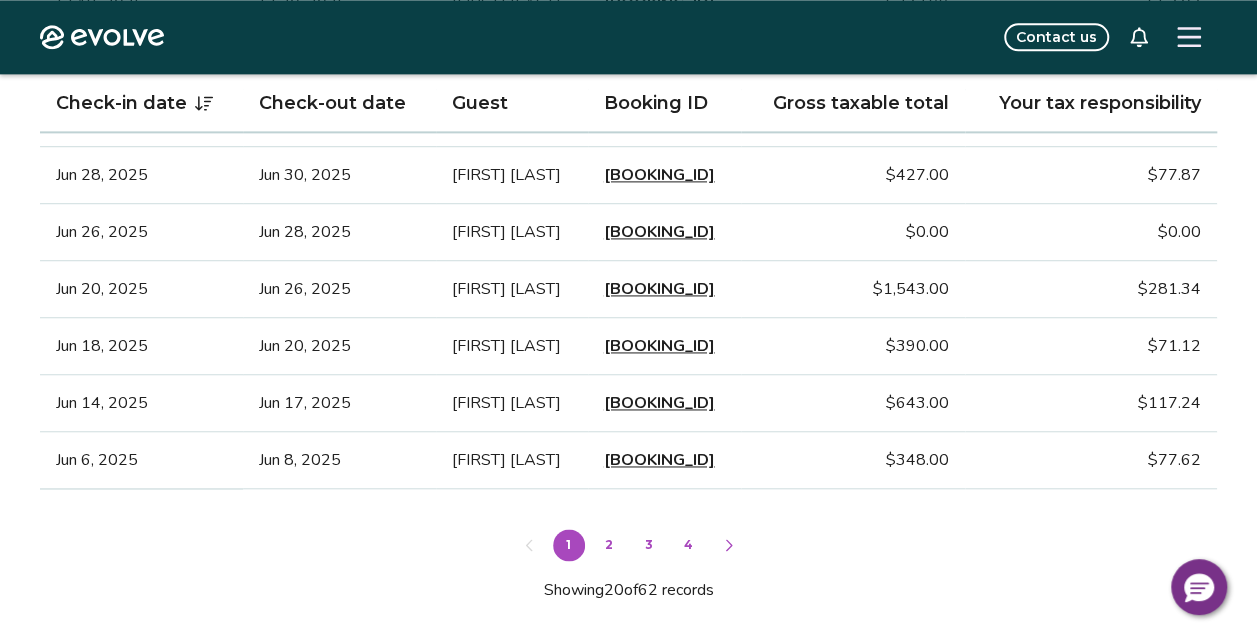 click on "[FIRST] [LAST]" at bounding box center [512, 346] 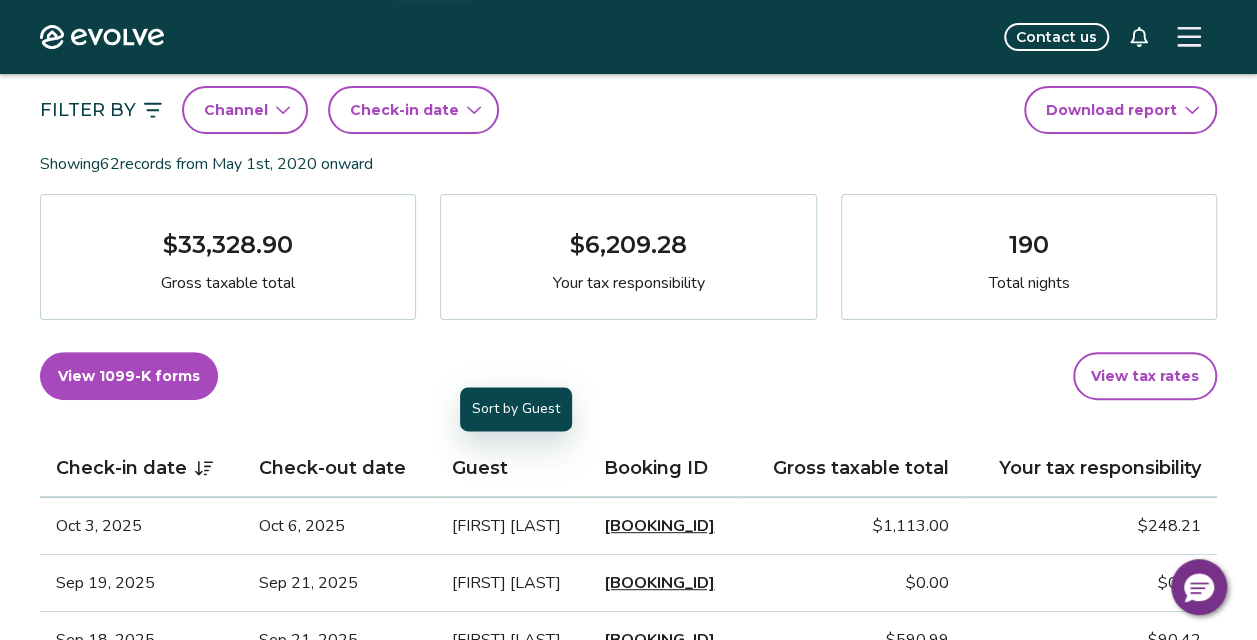 scroll, scrollTop: 0, scrollLeft: 0, axis: both 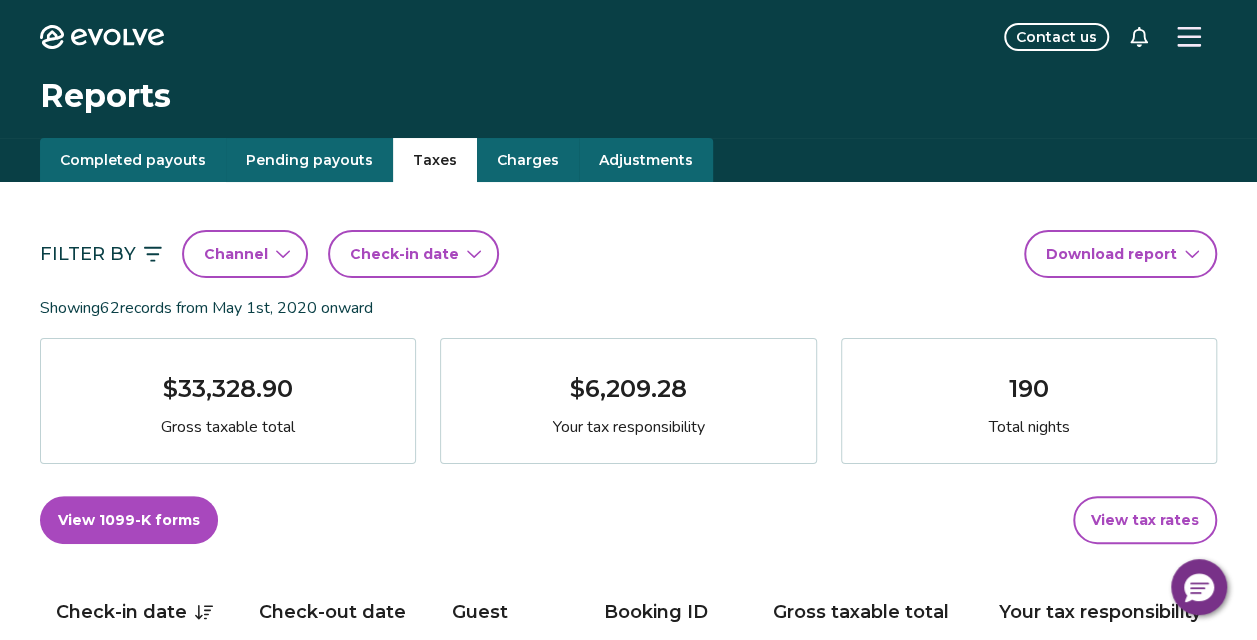 click on "Check-in date" at bounding box center [404, 254] 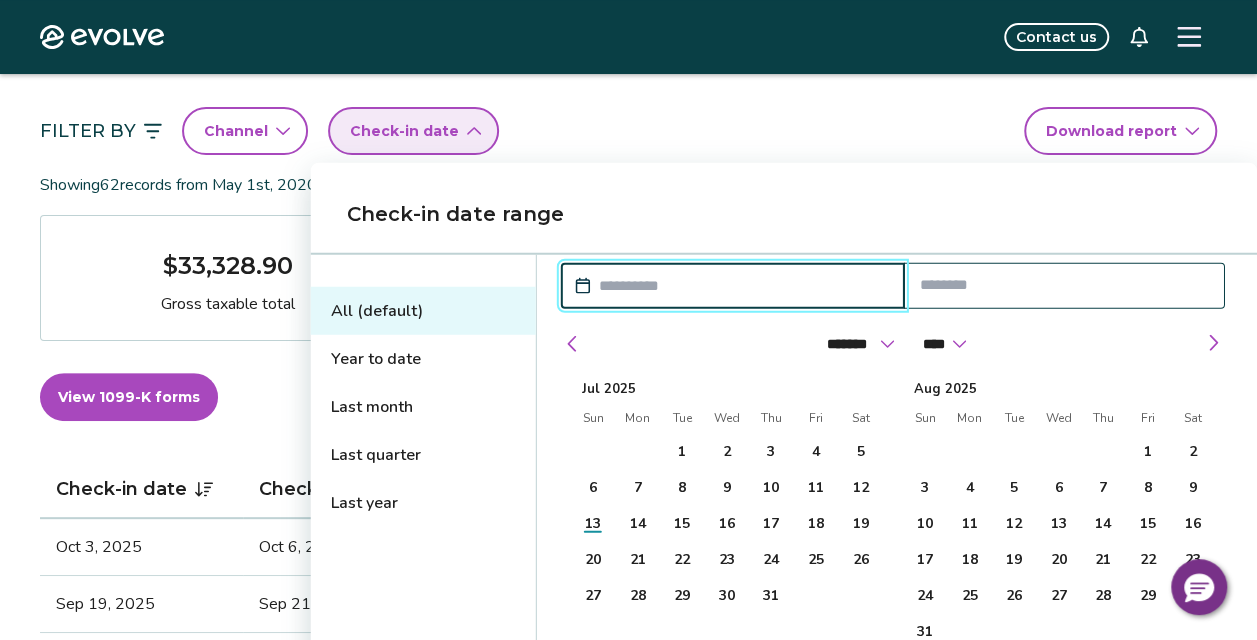 scroll, scrollTop: 128, scrollLeft: 0, axis: vertical 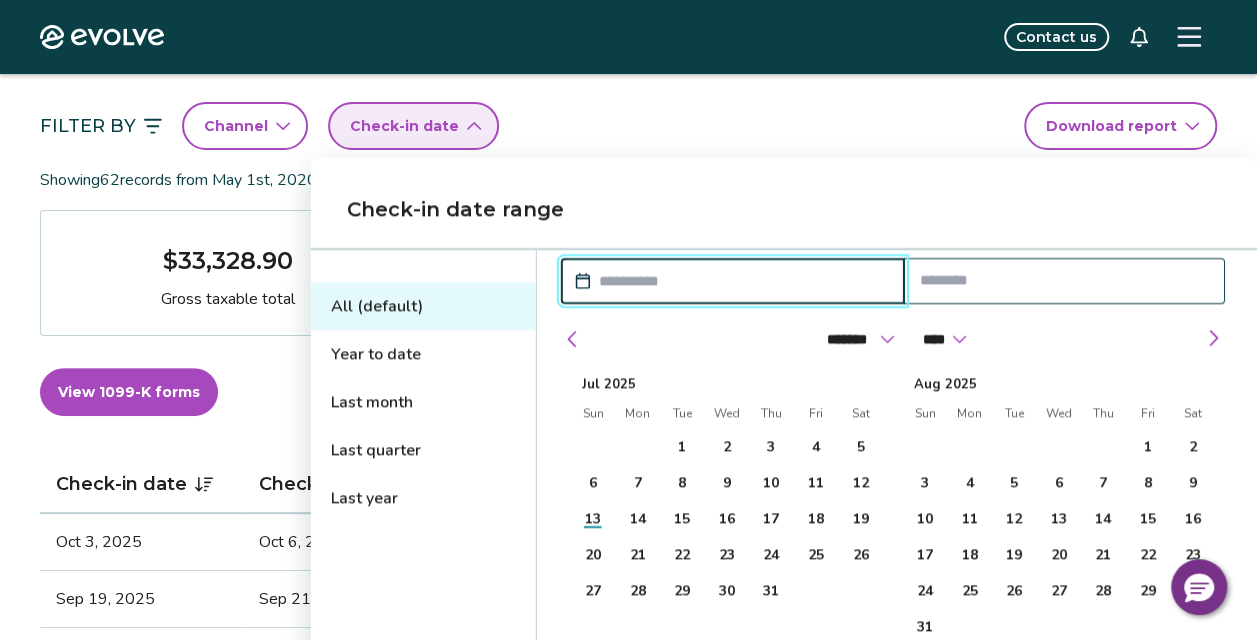 click at bounding box center (573, 339) 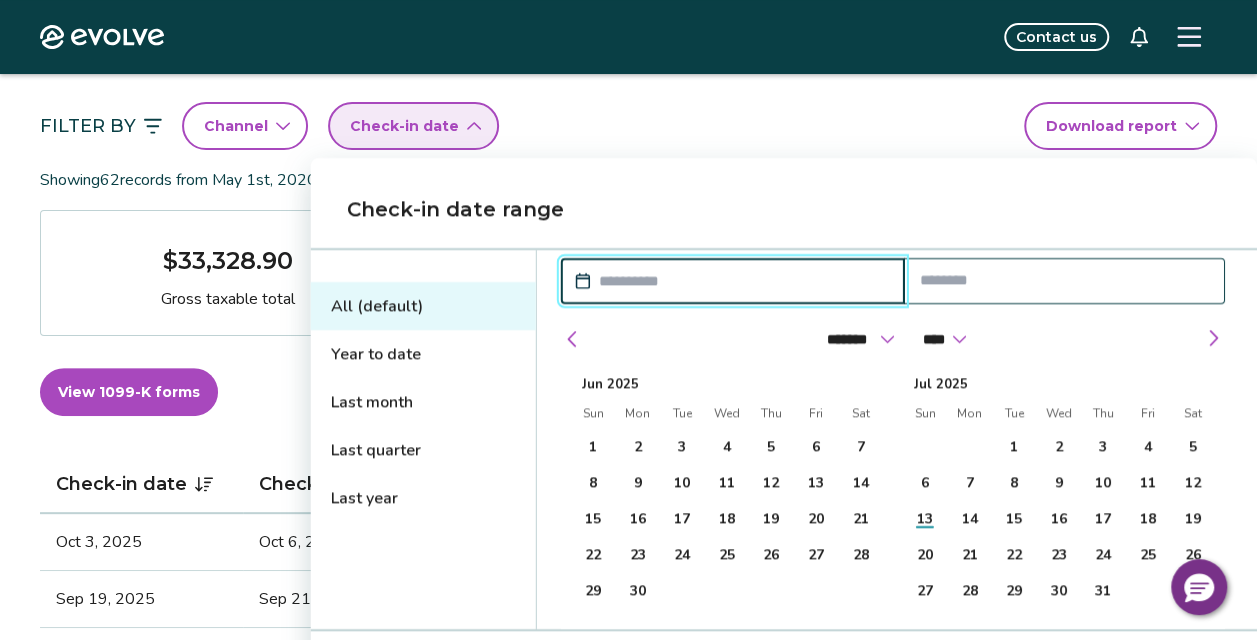 click at bounding box center (573, 339) 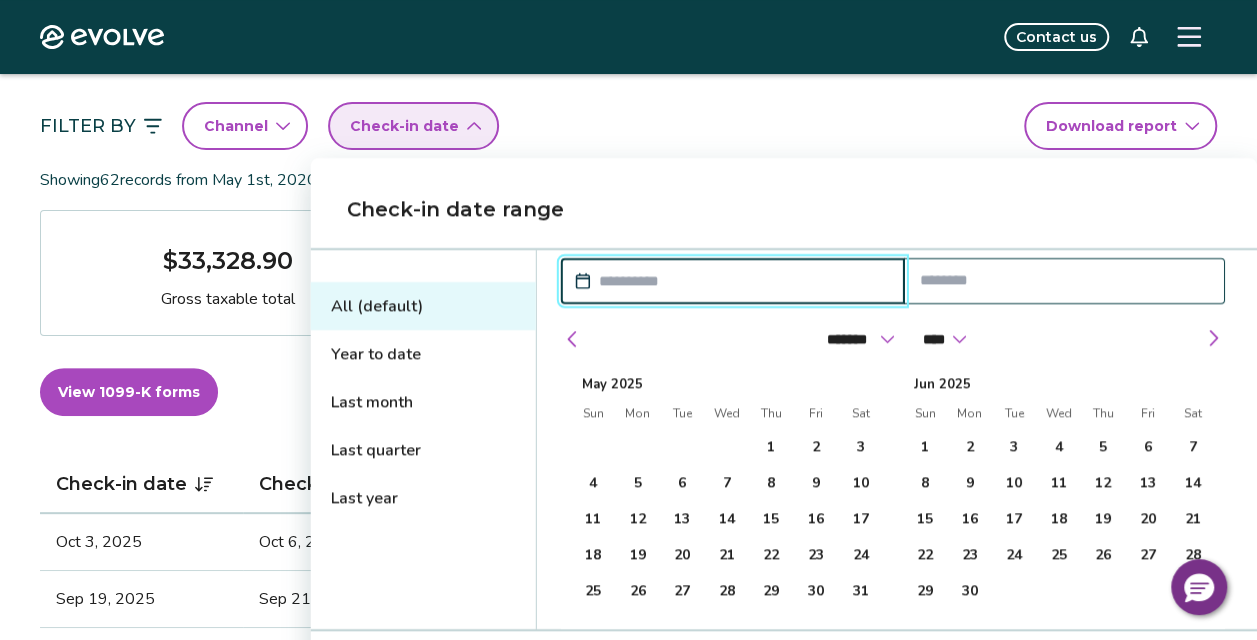 click at bounding box center (573, 339) 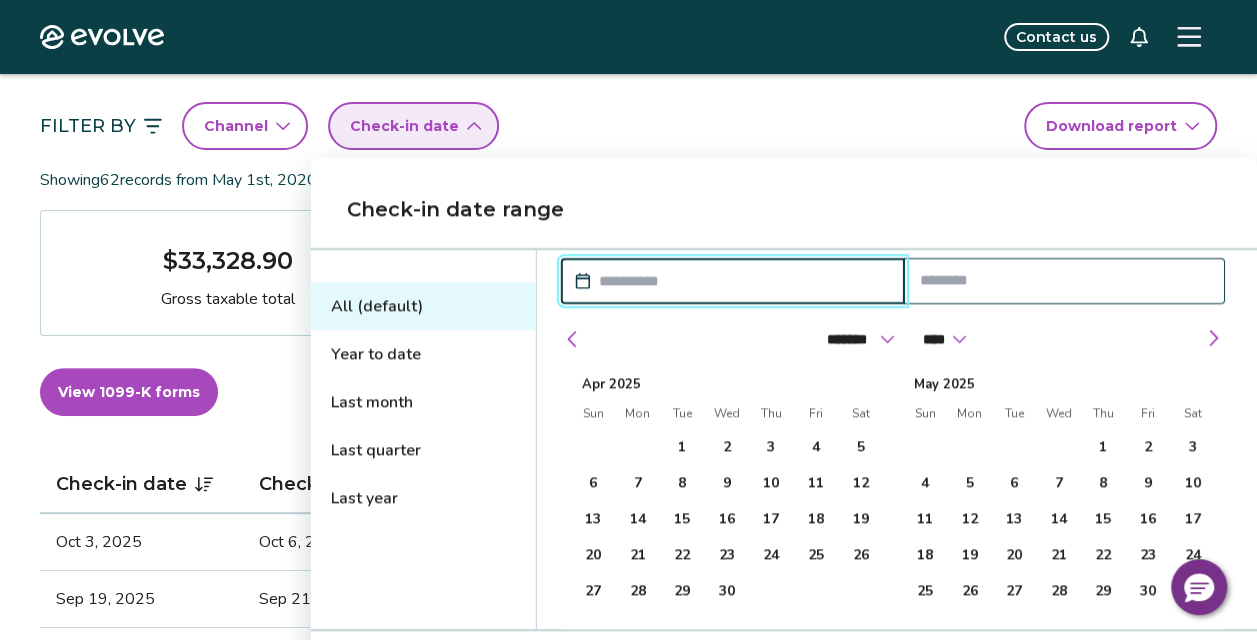 select on "*" 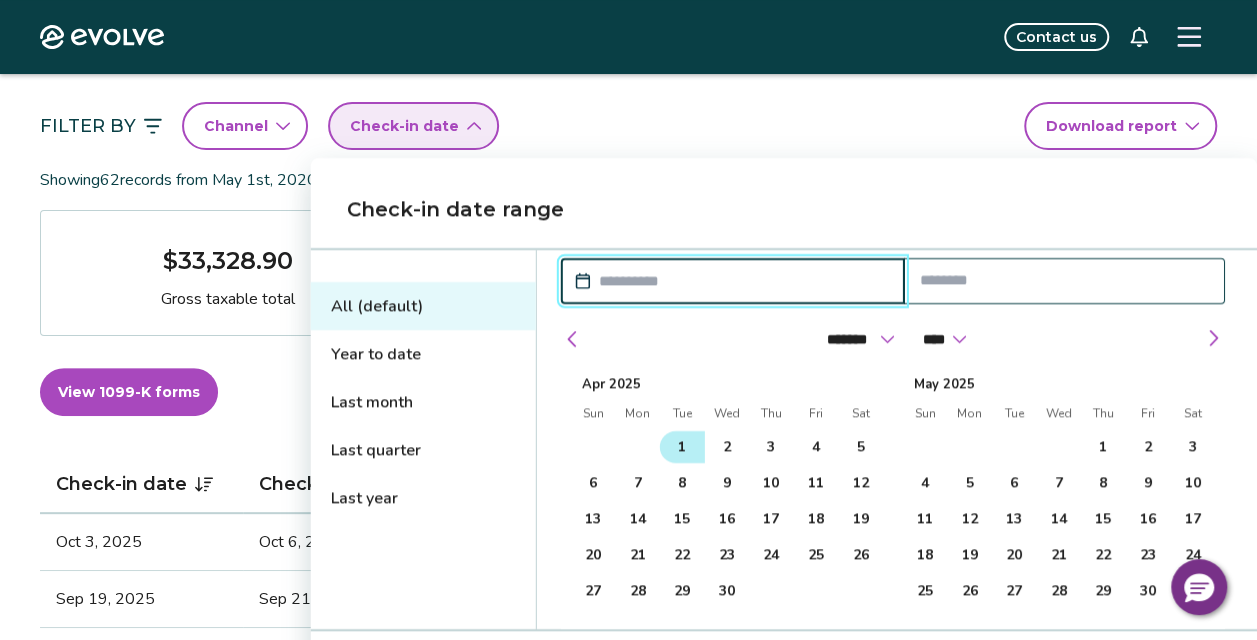 click on "1" at bounding box center [682, 447] 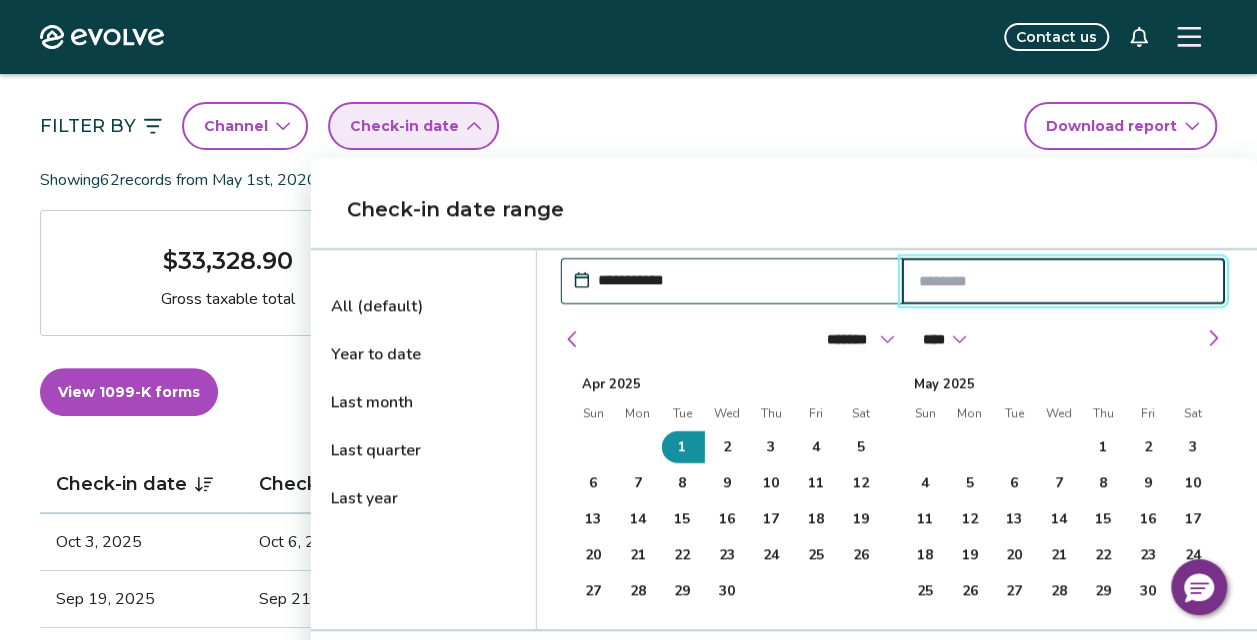 click at bounding box center [1213, 338] 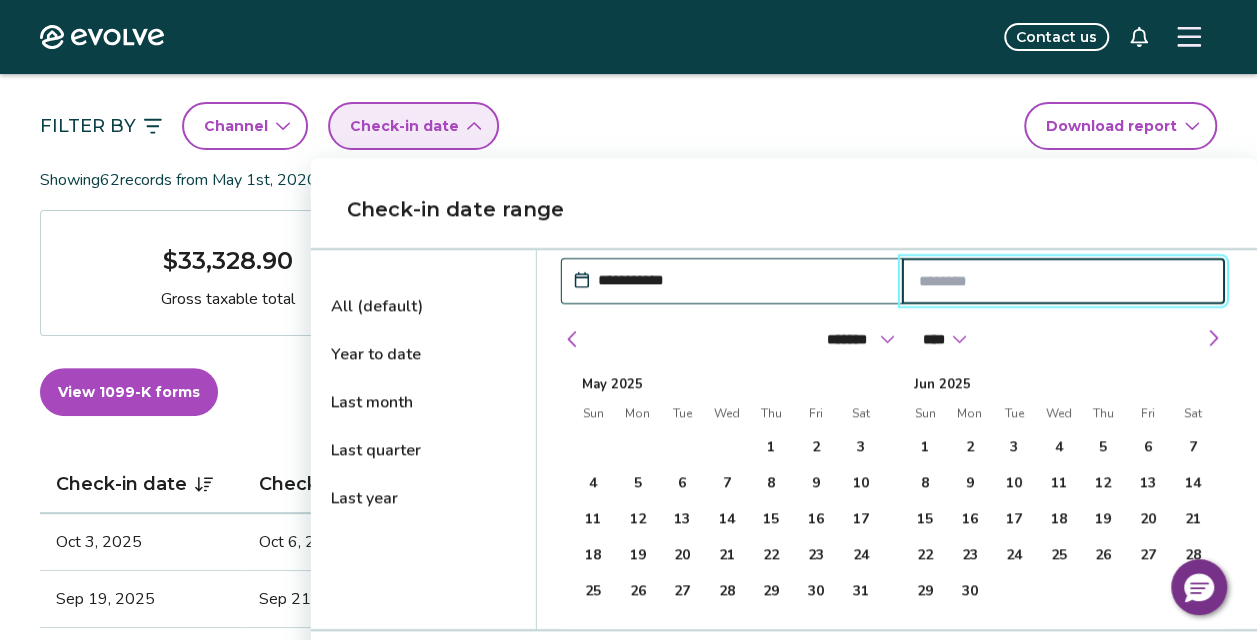 click at bounding box center [1213, 338] 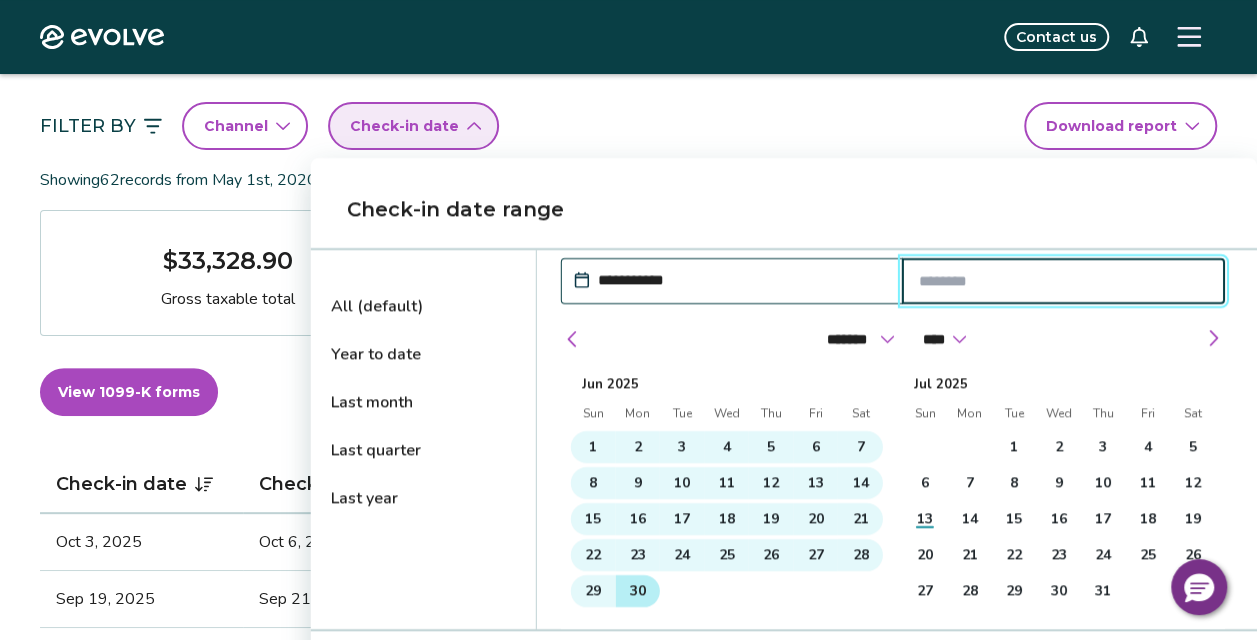 click on "30" at bounding box center (637, 591) 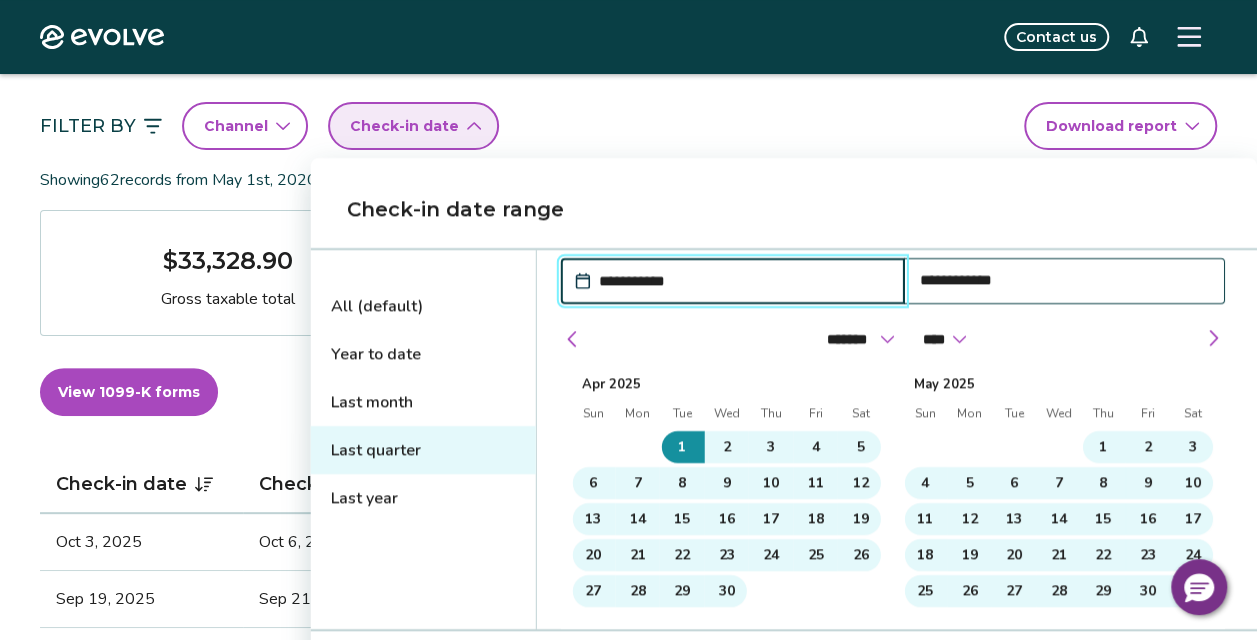 click on "Check-in date range" at bounding box center [784, 209] 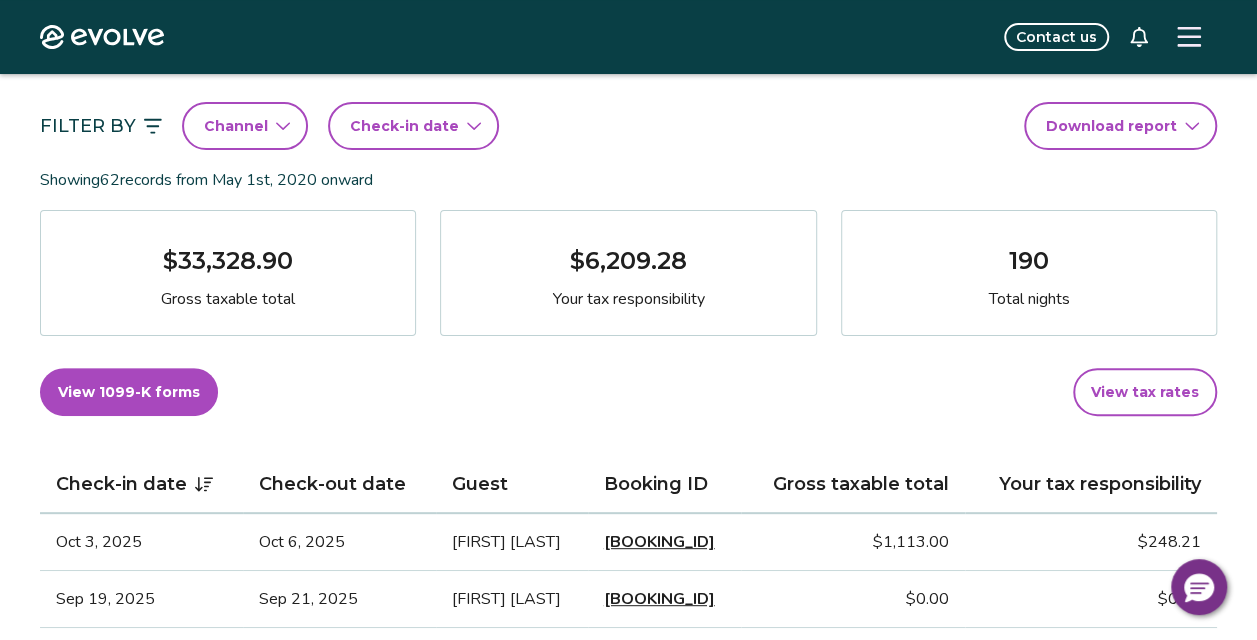 click on "$33,328.90 Gross taxable total" at bounding box center [228, 273] 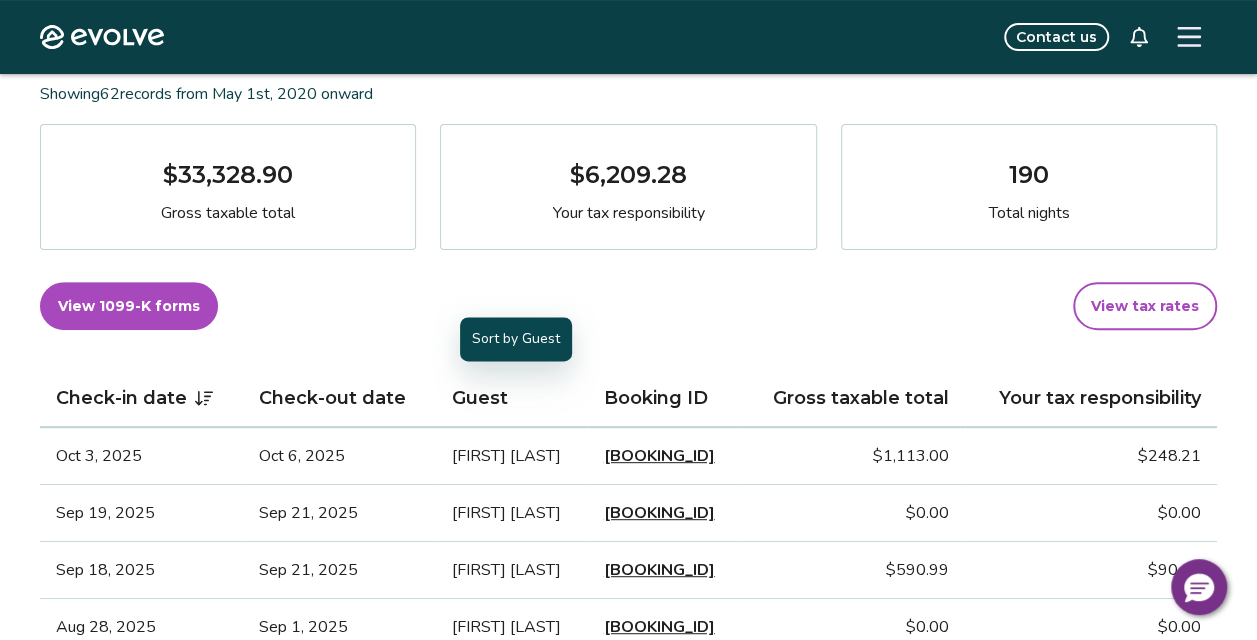 scroll, scrollTop: 0, scrollLeft: 0, axis: both 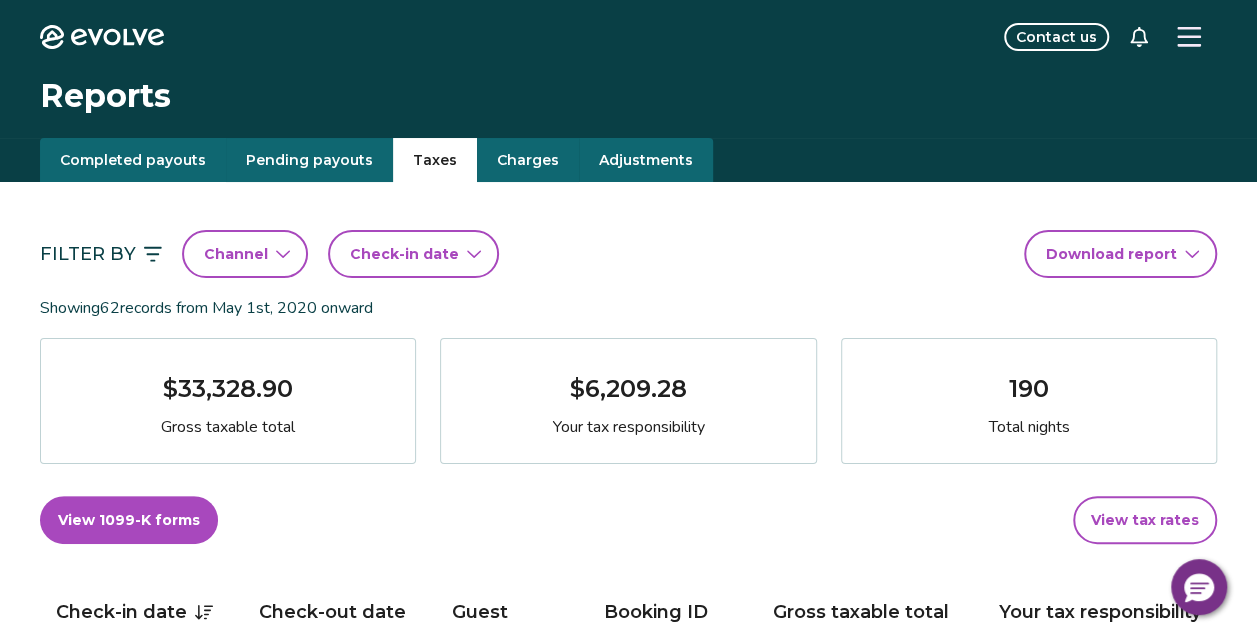 click on "Channel" at bounding box center (236, 254) 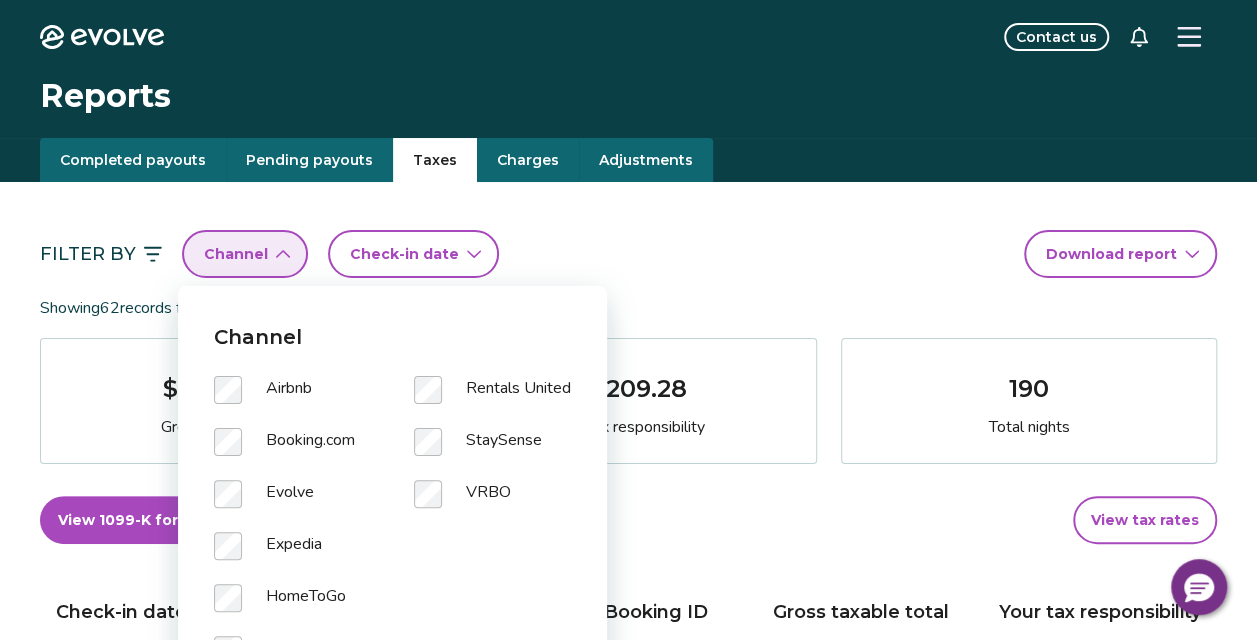 click on "Filter By Channel Check-in date Download report Showing 62 records from [DATE] onward [CURRENCY][AMOUNT] Gross taxable total [CURRENCY][AMOUNT] Your tax responsibility 190 Total nights View 1099-K forms View tax rates Check-in date Check-out date Guest Booking ID Gross taxable total Your tax responsibility [DATE] [DATE] [FIRST] [LAST] [BOOKING_ID] [CURRENCY][AMOUNT] [CURRENCY][AMOUNT] [DATE] [DATE] [FIRST] [LAST] [BOOKING_ID] [CURRENCY][AMOUNT] [CURRENCY][AMOUNT] [DATE] [DATE] [FIRST] [LAST] [BOOKING_ID] [CURRENCY][AMOUNT] [CURRENCY][AMOUNT] [DATE] [DATE] [FIRST] [LAST] [BOOKING_ID] [CURRENCY][AMOUNT] [CURRENCY][AMOUNT] [DATE] [DATE] [FIRST] [LAST] [BOOKING_ID] [CURRENCY][AMOUNT] [CURRENCY][AMOUNT] [DATE] [DATE] [FIRST] [LAST] [BOOKING_ID] [CURRENCY][AMOUNT] [CURRENCY][AMOUNT] [DATE] [DATE] [FIRST] [LAST] [BOOKING_ID] [CURRENCY][AMOUNT] [CURRENCY][AMOUNT] [DATE] [DATE] [FIRST] [LAST] [BOOKING_ID] [CURRENCY][AMOUNT] [CURRENCY][AMOUNT] [DATE] [DATE] [FIRST] [LAST] [BOOKING_ID] [CURRENCY][AMOUNT] [CURRENCY][AMOUNT] [DATE] [DATE] [FIRST] [LAST] [BOOKING_ID] [CURRENCY][AMOUNT] [CURRENCY][AMOUNT] [DATE] [DATE] [FIRST] [LAST] [BOOKING_ID] [CURRENCY][AMOUNT] [CURRENCY][AMOUNT] [DATE] [DATE] [BOOKING_ID]" at bounding box center [628, 1078] 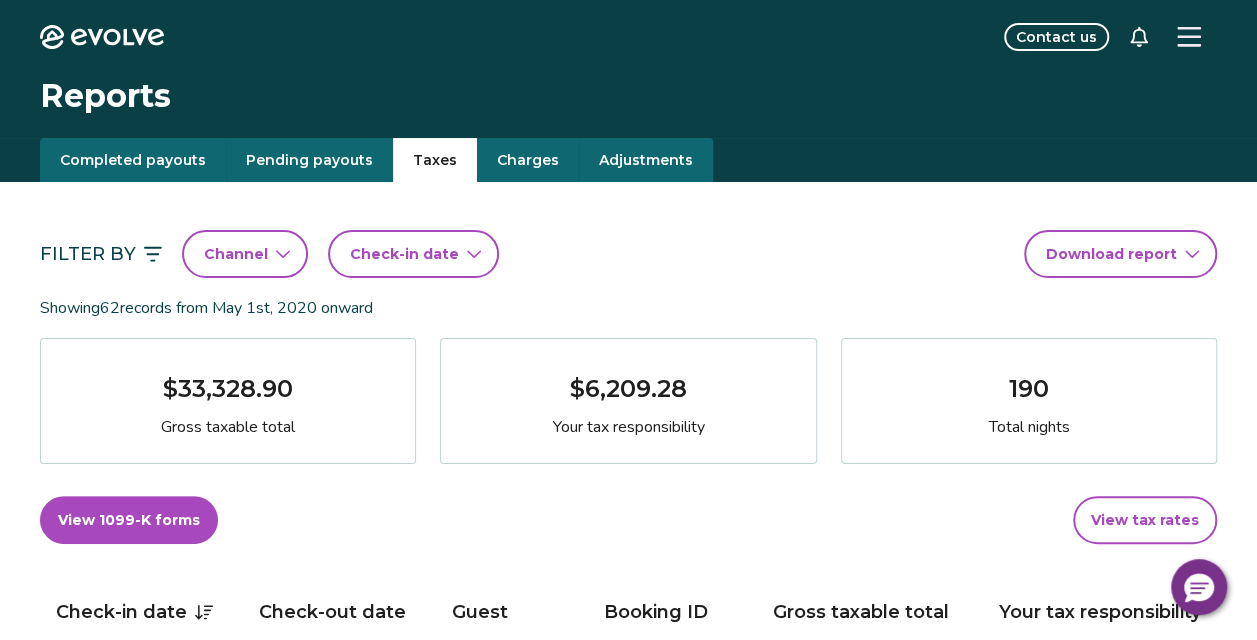 click 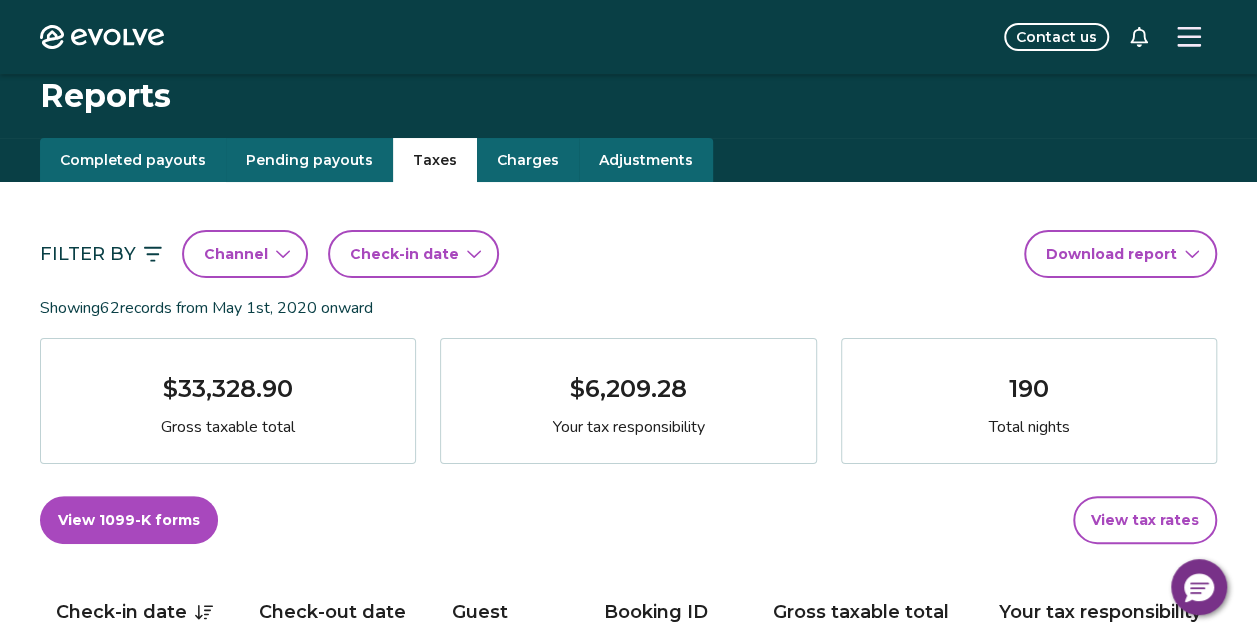 scroll, scrollTop: 31, scrollLeft: 0, axis: vertical 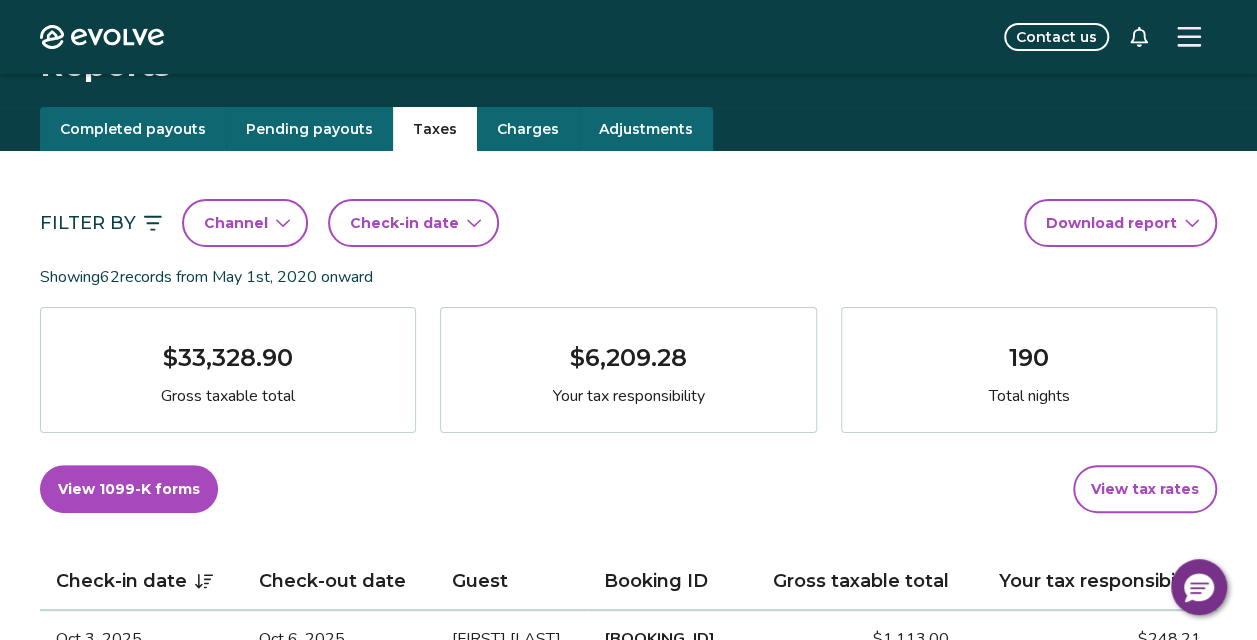 click on "Check-in date" at bounding box center (413, 223) 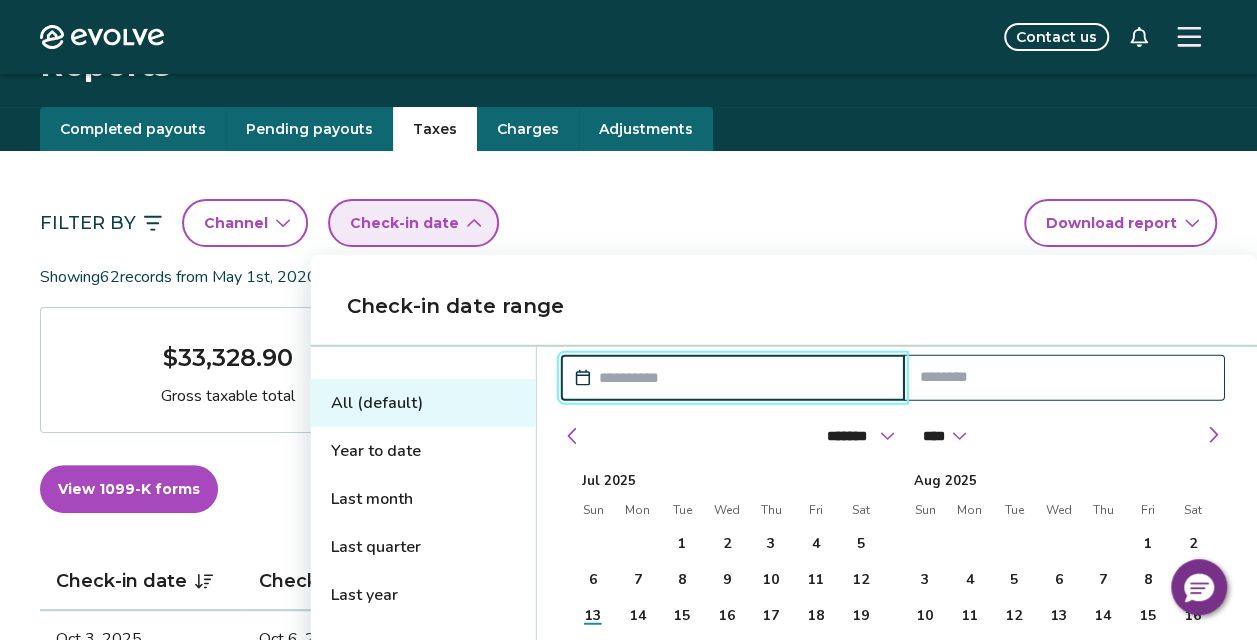 click on "Last quarter" at bounding box center [423, 547] 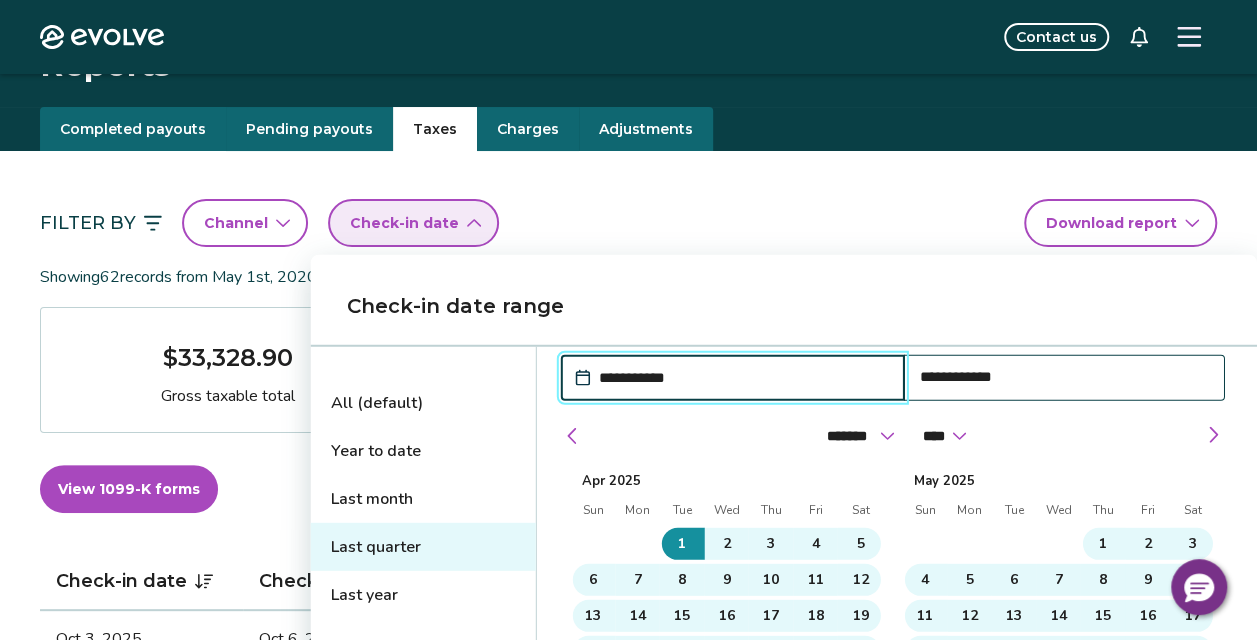 click on "Check-in date range" at bounding box center (784, 306) 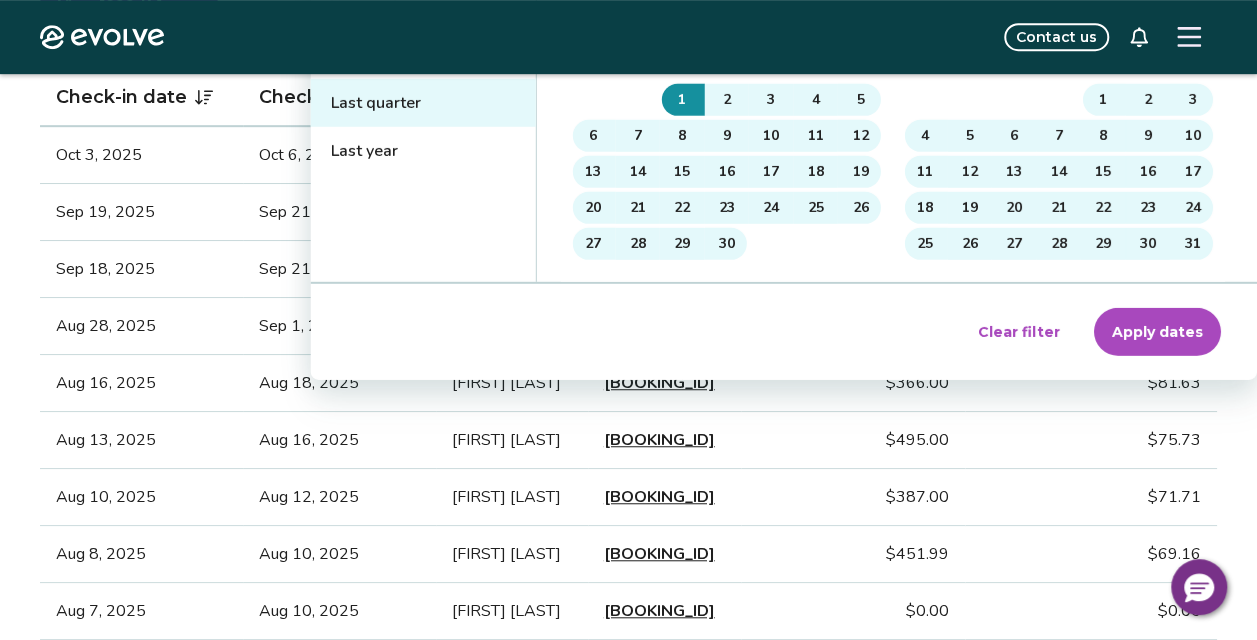 scroll, scrollTop: 471, scrollLeft: 0, axis: vertical 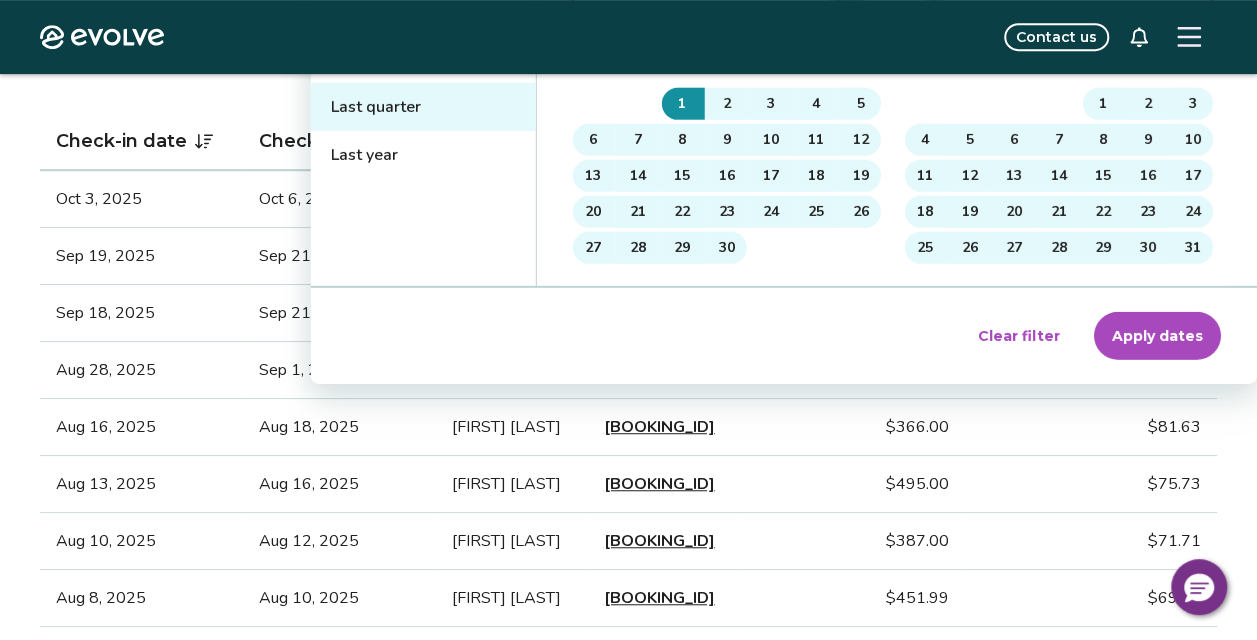 click on "Apply dates" at bounding box center [1157, 336] 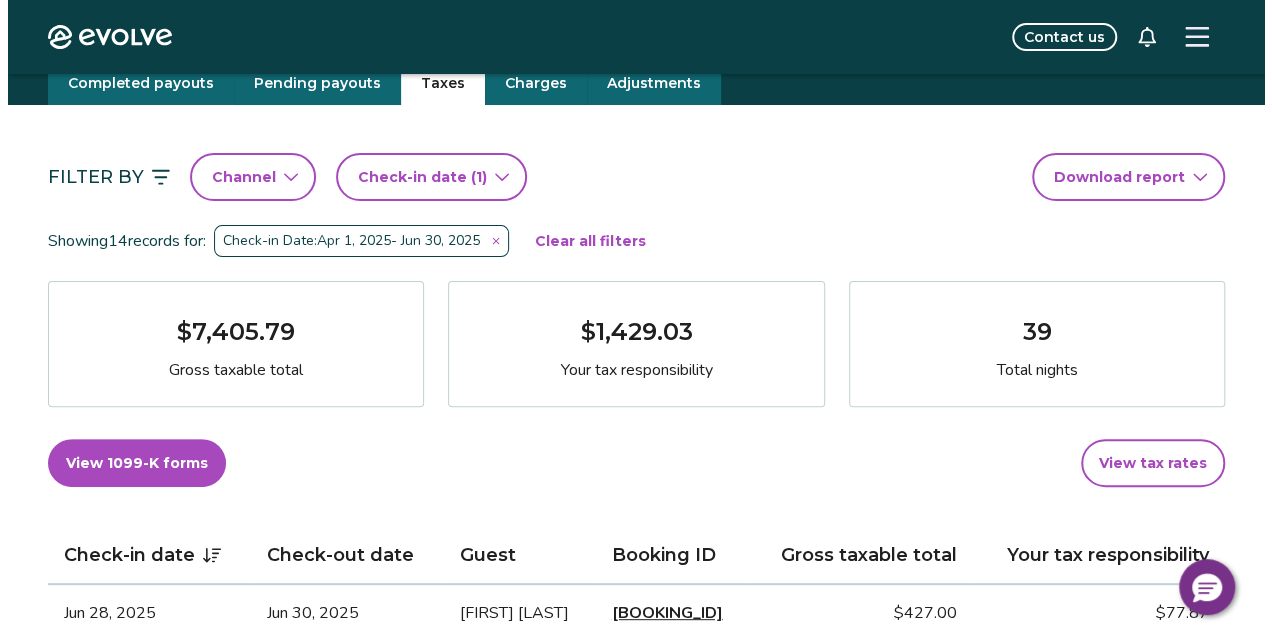 scroll, scrollTop: 0, scrollLeft: 0, axis: both 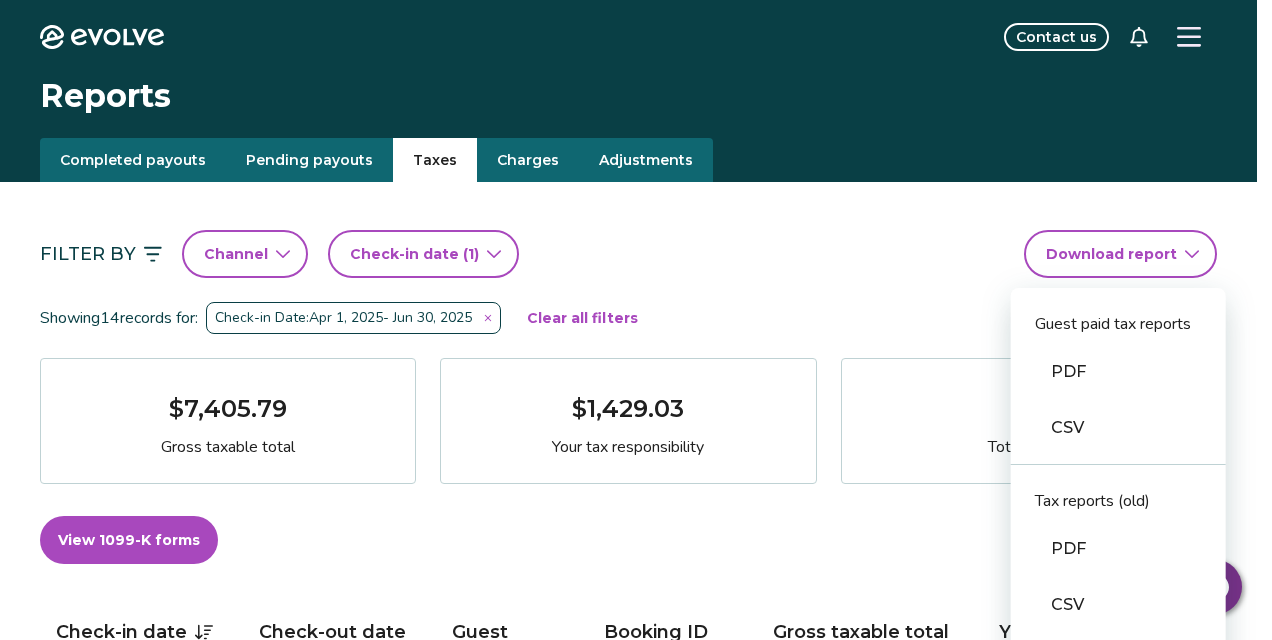 click on "Evolve Contact us Reports Completed payouts Pending payouts Taxes Charges Adjustments Filter By Channel Check-in date (1) Download report Guest paid tax reports PDF CSV Tax reports (old) PDF CSV Financial reporting guide PDF Showing 14 records for: Check-in Date: [DATE] - [DATE] Clear all filters [CURRENCY][AMOUNT] Gross taxable total [CURRENCY][AMOUNT] Your tax responsibility 39 Total nights View 1099-K forms View tax rates Check-in date Check-out date Guest Booking ID Gross taxable total Your tax responsibility [DATE] [DATE] [FIRST] [LAST] [BOOKING_ID] [CURRENCY][AMOUNT] [CURRENCY][AMOUNT] [DATE] [DATE] [FIRST] [LAST] [BOOKING_ID] [CURRENCY][AMOUNT] [CURRENCY][AMOUNT] [DATE] [DATE] [FIRST] [LAST] [BOOKING_ID] [CURRENCY][AMOUNT] [CURRENCY][AMOUNT] [DATE] [DATE] [FIRST] [LAST] [BOOKING_ID] [CURRENCY][AMOUNT] [CURRENCY][AMOUNT] [DATE] [DATE] [FIRST] [LAST] [BOOKING_ID] [CURRENCY][AMOUNT] [CURRENCY][AMOUNT] [DATE] [DATE] [FIRST] [LAST] [BOOKING_ID] [CURRENCY][AMOUNT] [CURRENCY][AMOUNT] [DATE] [DATE] [FIRST] [LAST] [BOOKING_ID] [CURRENCY][AMOUNT] [CURRENCY][AMOUNT] [DATE] [DATE] [FIRST] [LAST] [BOOKING_ID] [CURRENCY][AMOUNT] [CURRENCY][AMOUNT] [DATE] [DATE] [FIRST] [LAST] [BOOKING_ID] [CURRENCY][AMOUNT] [CURRENCY][AMOUNT] [DATE] [DATE] [FIRST] [LAST] [BOOKING_ID] [CURRENCY][AMOUNT] [CURRENCY][AMOUNT] [DATE] [DATE] [FIRST] [LAST] [BOOKING_ID] [CURRENCY][AMOUNT] [CURRENCY][AMOUNT] [DATE] [DATE] [FIRST] [LAST] [BOOKING_ID] [CURRENCY][AMOUNT] [CURRENCY][AMOUNT]" at bounding box center (636, 1335) 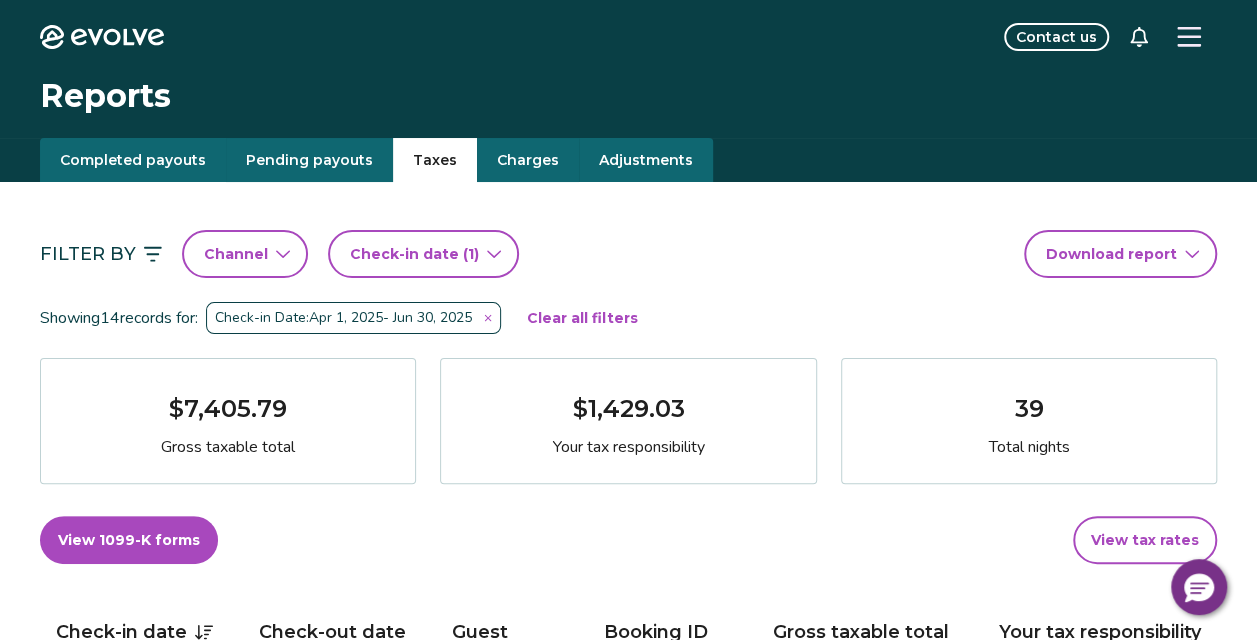 click on "Evolve Contact us Reports Completed payouts Pending payouts Taxes Charges Adjustments Filter By Channel Check-in date (1) Download report Showing 14 records for: Check-in Date: [DATE] - [DATE] Clear all filters [CURRENCY][AMOUNT] Gross taxable total [CURRENCY][AMOUNT] Your tax responsibility 39 Total nights View 1099-K forms View tax rates Check-in date Check-out date Guest Booking ID Gross taxable total Your tax responsibility [DATE] [DATE] [FIRST] [LAST] [BOOKING_ID] [CURRENCY][AMOUNT] [CURRENCY][AMOUNT] [DATE] [DATE] [FIRST] [LAST] [BOOKING_ID] [CURRENCY][AMOUNT] [CURRENCY][AMOUNT] [DATE] [DATE] [FIRST] [LAST] [BOOKING_ID] [CURRENCY][AMOUNT] [CURRENCY][AMOUNT] [DATE] [DATE] [FIRST] [LAST] [BOOKING_ID] [CURRENCY][AMOUNT] [CURRENCY][AMOUNT] [DATE] [DATE] [FIRST] [LAST] [BOOKING_ID] [CURRENCY][AMOUNT] [CURRENCY][AMOUNT] [DATE] [DATE] [FIRST] [LAST] [BOOKING_ID] [CURRENCY][AMOUNT] [CURRENCY][AMOUNT] [DATE] [DATE] [FIRST] [LAST] [BOOKING_ID] [CURRENCY][AMOUNT] [CURRENCY][AMOUNT] [DATE] [DATE] [FIRST] [LAST] [BOOKING_ID] [CURRENCY][AMOUNT] [CURRENCY][AMOUNT] [DATE] [DATE] [FIRST] [LAST] [BOOKING_ID] [CURRENCY][AMOUNT] [CURRENCY][AMOUNT] [DATE] [DATE] [FIRST] [LAST] [BOOKING_ID] [CURRENCY][AMOUNT] [CURRENCY][AMOUNT] [DATE] [DATE] [FIRST] [LAST] [BOOKING_ID] [CURRENCY][AMOUNT] [CURRENCY][AMOUNT] [DATE] [DATE] [FIRST] [LAST] [BOOKING_ID] [CURRENCY][AMOUNT] [CURRENCY][AMOUNT]" at bounding box center [628, 1335] 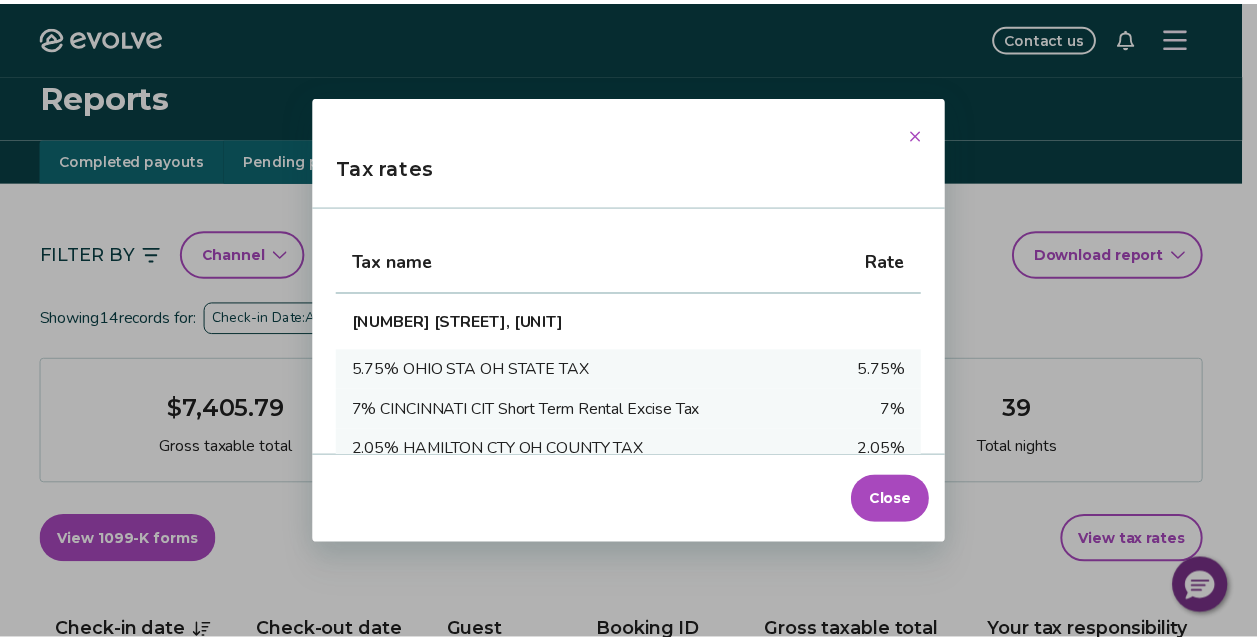 scroll, scrollTop: 77, scrollLeft: 0, axis: vertical 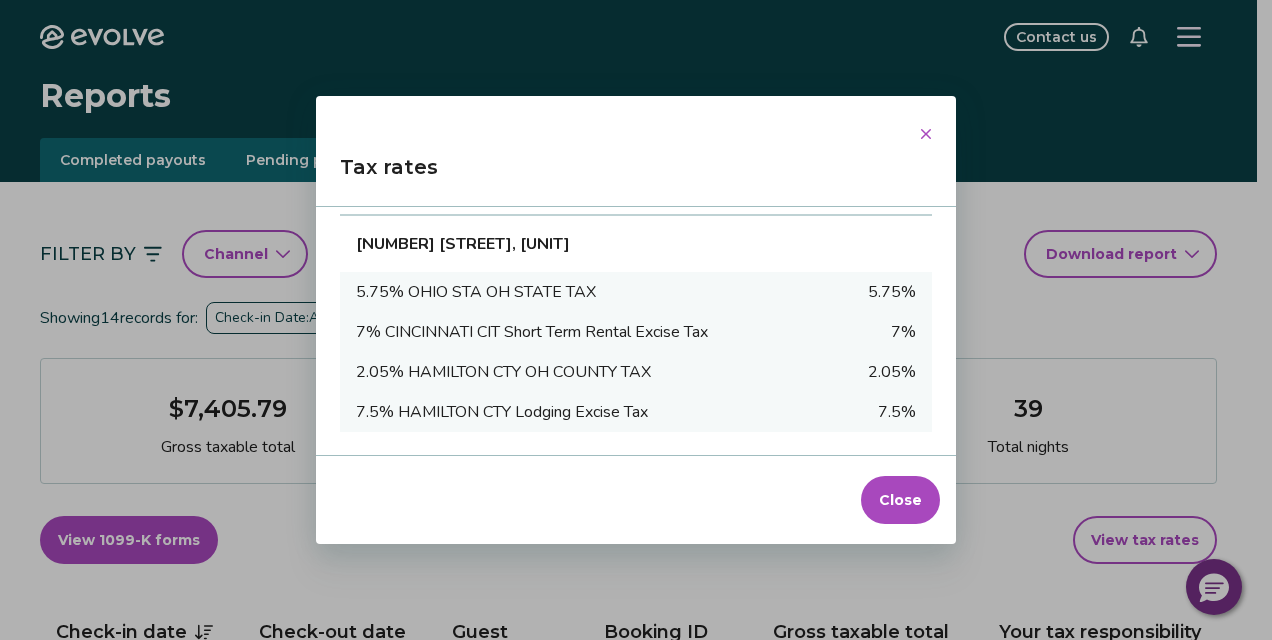 click on "Close" at bounding box center [900, 500] 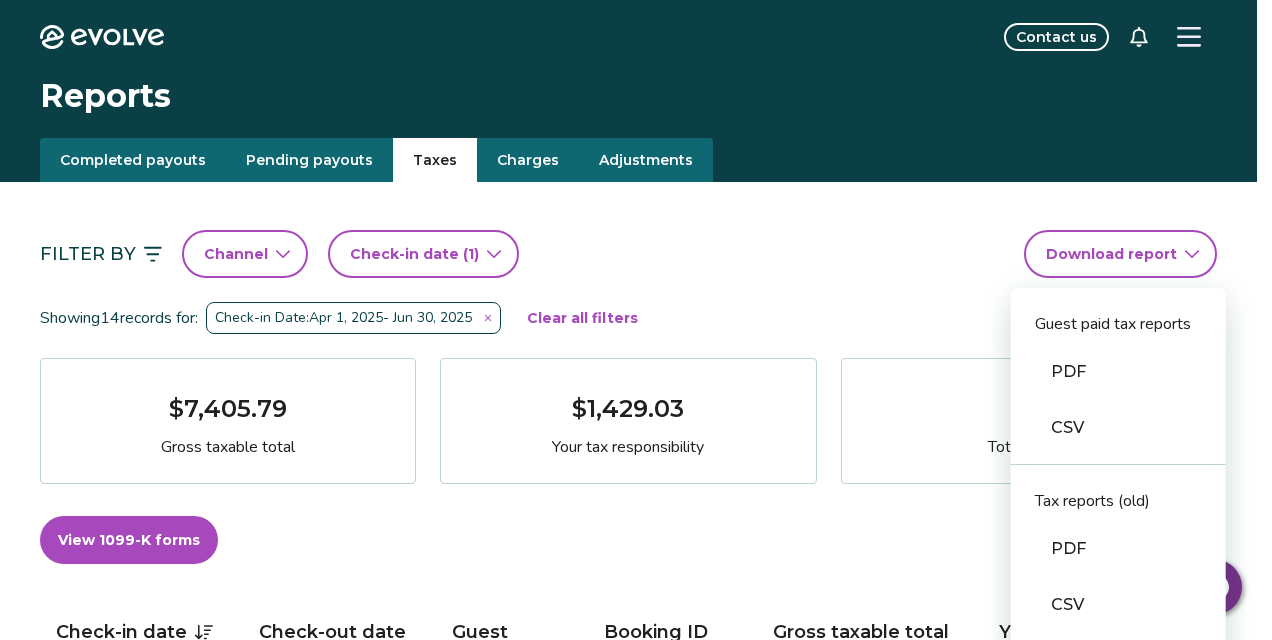 click on "Evolve Contact us Reports Completed payouts Pending payouts Taxes Charges Adjustments Filter By Channel Check-in date (1) Download report Guest paid tax reports PDF CSV Tax reports (old) PDF CSV Financial reporting guide PDF Showing 14 records for: Check-in Date: [DATE] - [DATE] Clear all filters [CURRENCY][AMOUNT] Gross taxable total [CURRENCY][AMOUNT] Your tax responsibility 39 Total nights View 1099-K forms View tax rates Check-in date Check-out date Guest Booking ID Gross taxable total Your tax responsibility [DATE] [DATE] [FIRST] [LAST] [BOOKING_ID] [CURRENCY][AMOUNT] [CURRENCY][AMOUNT] [DATE] [DATE] [FIRST] [LAST] [BOOKING_ID] [CURRENCY][AMOUNT] [CURRENCY][AMOUNT] [DATE] [DATE] [FIRST] [LAST] [BOOKING_ID] [CURRENCY][AMOUNT] [CURRENCY][AMOUNT] [DATE] [DATE] [FIRST] [LAST] [BOOKING_ID] [CURRENCY][AMOUNT] [CURRENCY][AMOUNT] [DATE] [DATE] [FIRST] [LAST] [BOOKING_ID] [CURRENCY][AMOUNT] [CURRENCY][AMOUNT] [DATE] [DATE] [FIRST] [LAST] [BOOKING_ID] [CURRENCY][AMOUNT] [CURRENCY][AMOUNT] [DATE] [DATE] [FIRST] [LAST] [BOOKING_ID] [CURRENCY][AMOUNT] [CURRENCY][AMOUNT] [DATE] [DATE] [FIRST] [LAST] [BOOKING_ID] [CURRENCY][AMOUNT] [CURRENCY][AMOUNT] [DATE] [DATE] [FIRST] [LAST] [BOOKING_ID] [CURRENCY][AMOUNT] [CURRENCY][AMOUNT] [DATE] [DATE] [FIRST] [LAST] [BOOKING_ID] [CURRENCY][AMOUNT] [CURRENCY][AMOUNT] [DATE] [DATE] [FIRST] [LAST] [BOOKING_ID] [CURRENCY][AMOUNT] [CURRENCY][AMOUNT] [DATE] [DATE] [FIRST] [LAST] [BOOKING_ID] [CURRENCY][AMOUNT] [CURRENCY][AMOUNT]" at bounding box center [636, 1335] 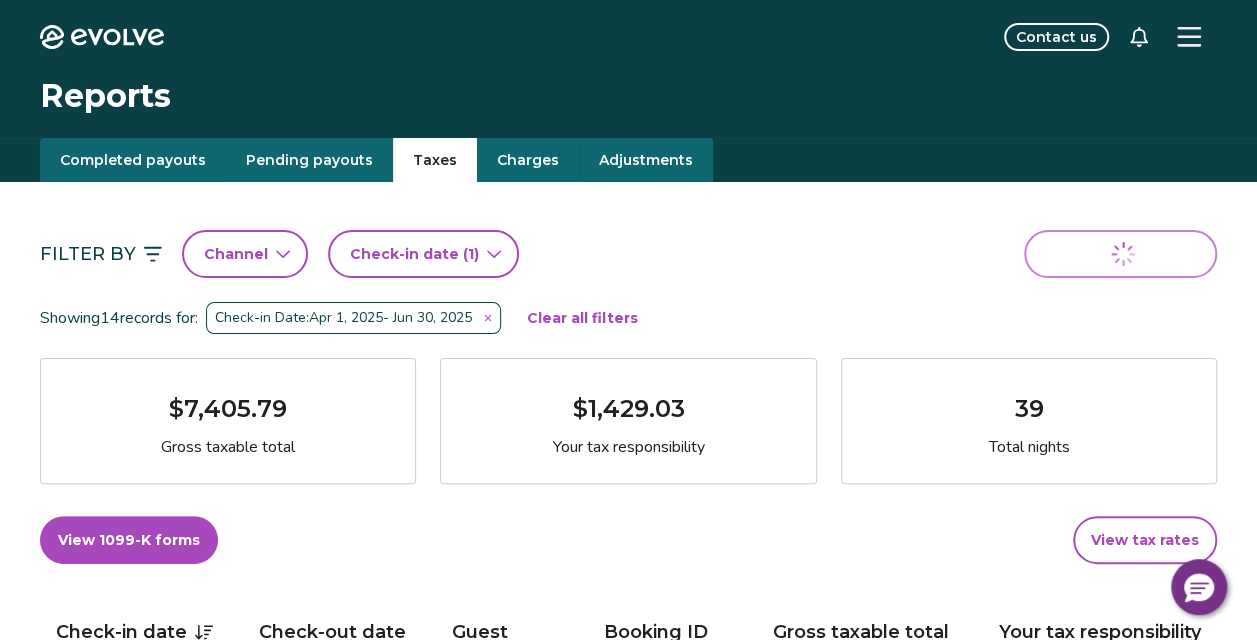 click on "Completed payouts" at bounding box center (133, 160) 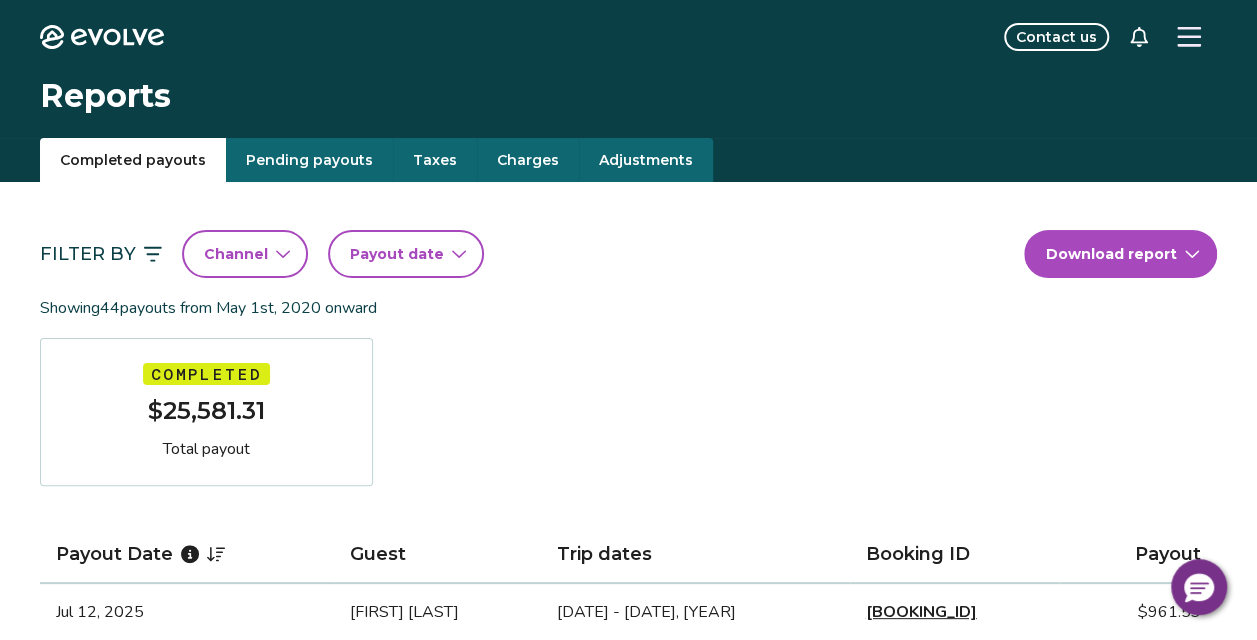 click on "Payout date" at bounding box center (397, 254) 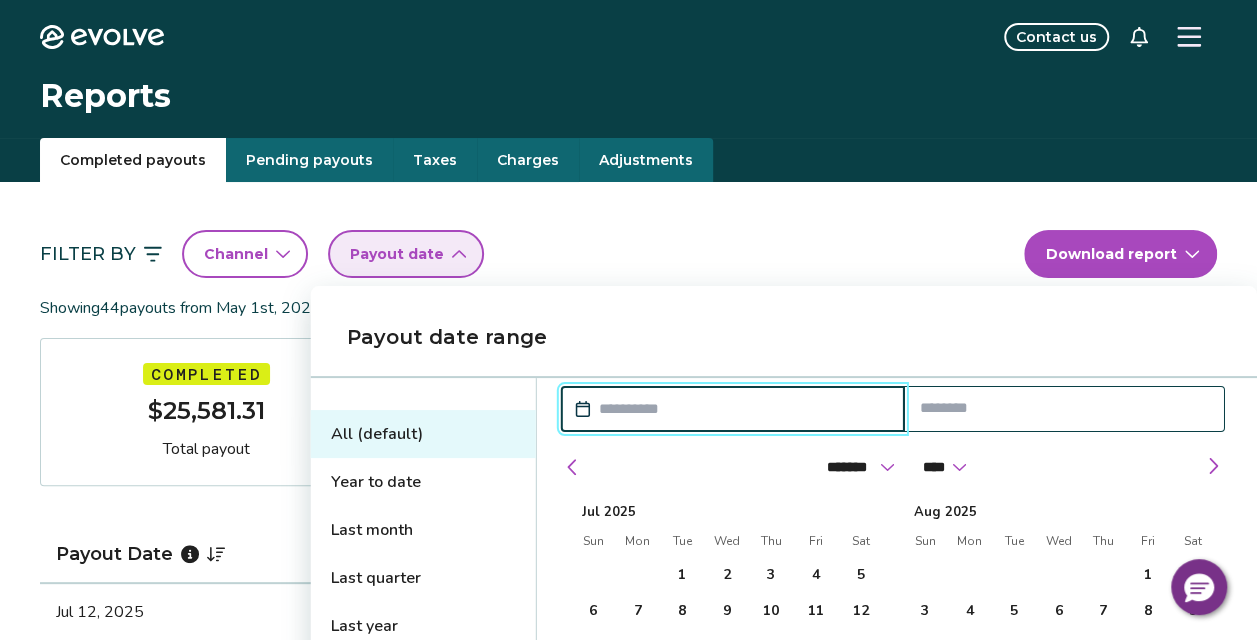 click on "Last quarter" at bounding box center [423, 578] 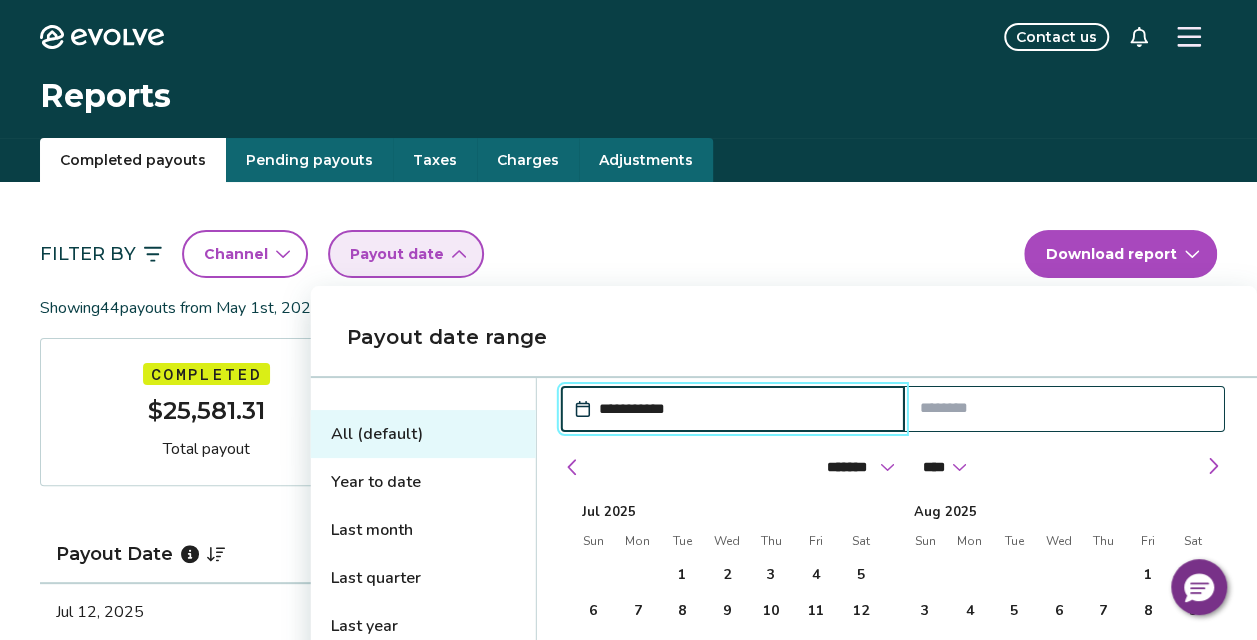 type on "**********" 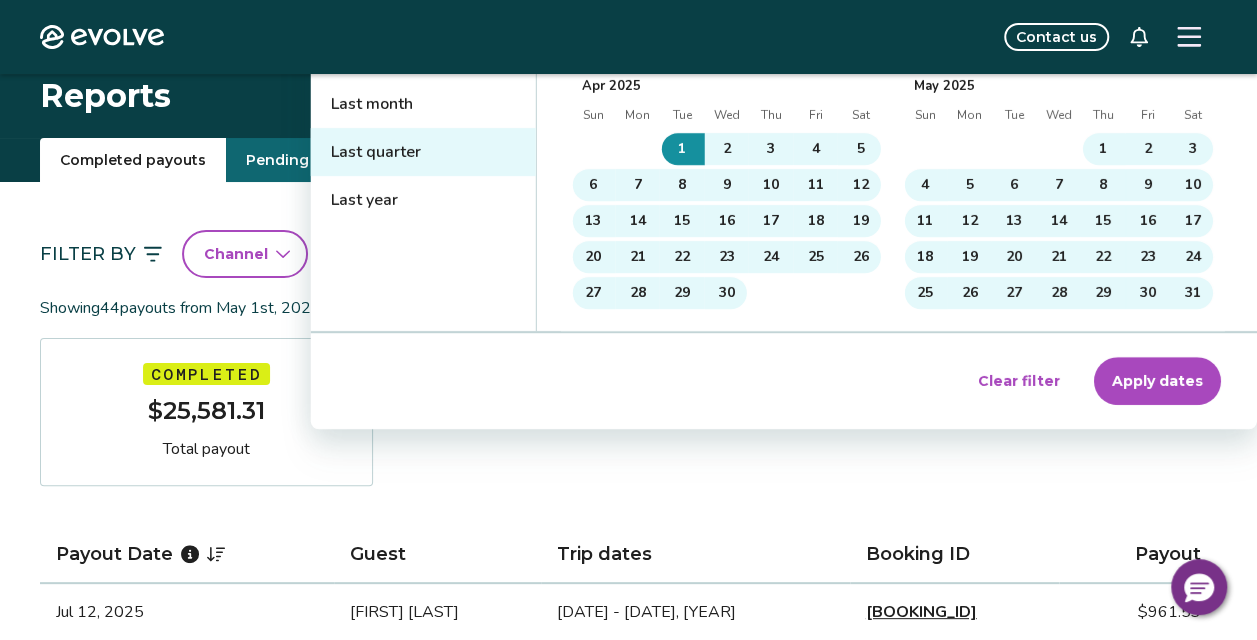 scroll, scrollTop: 450, scrollLeft: 0, axis: vertical 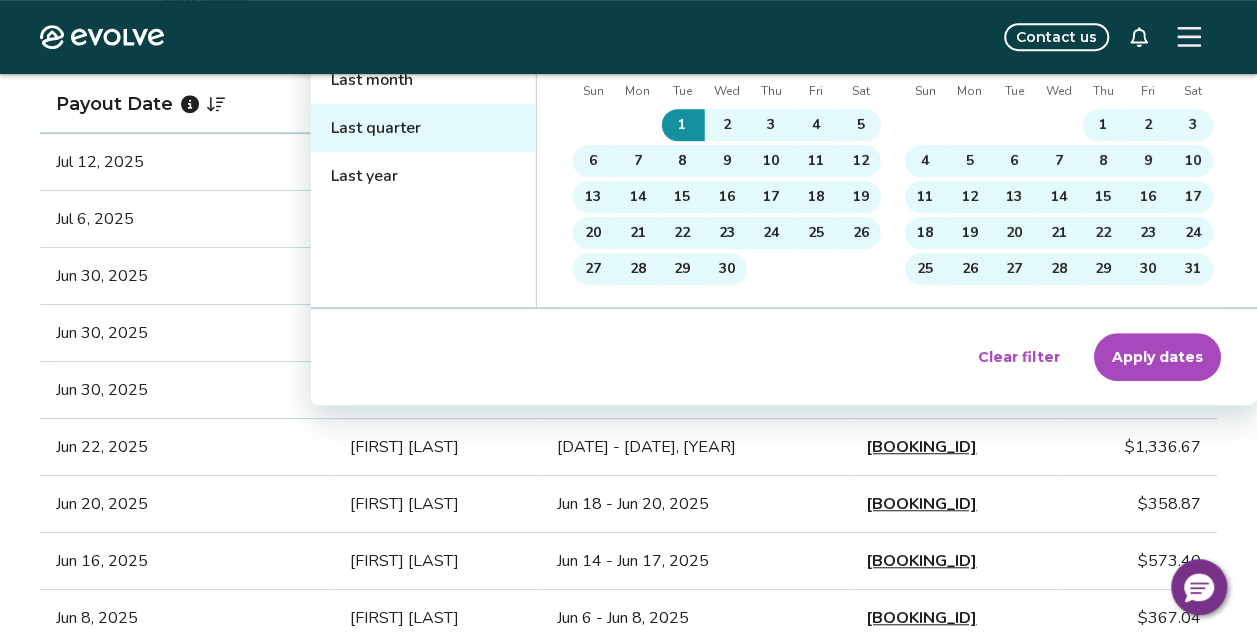 click on "Apply dates" at bounding box center [1157, 357] 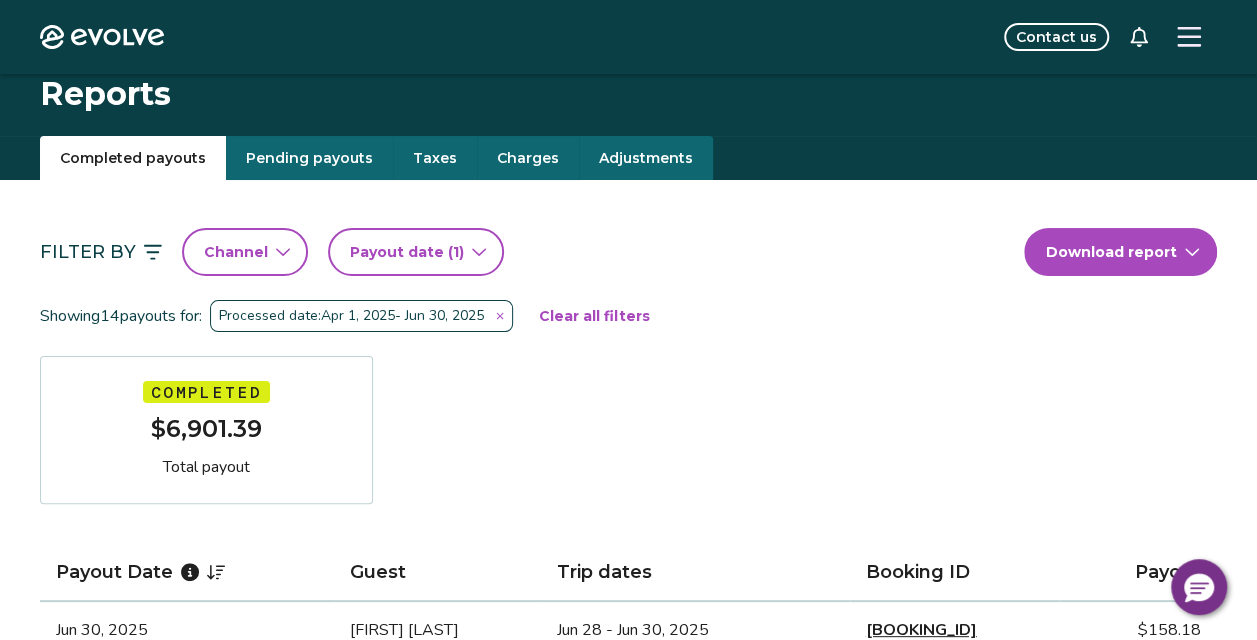 scroll, scrollTop: 2, scrollLeft: 0, axis: vertical 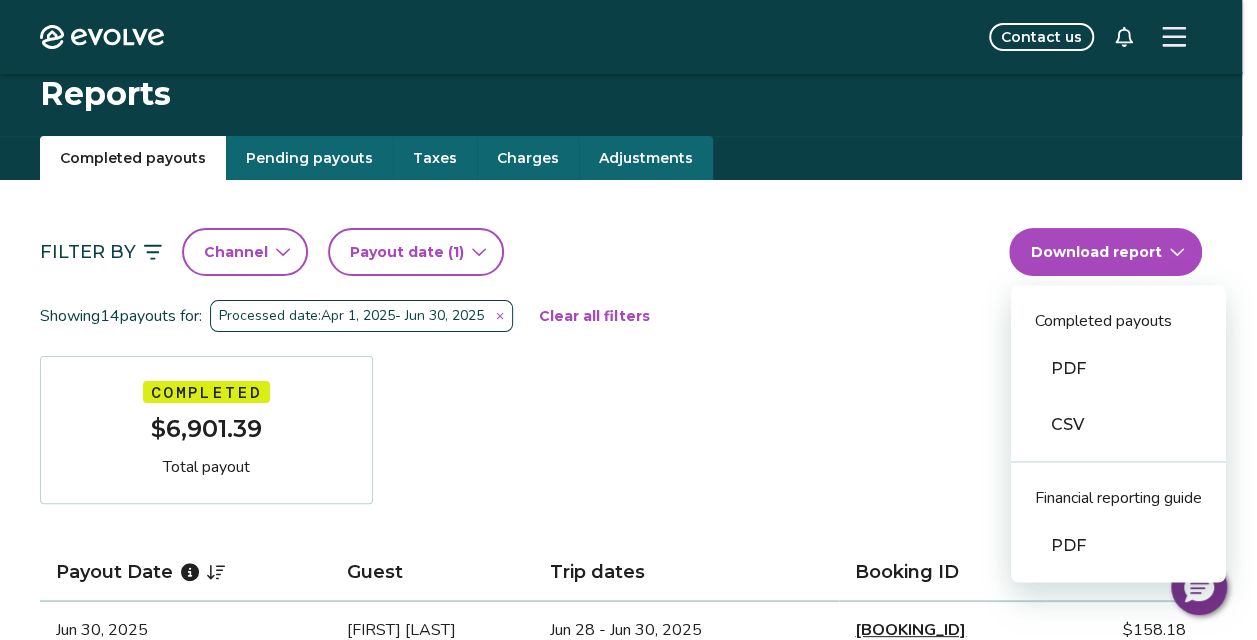 click on "Evolve Contact us Reports Completed payouts Pending payouts Taxes Charges Adjustments Filter By Channel Payout date (1) Download report Completed payouts PDF CSV Financial reporting guide PDF Showing 14 payouts for: Processed date: [DATE] - [DATE] Clear all filters Completed [CURRENCY][AMOUNT] Total payout Payout Date Guest Trip dates Booking ID Payout [DATE] [FIRST] [LAST] [DATE] - [DATE] [BOOKING_ID] [CURRENCY][AMOUNT] [DATE] [FIRST] [LAST] [DATE] - [DATE] [BOOKING_ID] [CURRENCY][AMOUNT] [DATE] [FIRST] [LAST] [DATE] - [DATE] [BOOKING_ID] [CURRENCY][AMOUNT] [DATE] [FIRST] [LAST] [DATE] - [DATE] [BOOKING_ID] [CURRENCY][AMOUNT] [DATE] [FIRST] [LAST] [DATE] - [DATE] [BOOKING_ID] [CURRENCY][AMOUNT] [DATE] [FIRST] [LAST] [DATE] - [DATE] [BOOKING_ID] [CURRENCY][AMOUNT] [DATE] [FIRST] [LAST] [DATE] - [DATE] [BOOKING_ID] [CURRENCY][AMOUNT] [DATE] [FIRST] [LAST] [DATE] - [DATE] [BOOKING_ID] [CURRENCY][AMOUNT] [DATE] [FIRST] [LAST] [DATE] - [DATE] [BOOKING_ID] [CURRENCY][AMOUNT] [DATE] [FIRST] [LAST] [DATE] - [DATE] [BOOKING_ID] [CURRENCY][AMOUNT] [DATE] [FIRST] [LAST] [DATE] - [DATE] [BOOKING_ID]" at bounding box center [628, 1264] 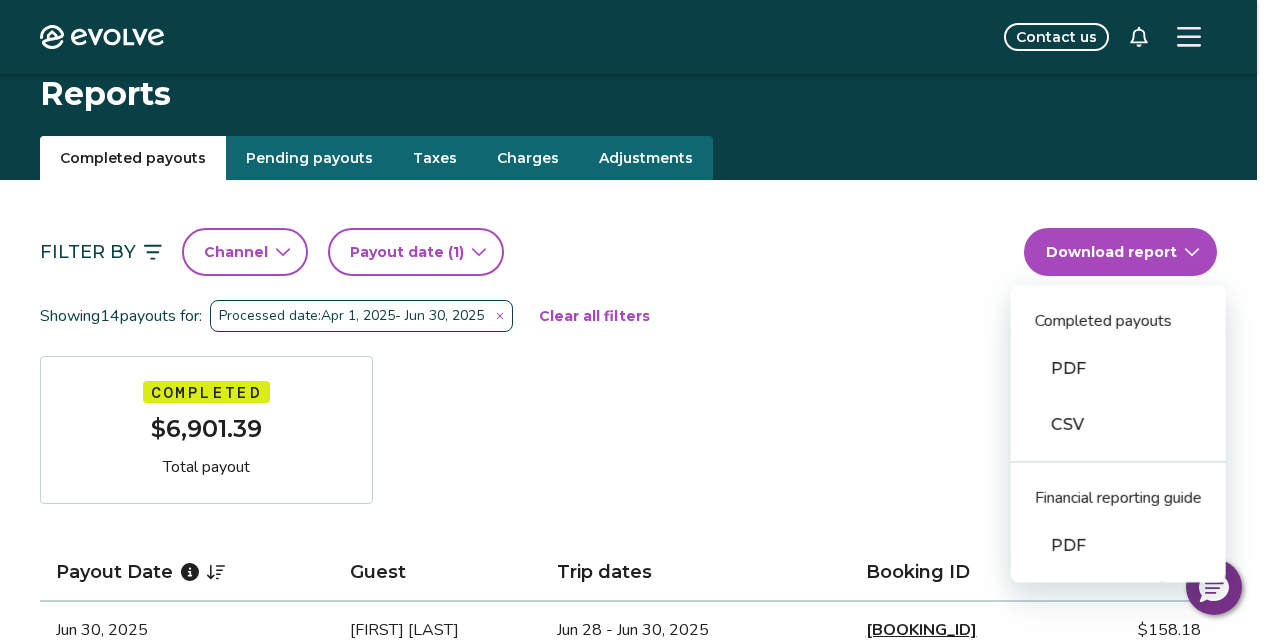 click on "PDF" at bounding box center (1118, 369) 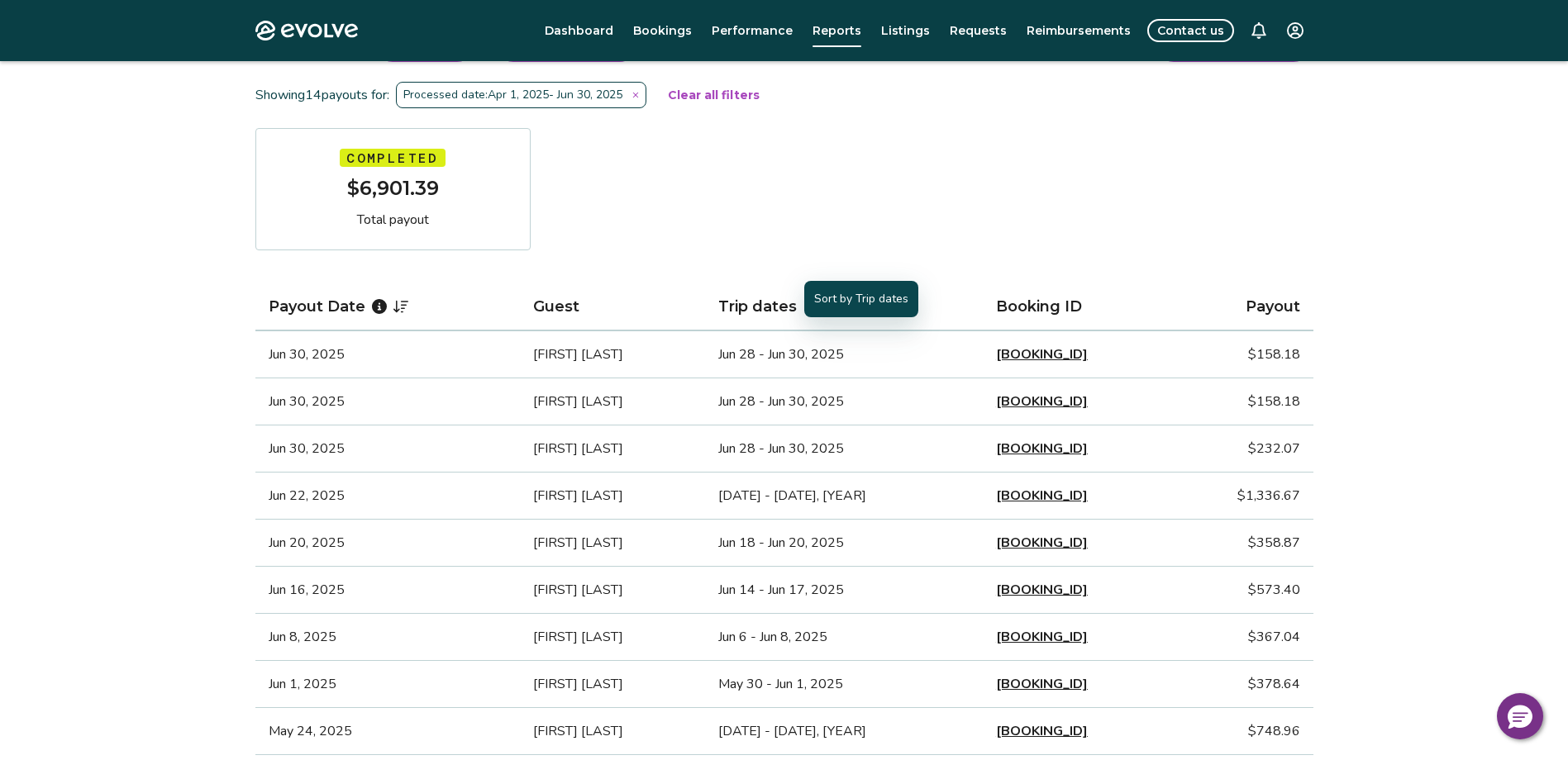 scroll, scrollTop: 0, scrollLeft: 0, axis: both 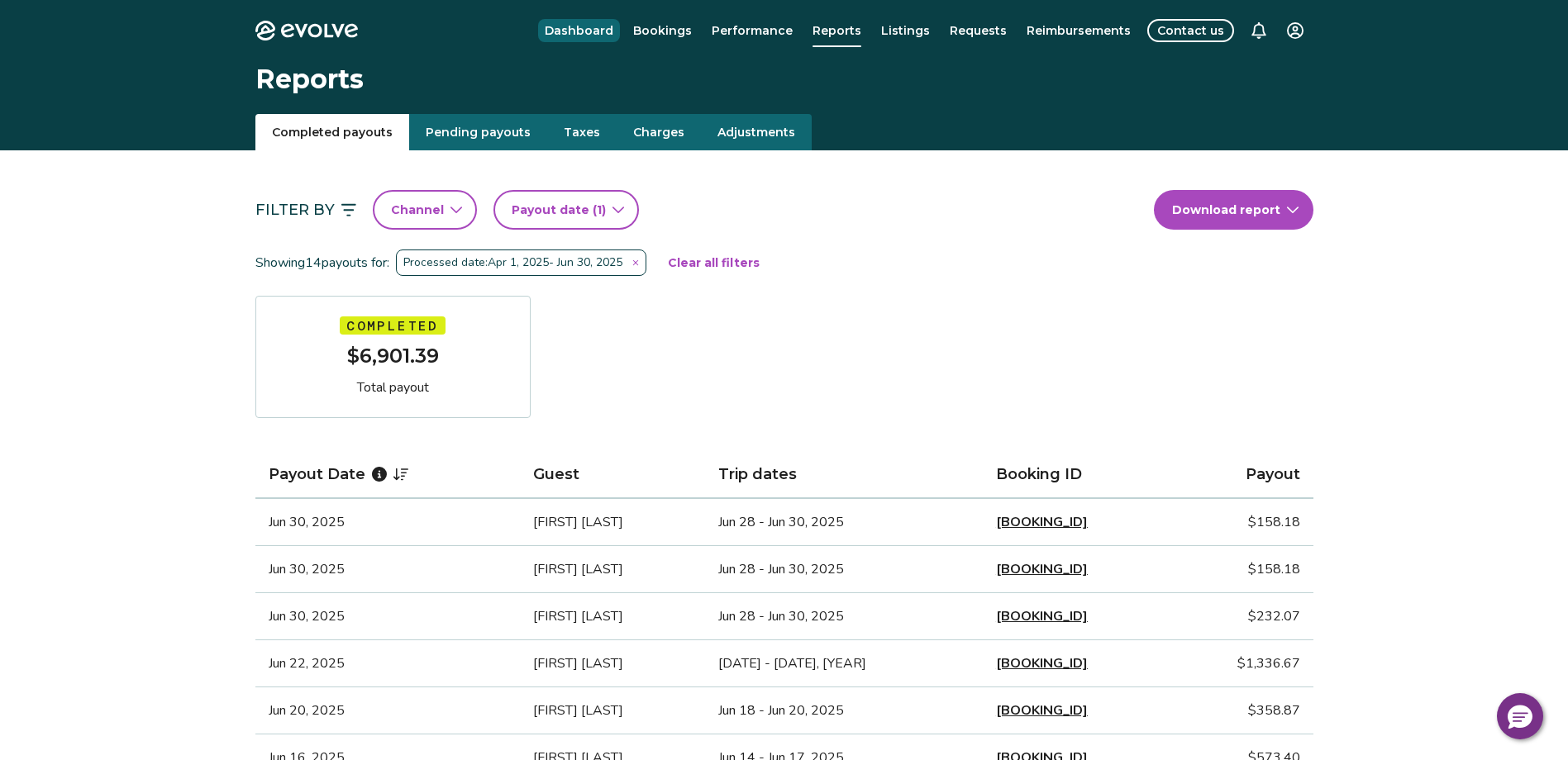 click on "Dashboard" at bounding box center [579, 31] 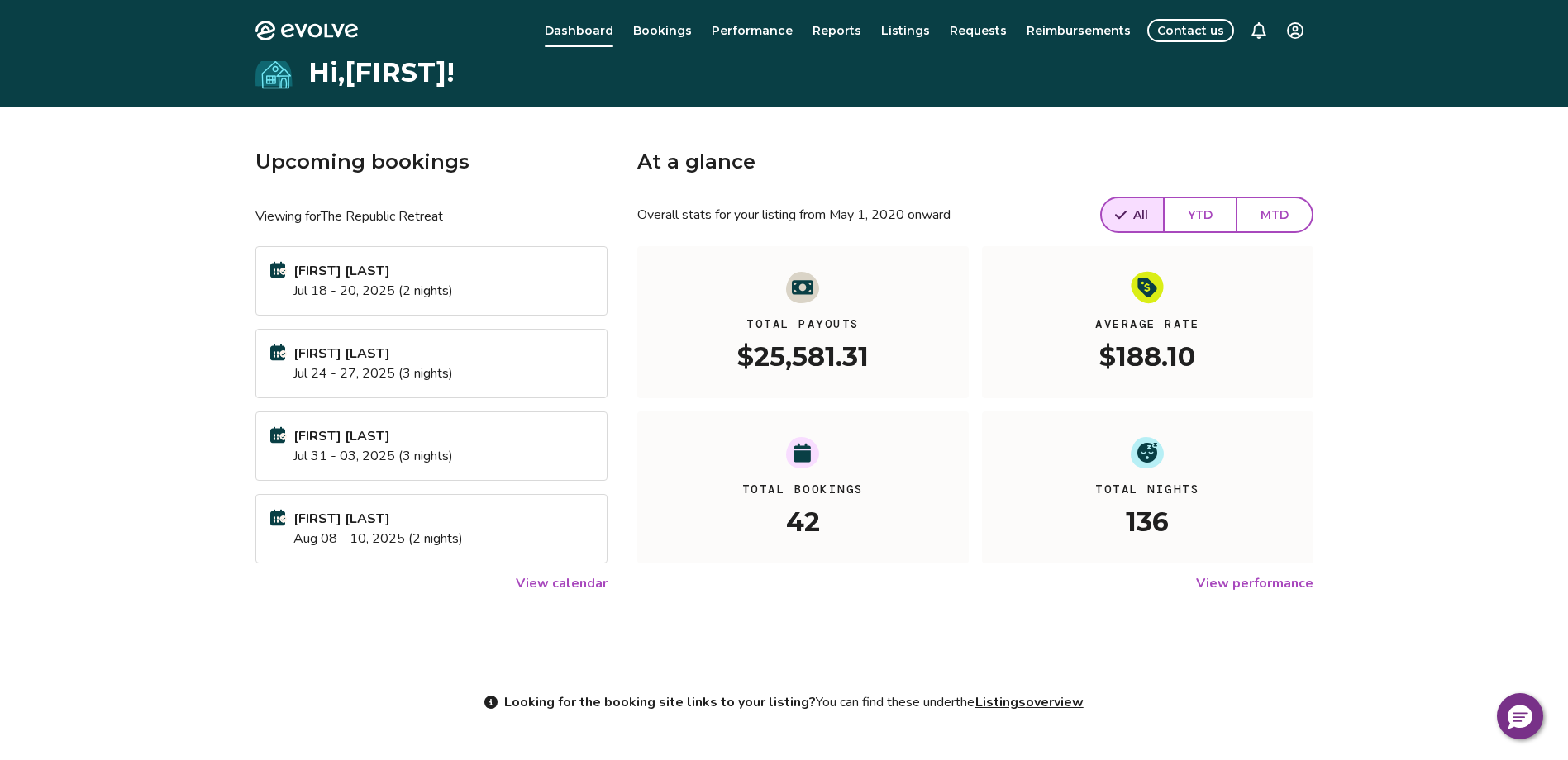 scroll, scrollTop: 0, scrollLeft: 0, axis: both 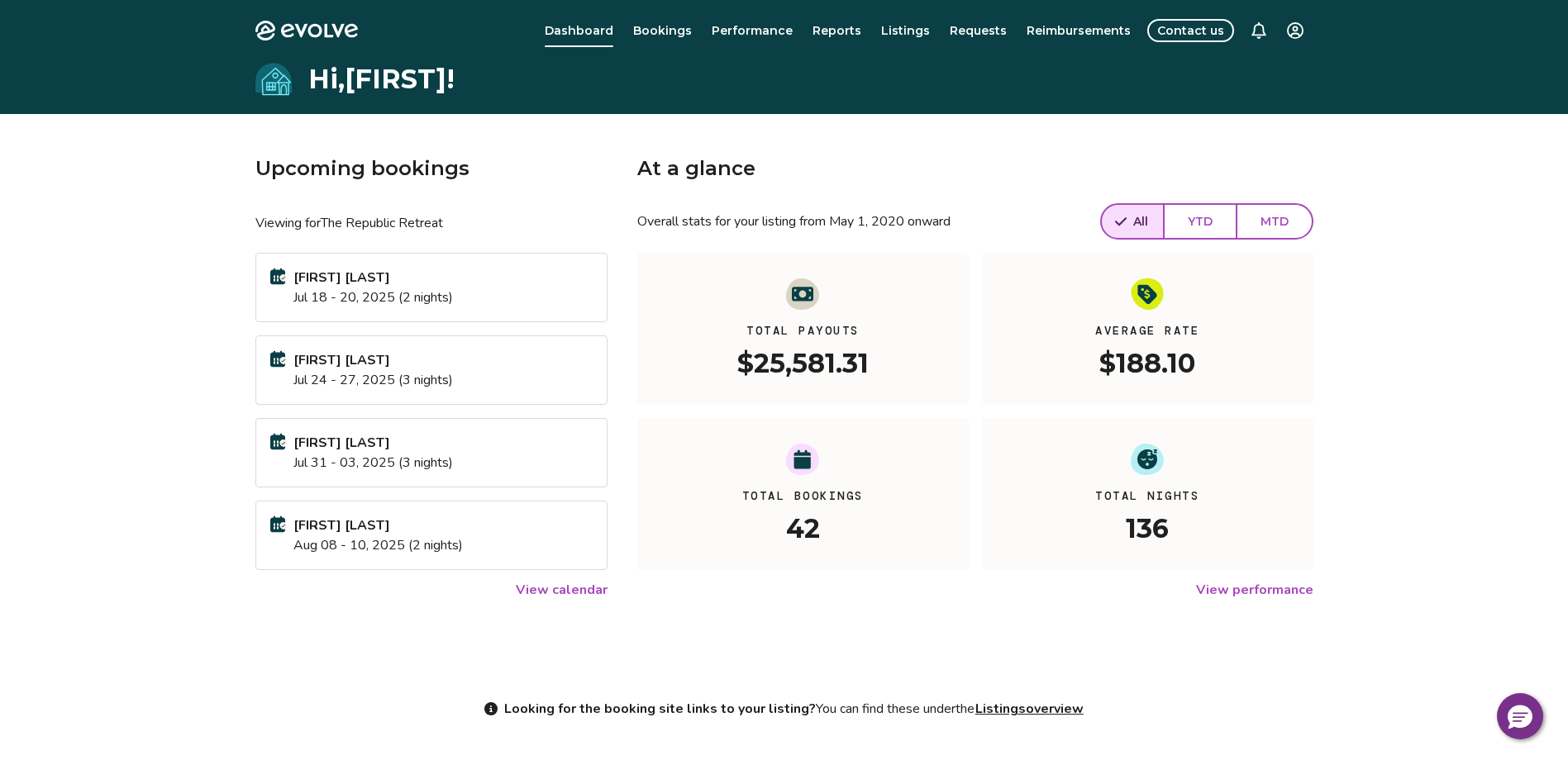 click on "View calendar" at bounding box center [561, 590] 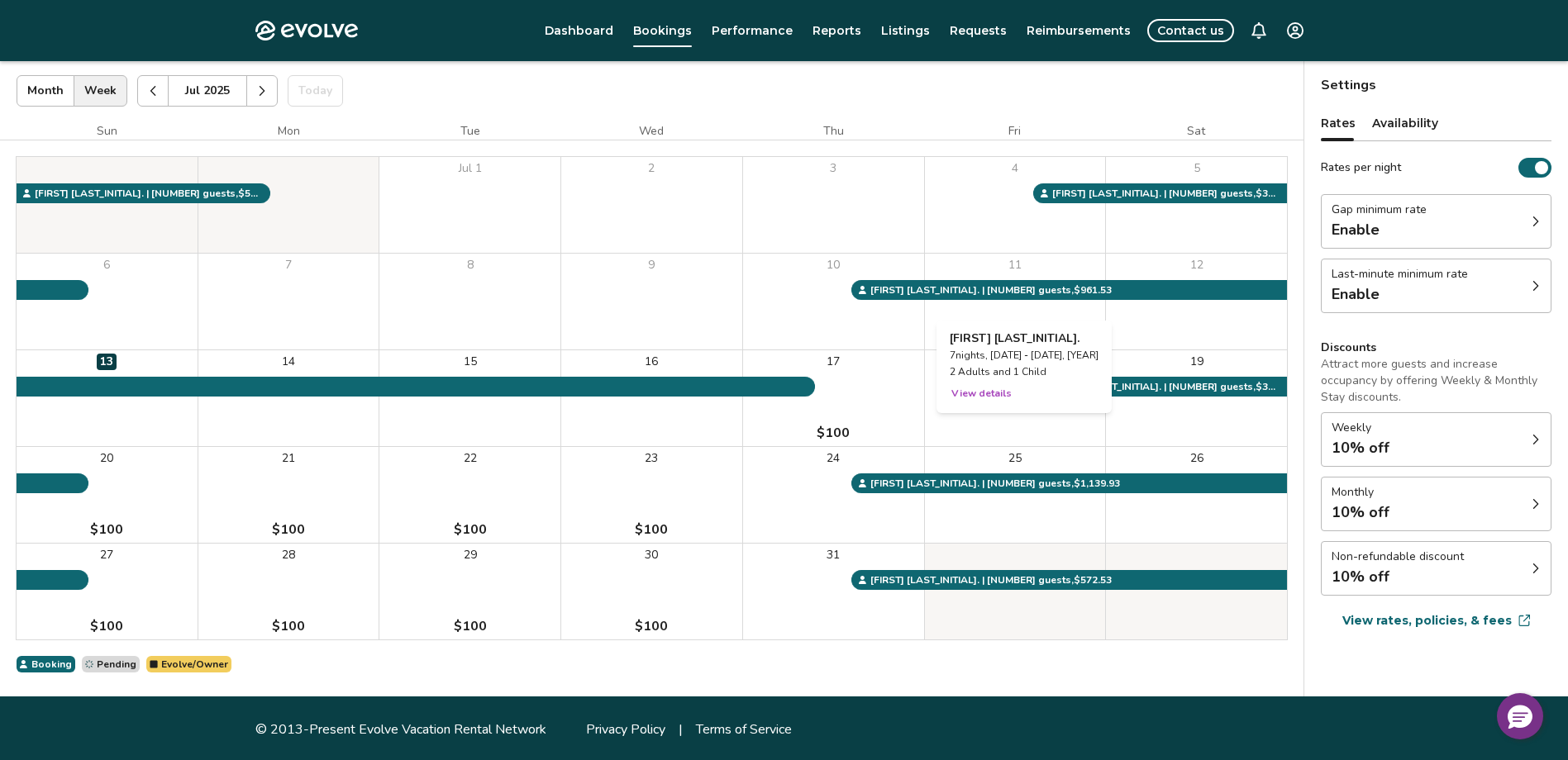 scroll, scrollTop: 94, scrollLeft: 0, axis: vertical 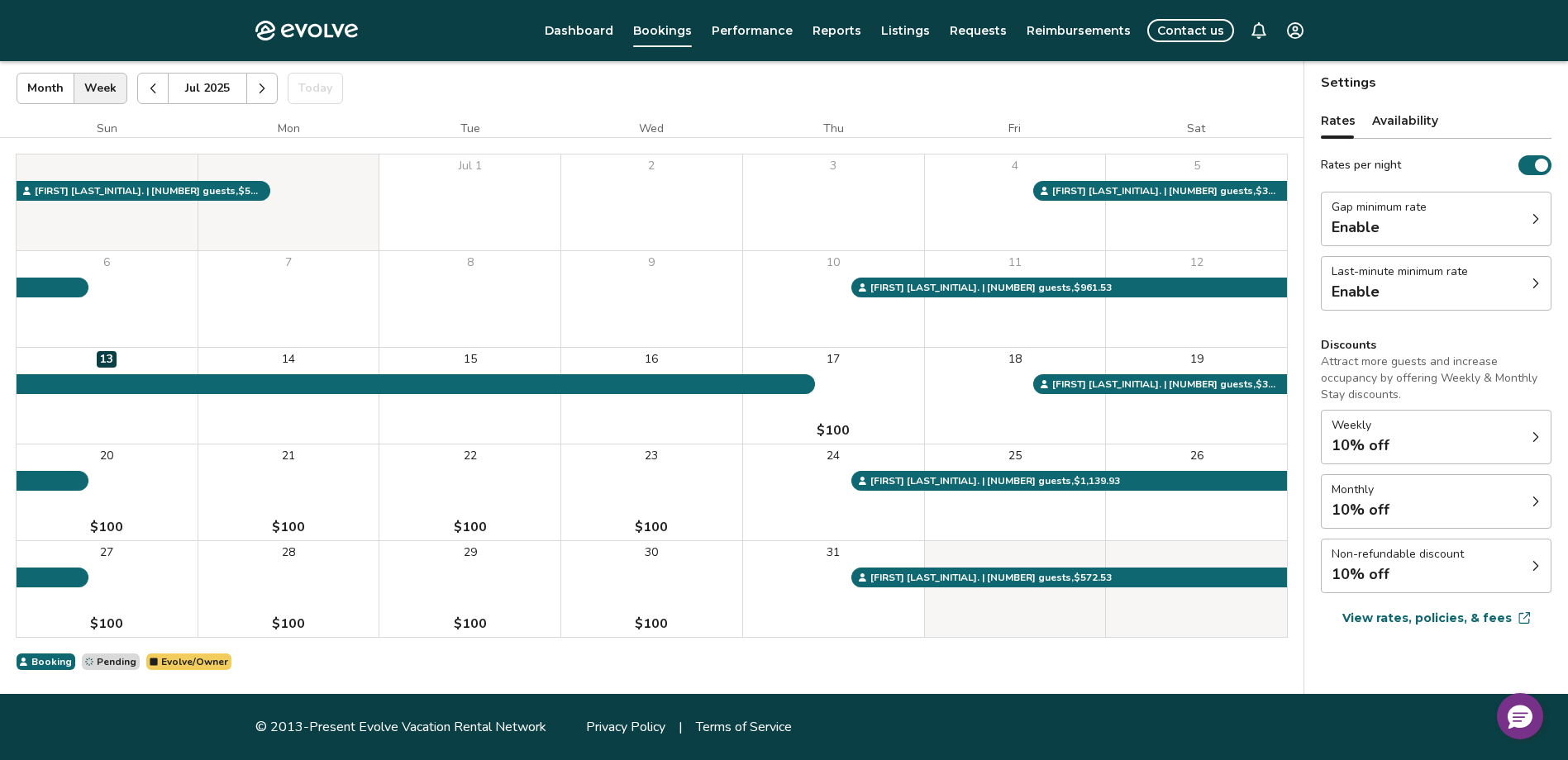 click at bounding box center (153, 88) 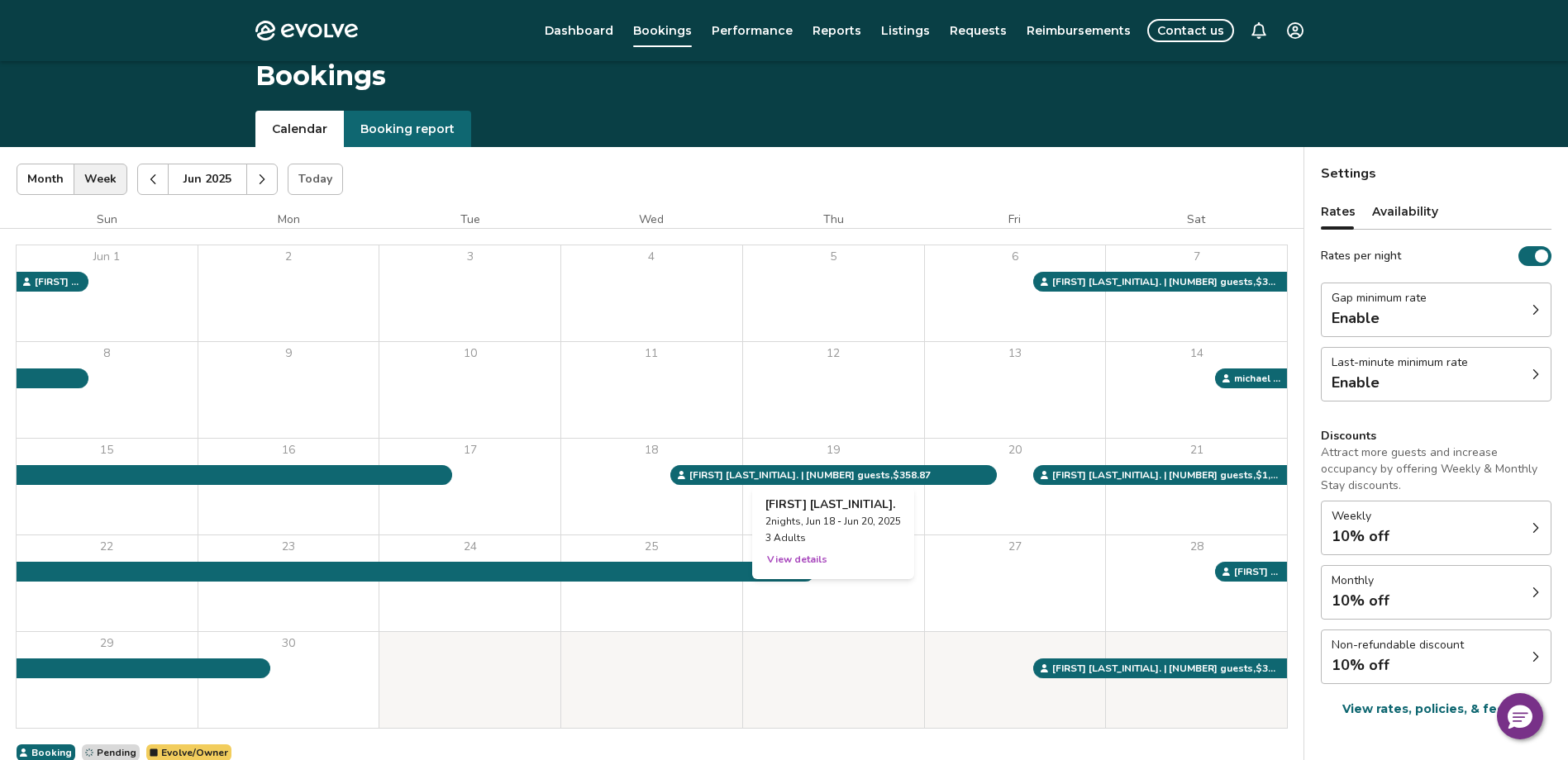 scroll, scrollTop: 0, scrollLeft: 0, axis: both 